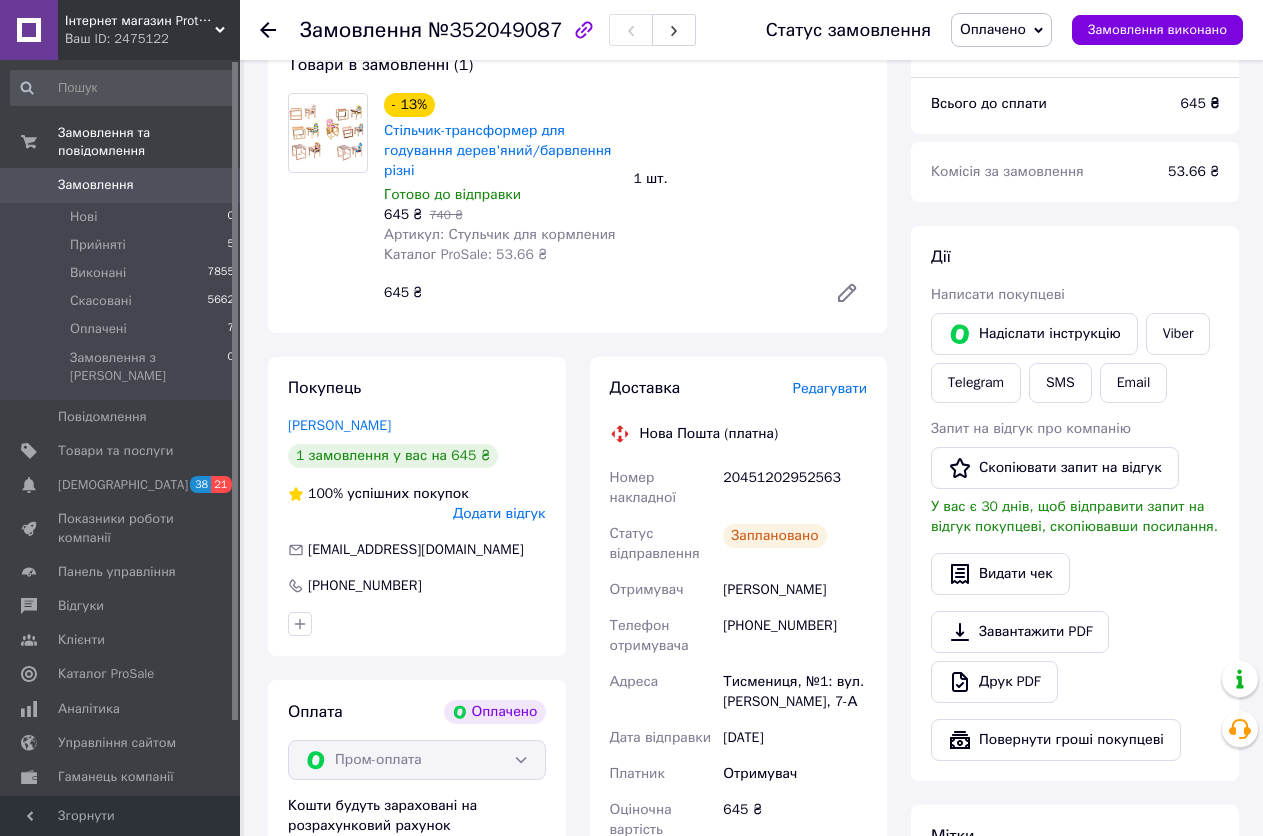 scroll, scrollTop: 300, scrollLeft: 0, axis: vertical 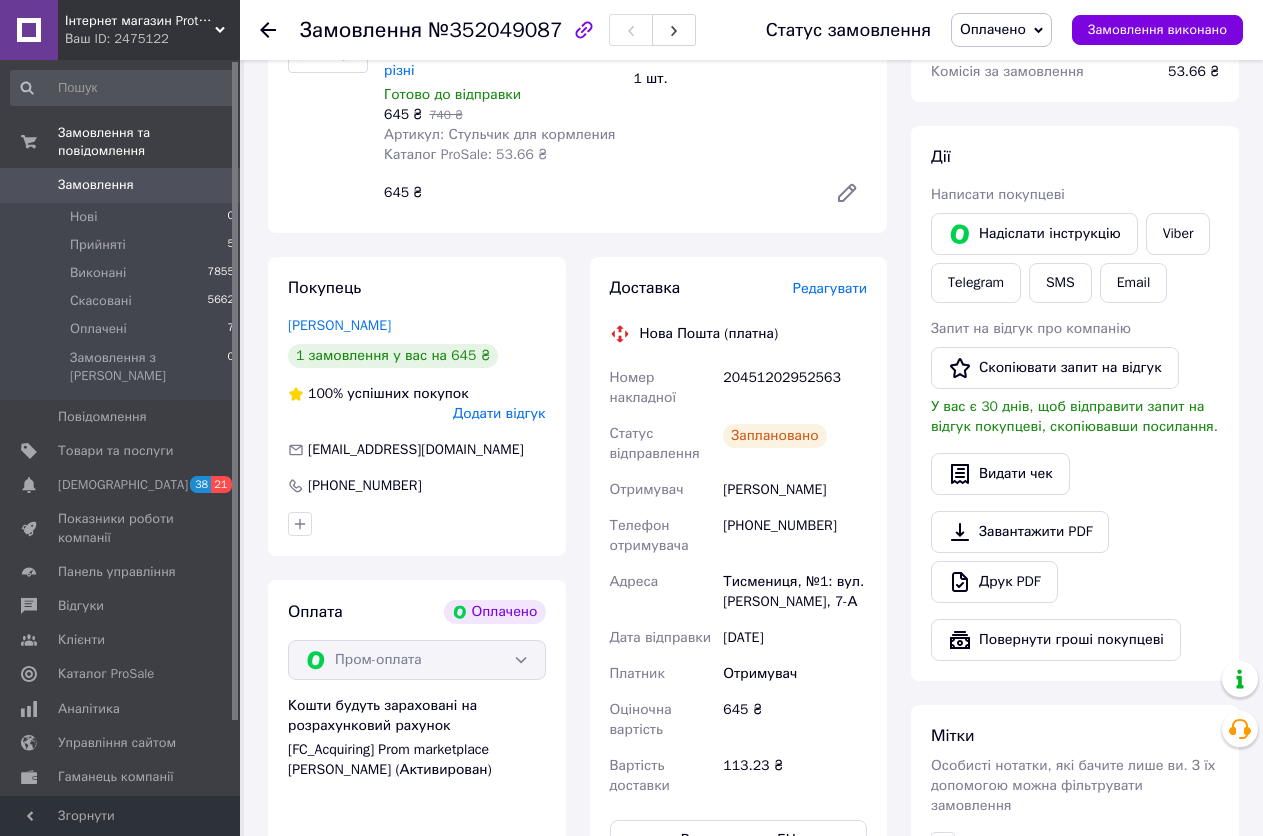 click on "Замовлення" at bounding box center [96, 185] 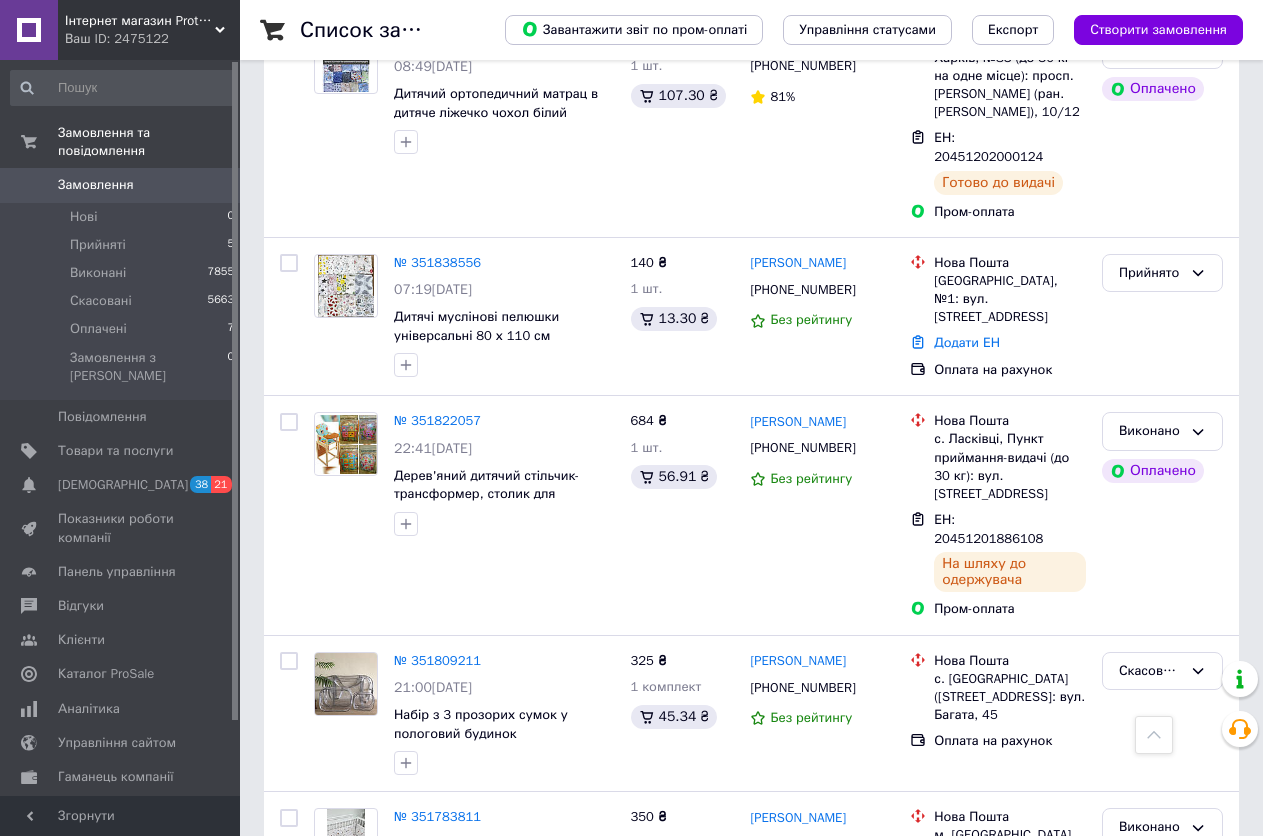 scroll, scrollTop: 3200, scrollLeft: 0, axis: vertical 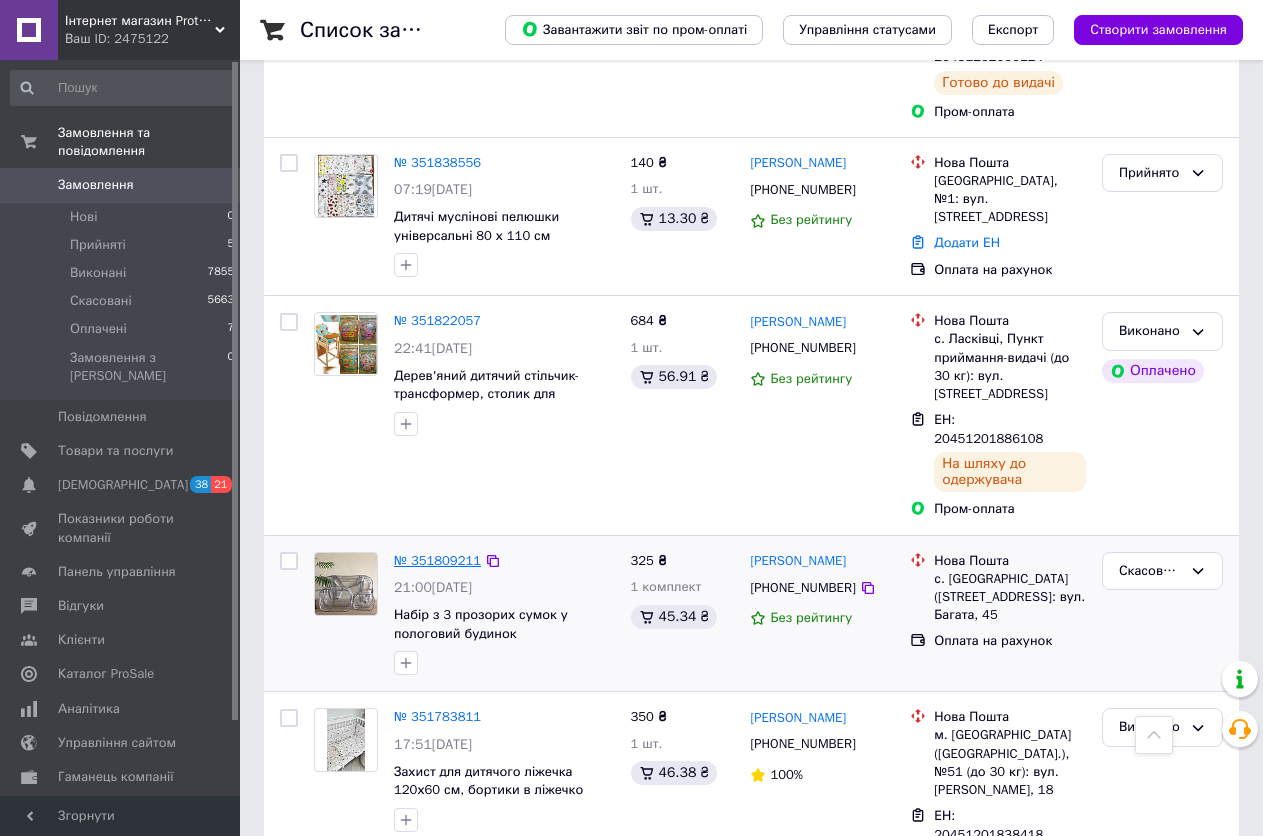 click on "№ 351809211" at bounding box center [437, 560] 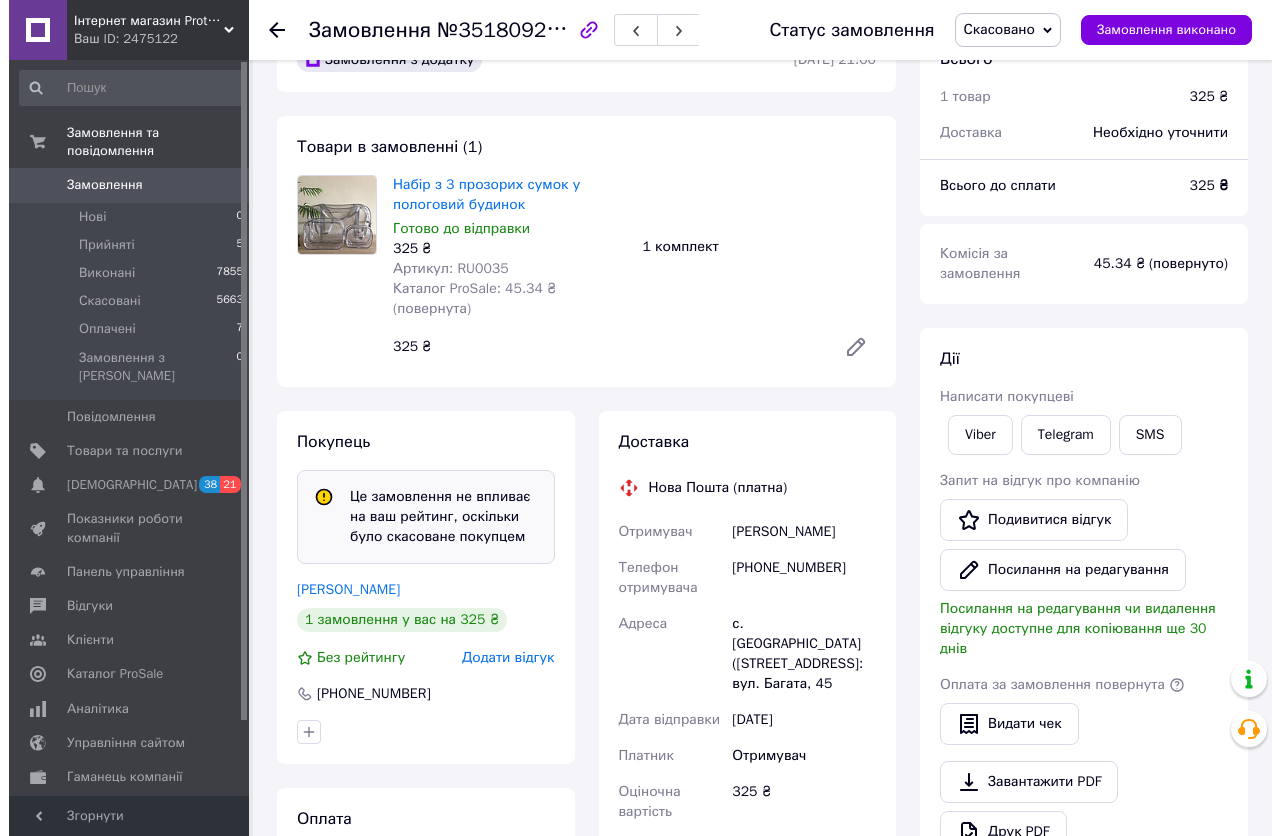 scroll, scrollTop: 200, scrollLeft: 0, axis: vertical 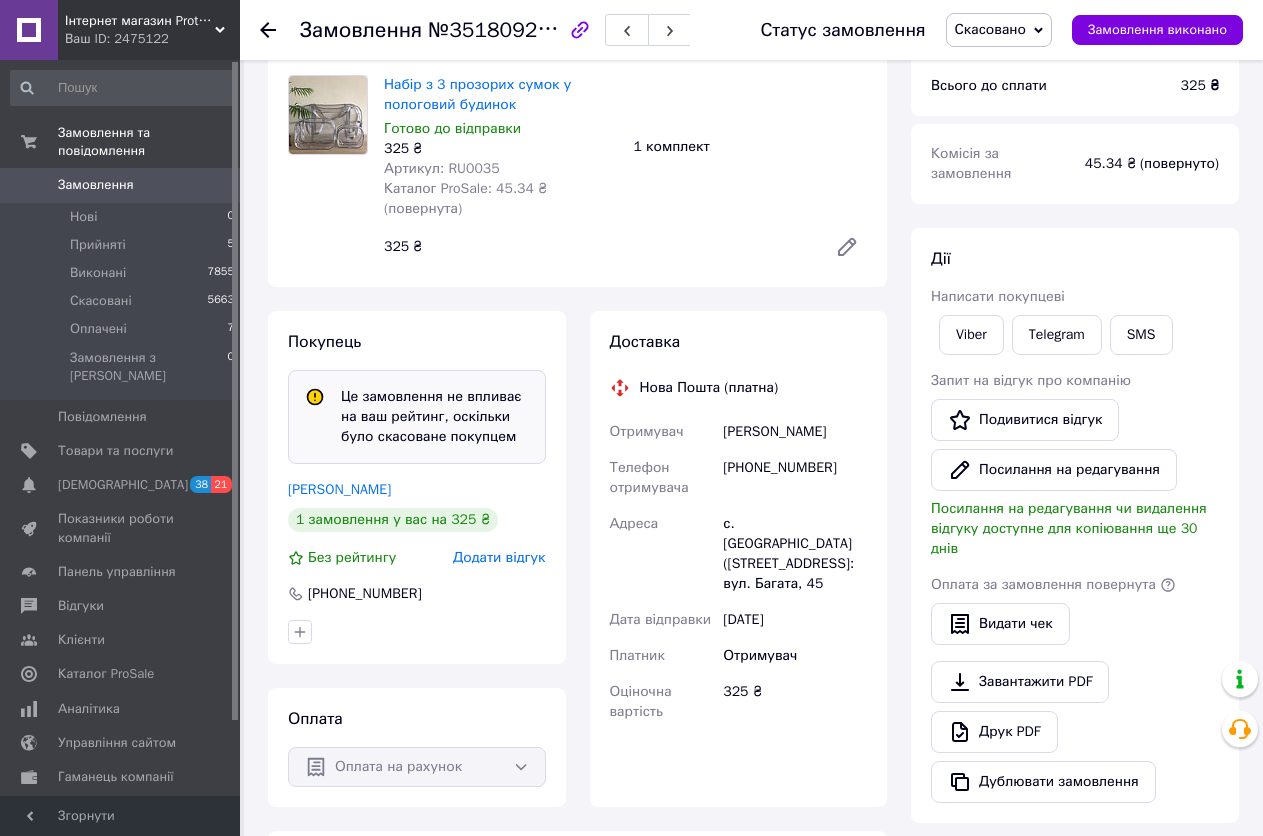 click on "Додати відгук" at bounding box center (499, 557) 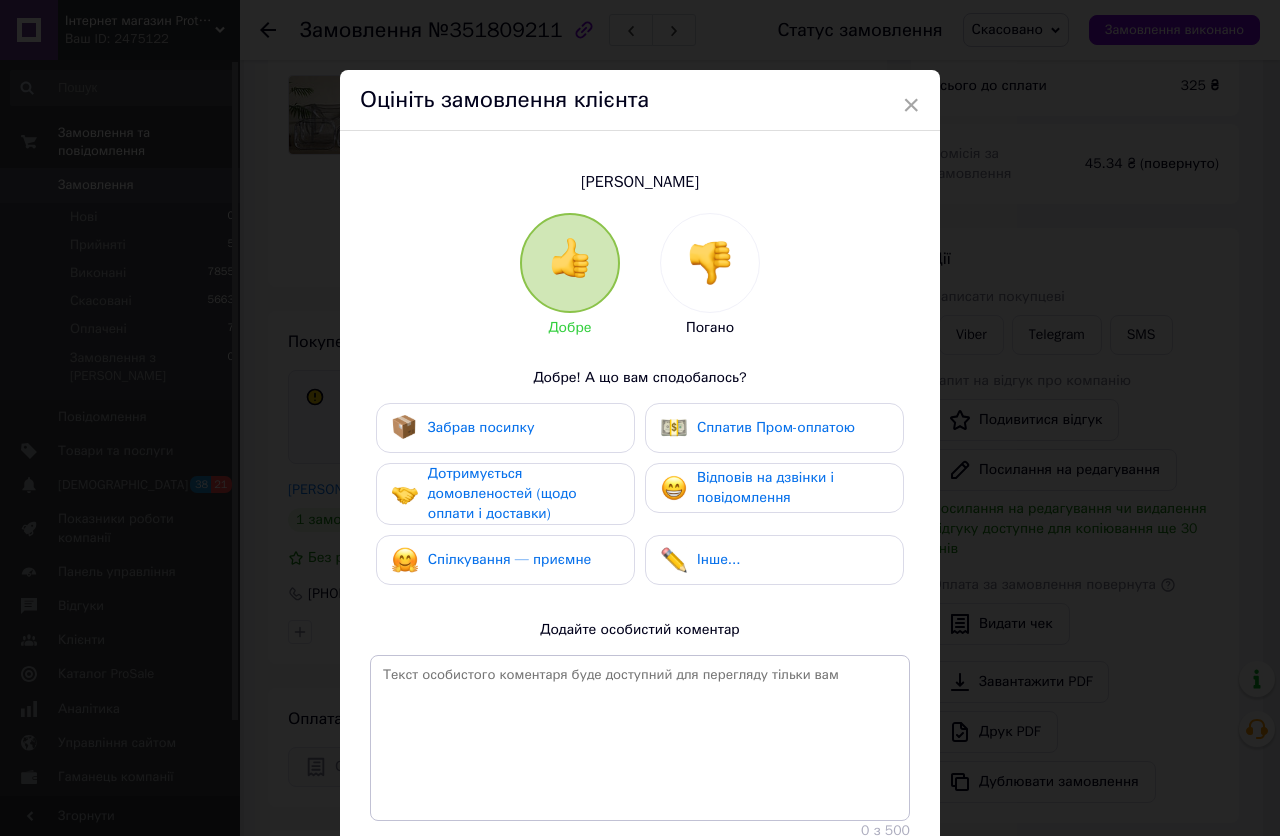 click at bounding box center (710, 263) 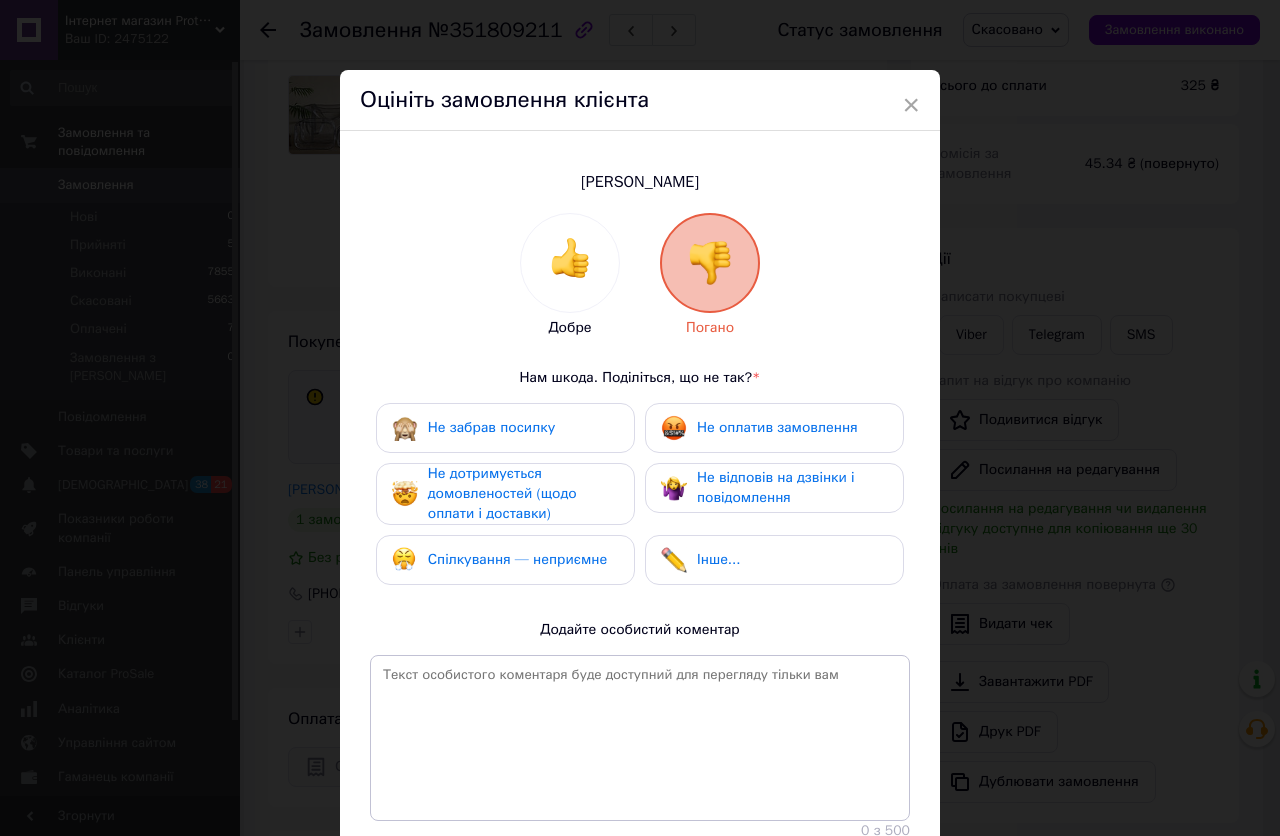 click on "Не оплатив замовлення" at bounding box center (759, 428) 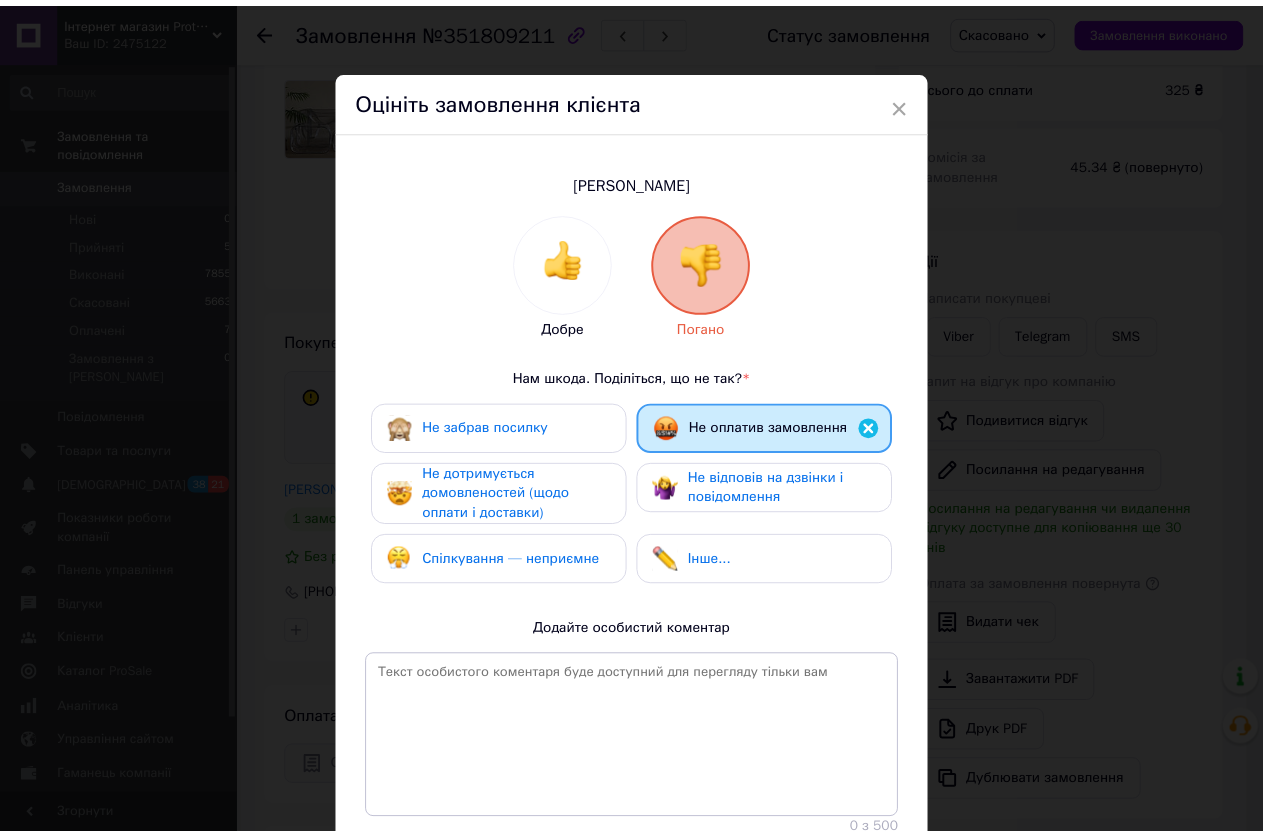 scroll, scrollTop: 147, scrollLeft: 0, axis: vertical 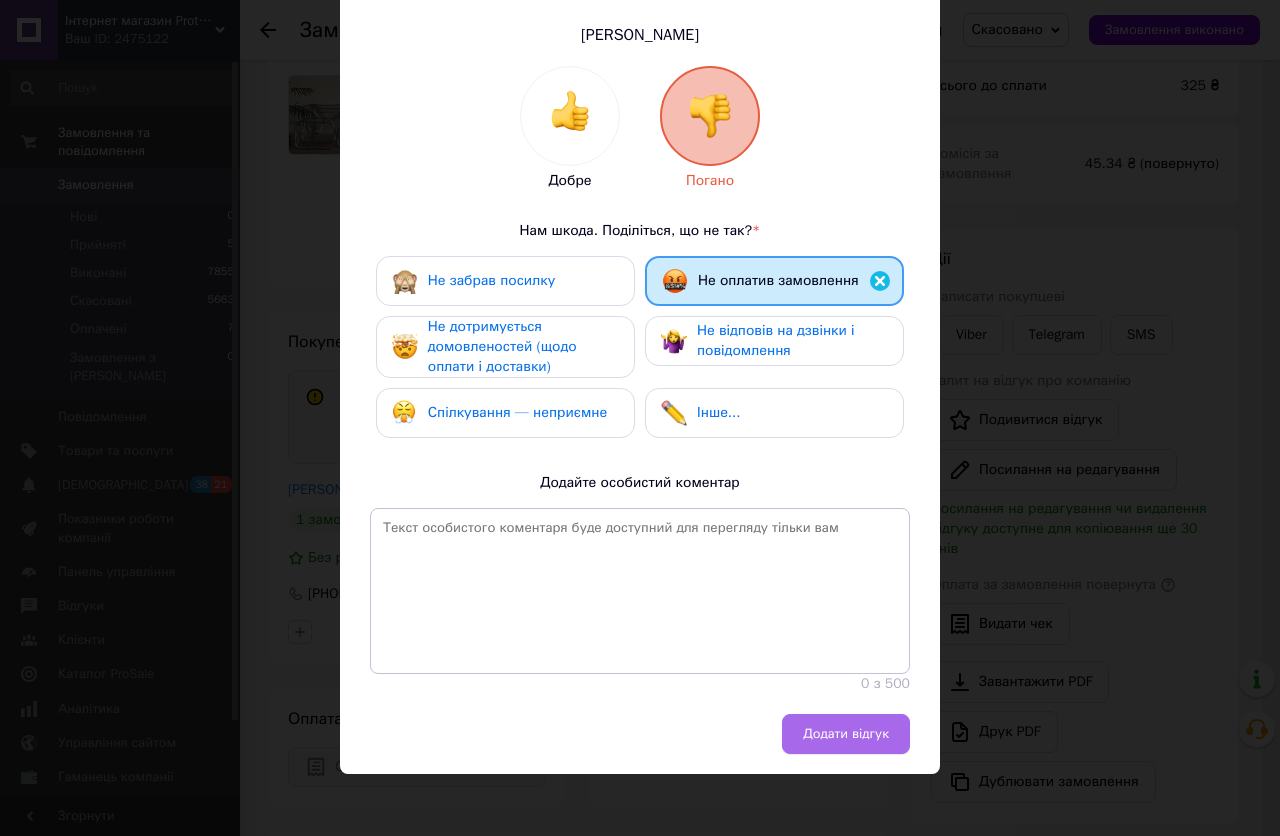 click on "Додати відгук" at bounding box center [846, 734] 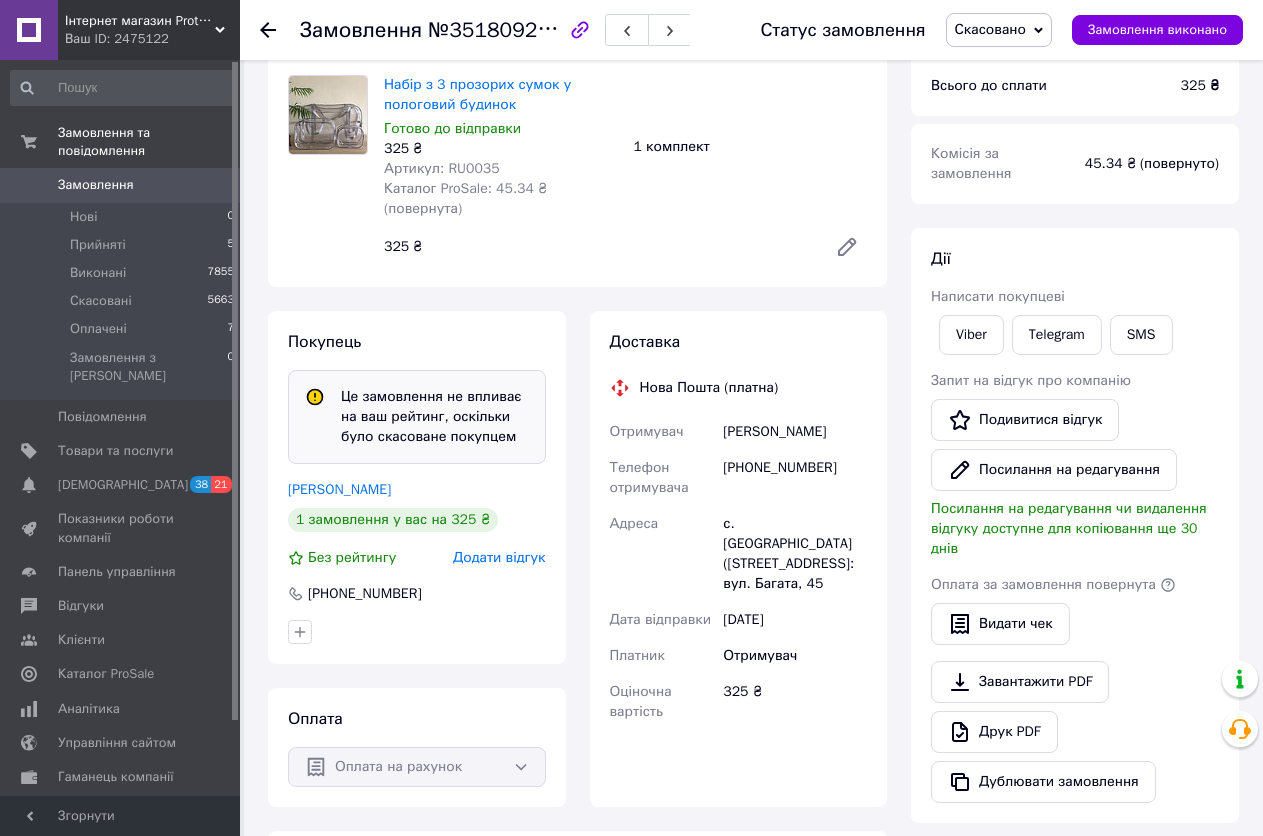 click on "Замовлення" at bounding box center (96, 185) 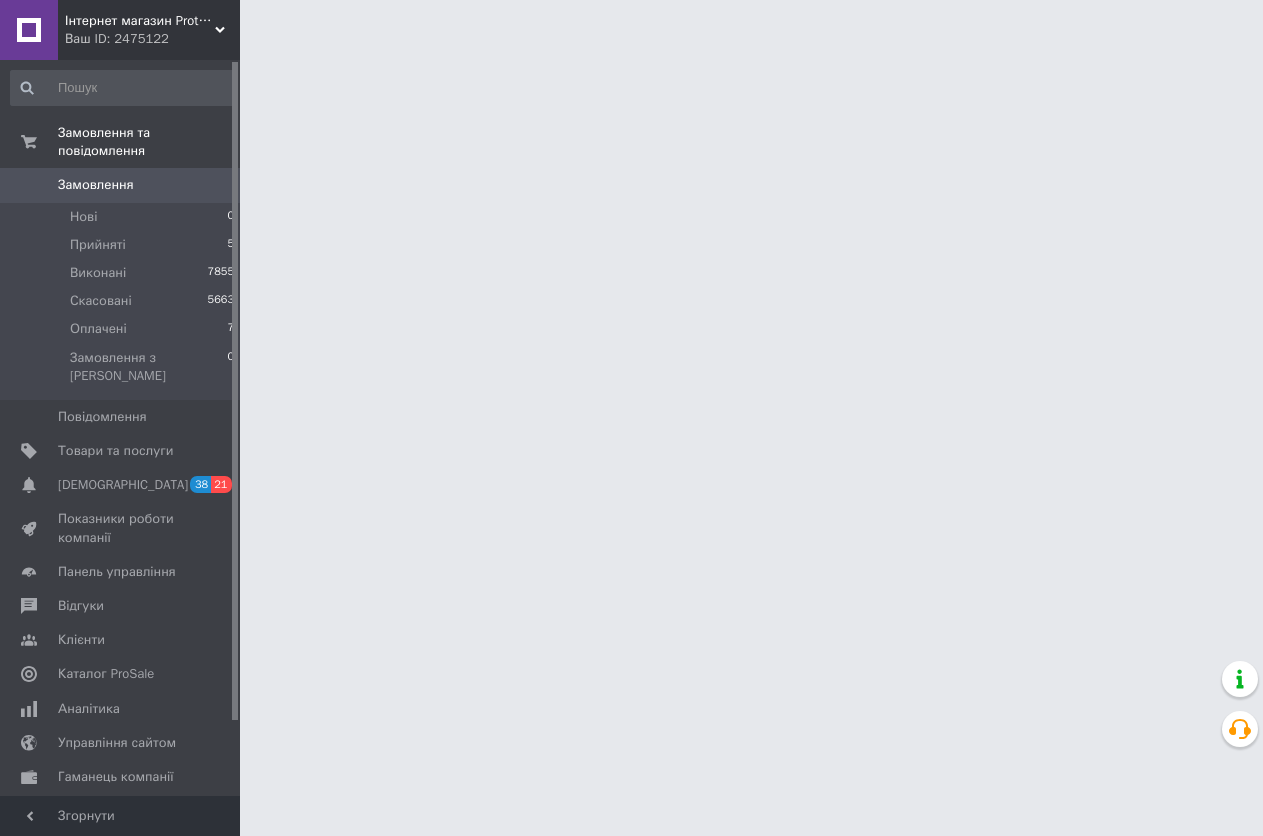 scroll, scrollTop: 0, scrollLeft: 0, axis: both 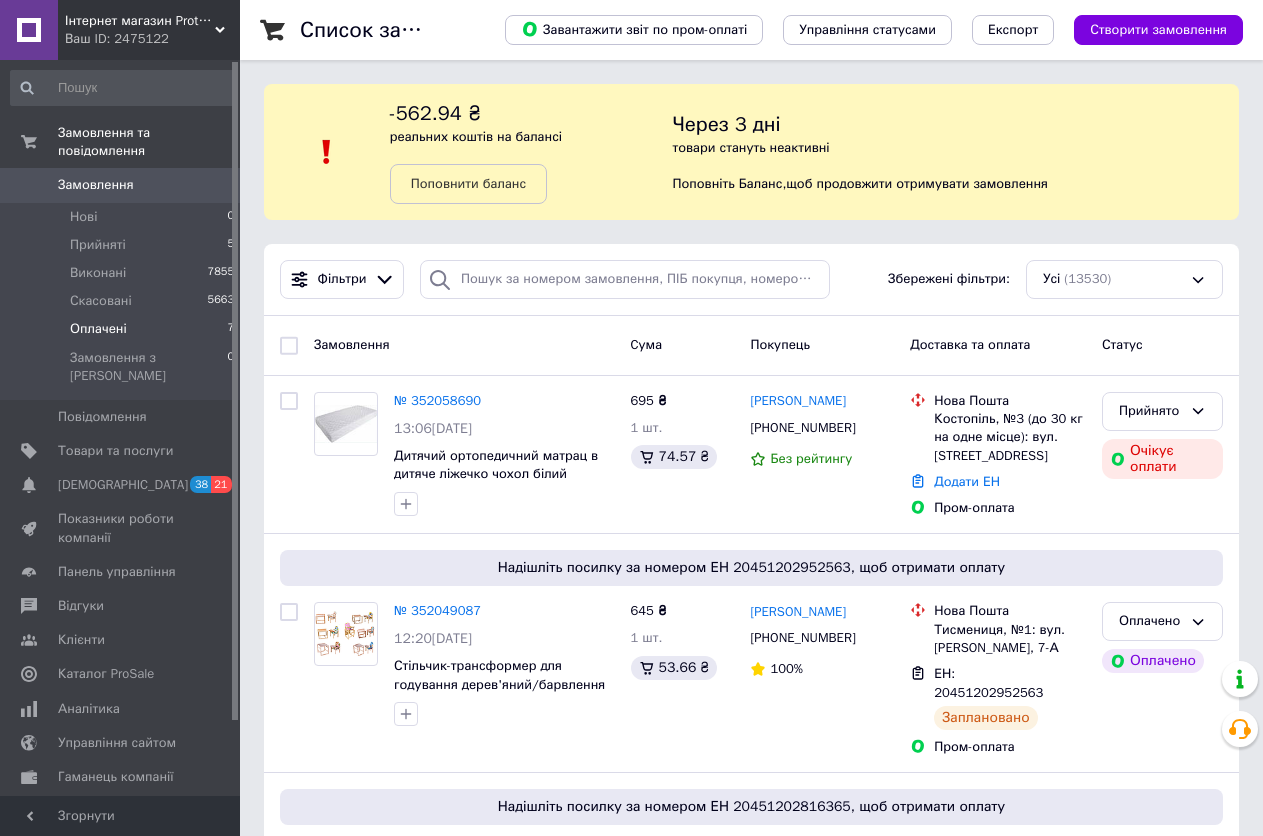click on "Оплачені" at bounding box center [98, 329] 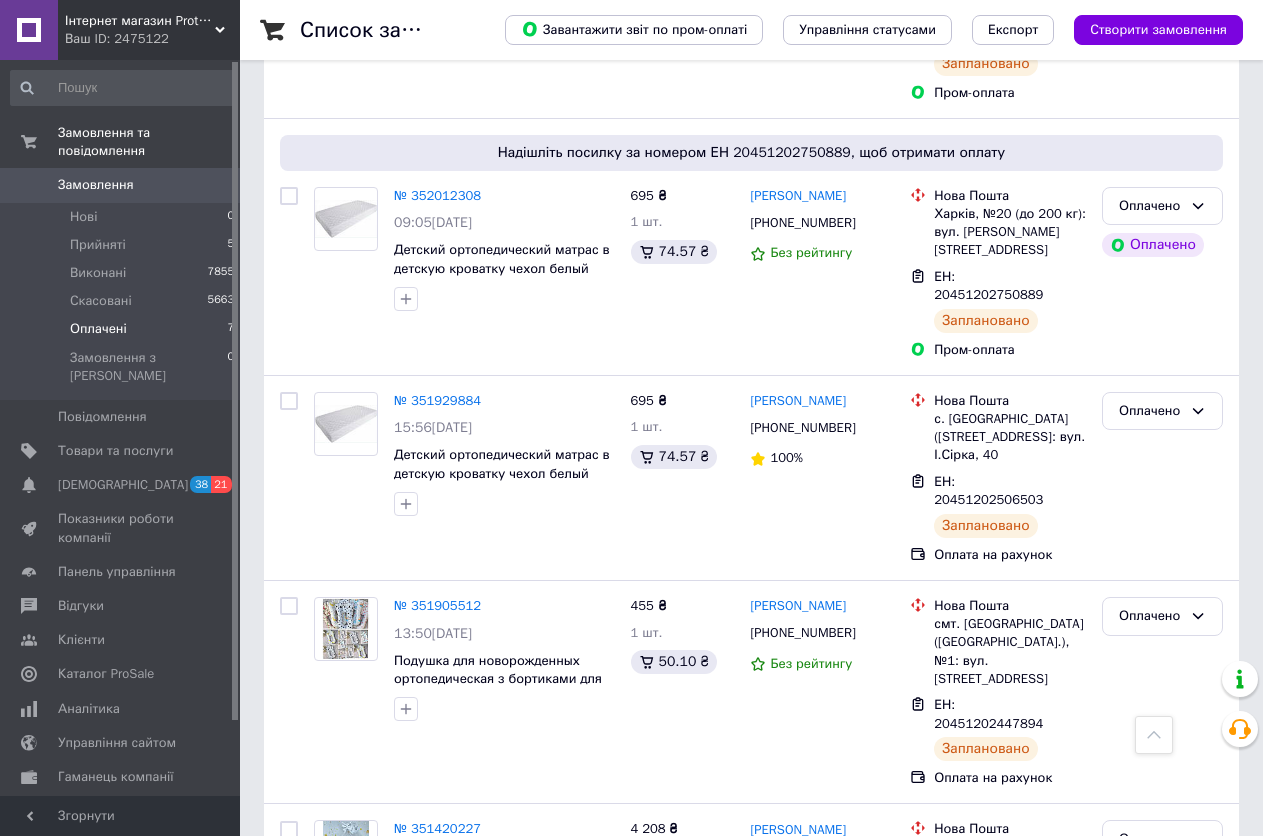 scroll, scrollTop: 1180, scrollLeft: 0, axis: vertical 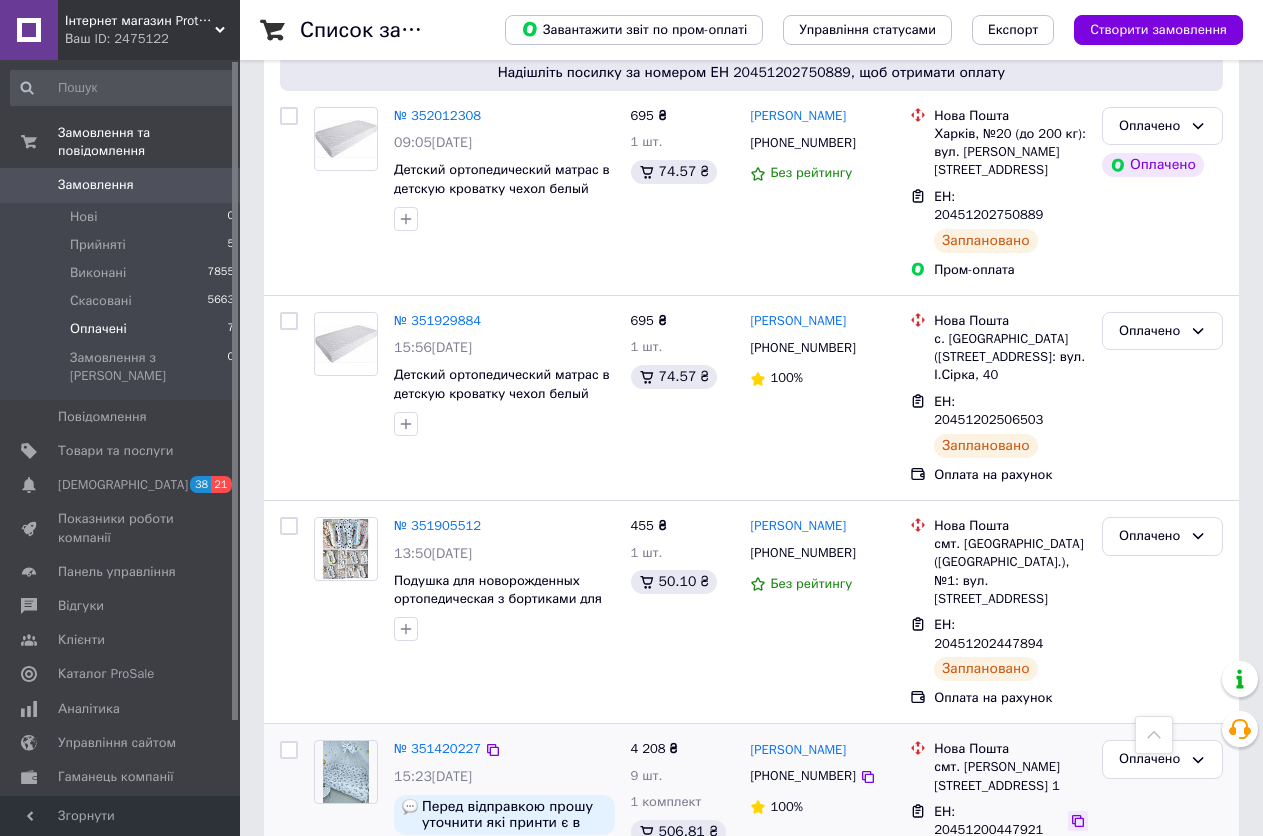 click 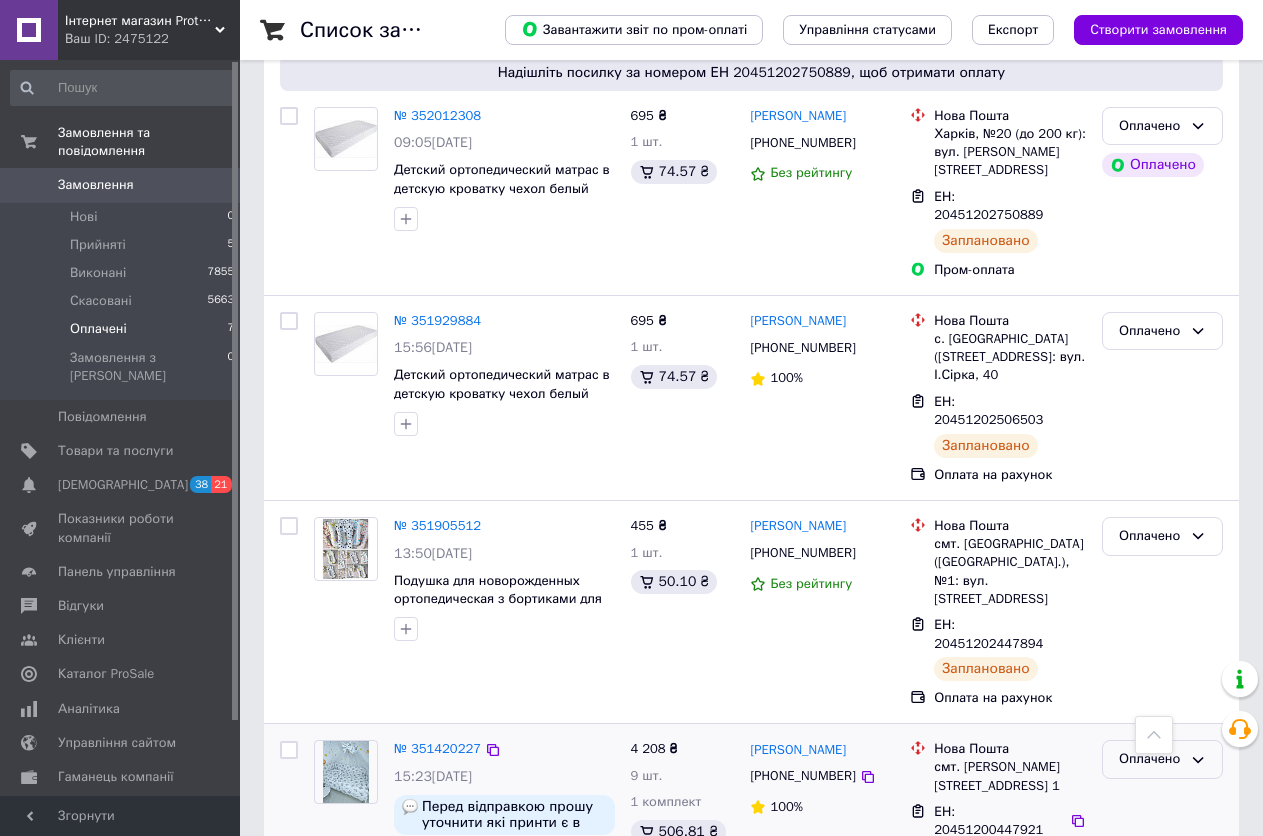 click on "Оплачено" at bounding box center (1150, 759) 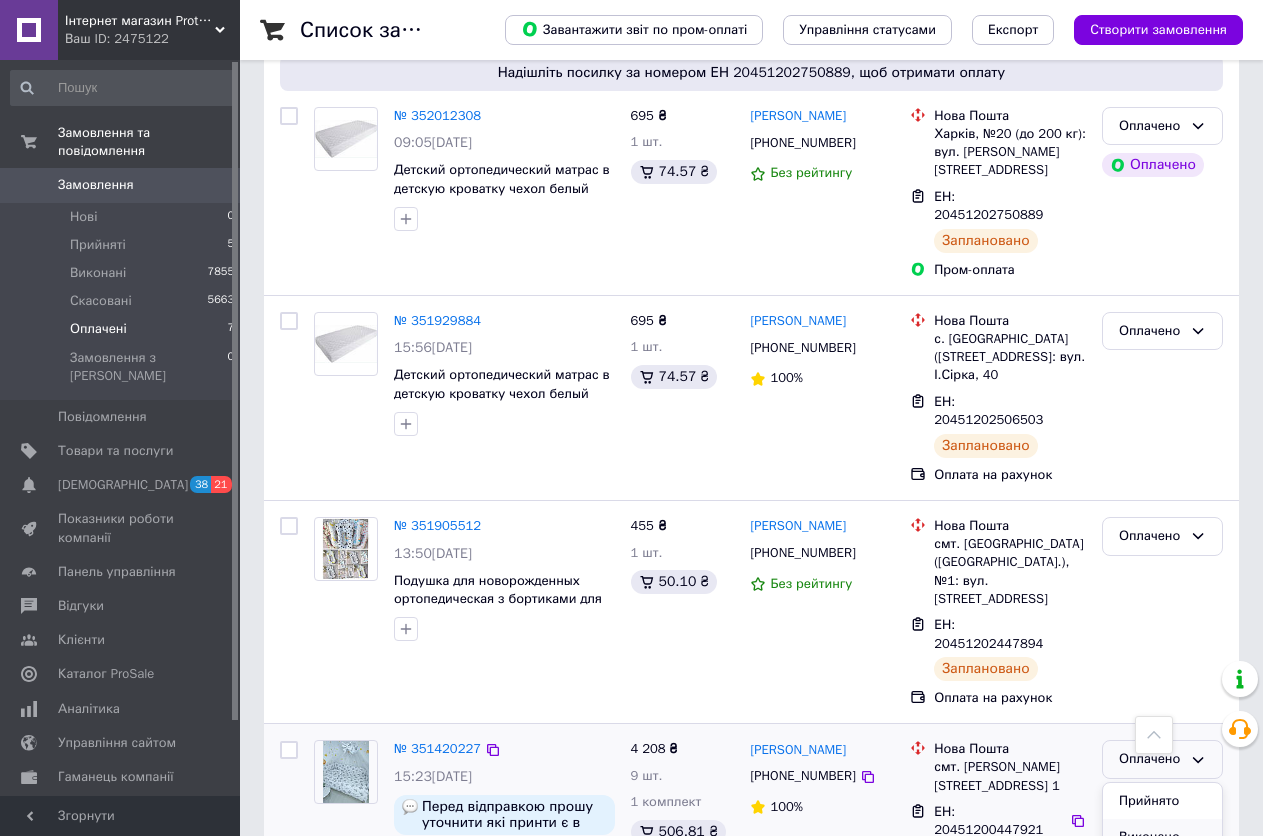 click on "Виконано" at bounding box center (1162, 837) 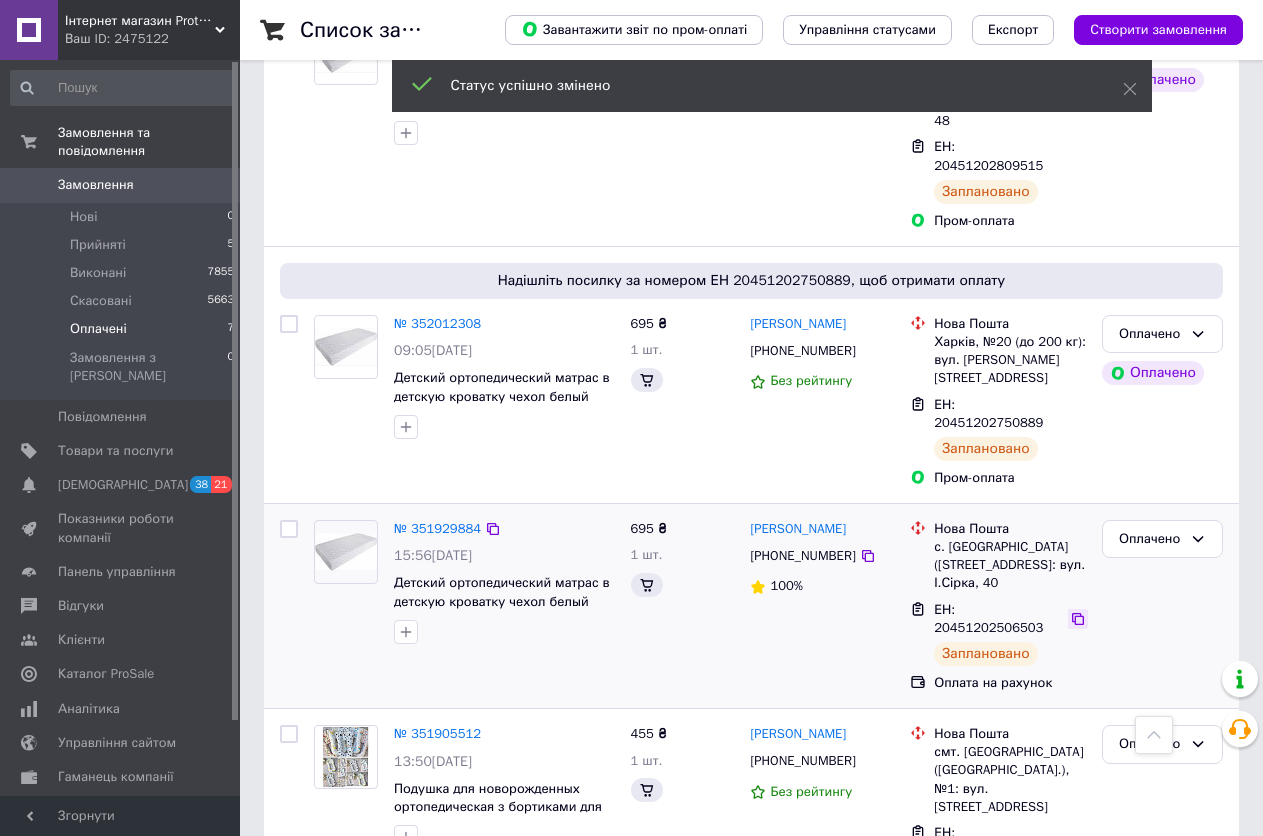 scroll, scrollTop: 1180, scrollLeft: 0, axis: vertical 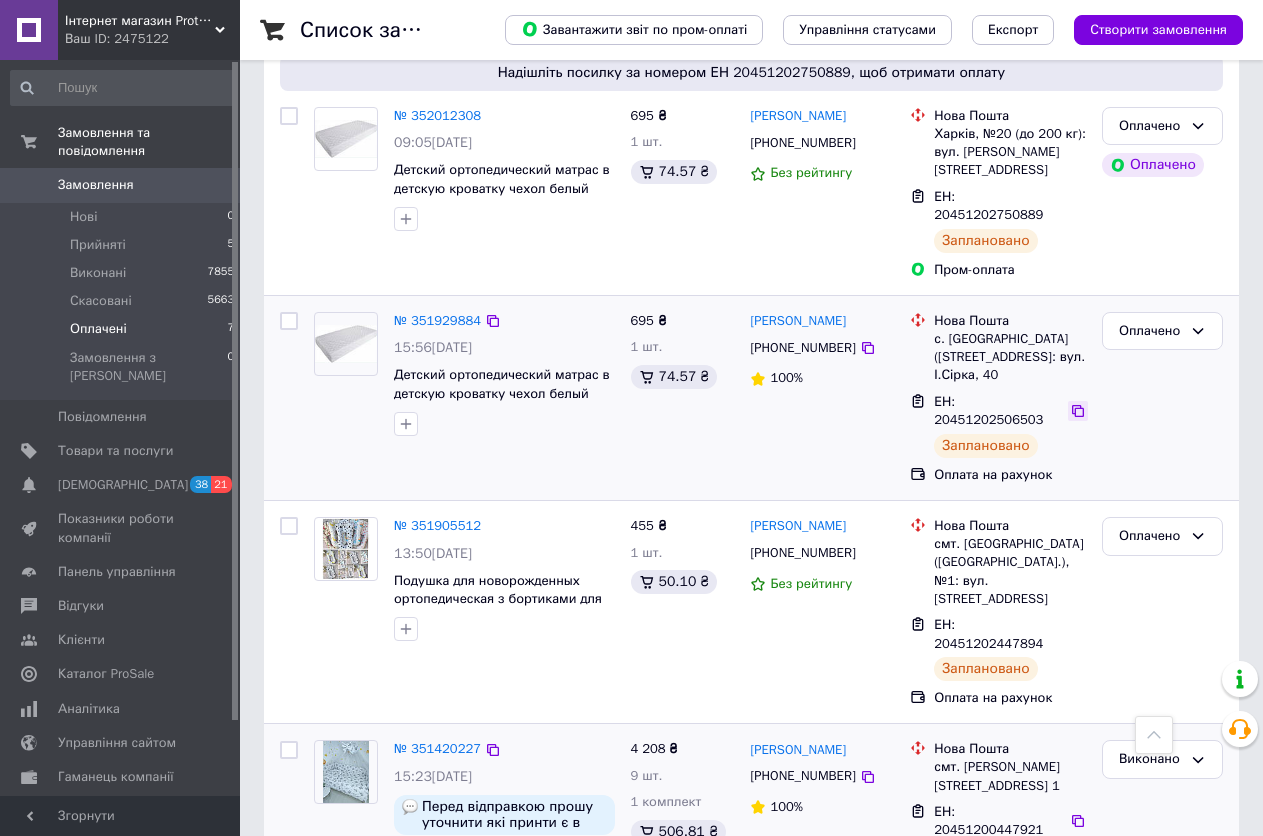 click 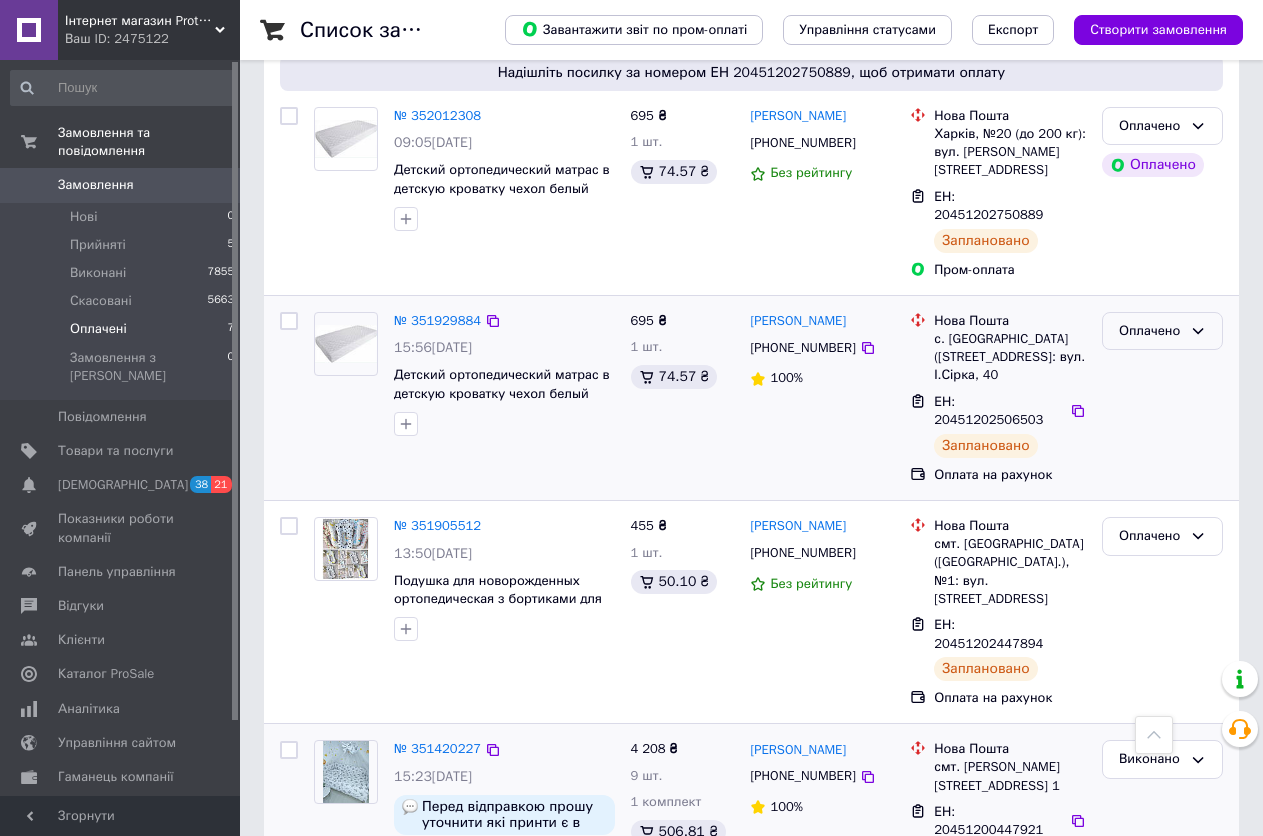 click on "Оплачено" at bounding box center (1150, 331) 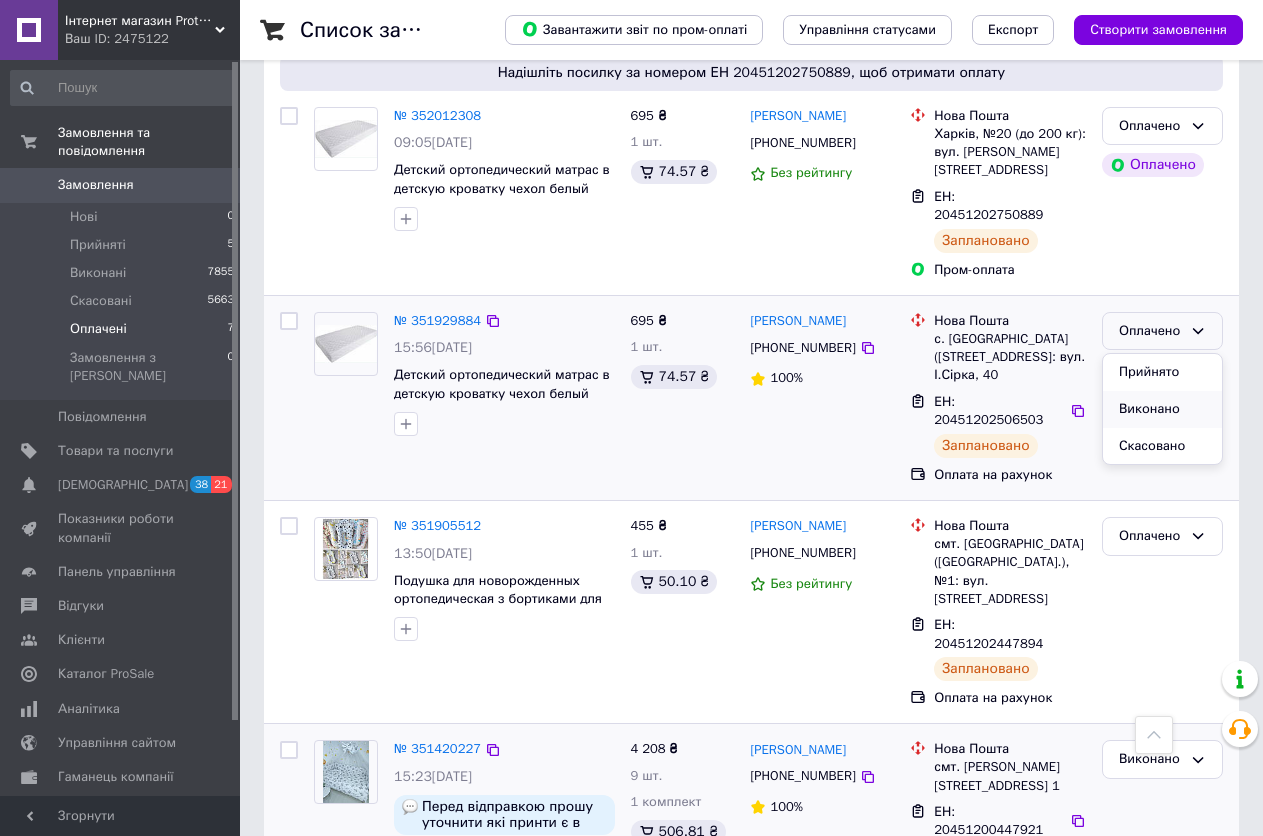 click on "Виконано" at bounding box center (1162, 409) 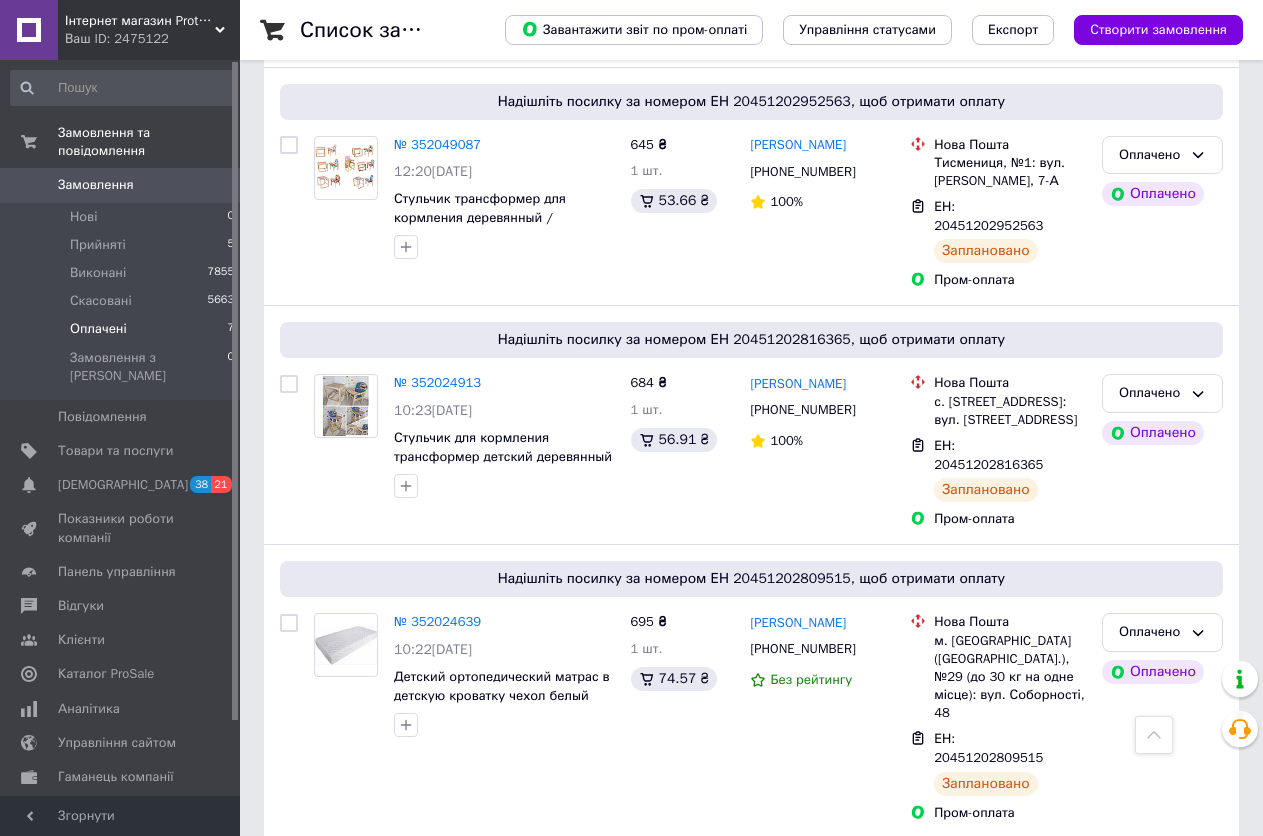 scroll, scrollTop: 280, scrollLeft: 0, axis: vertical 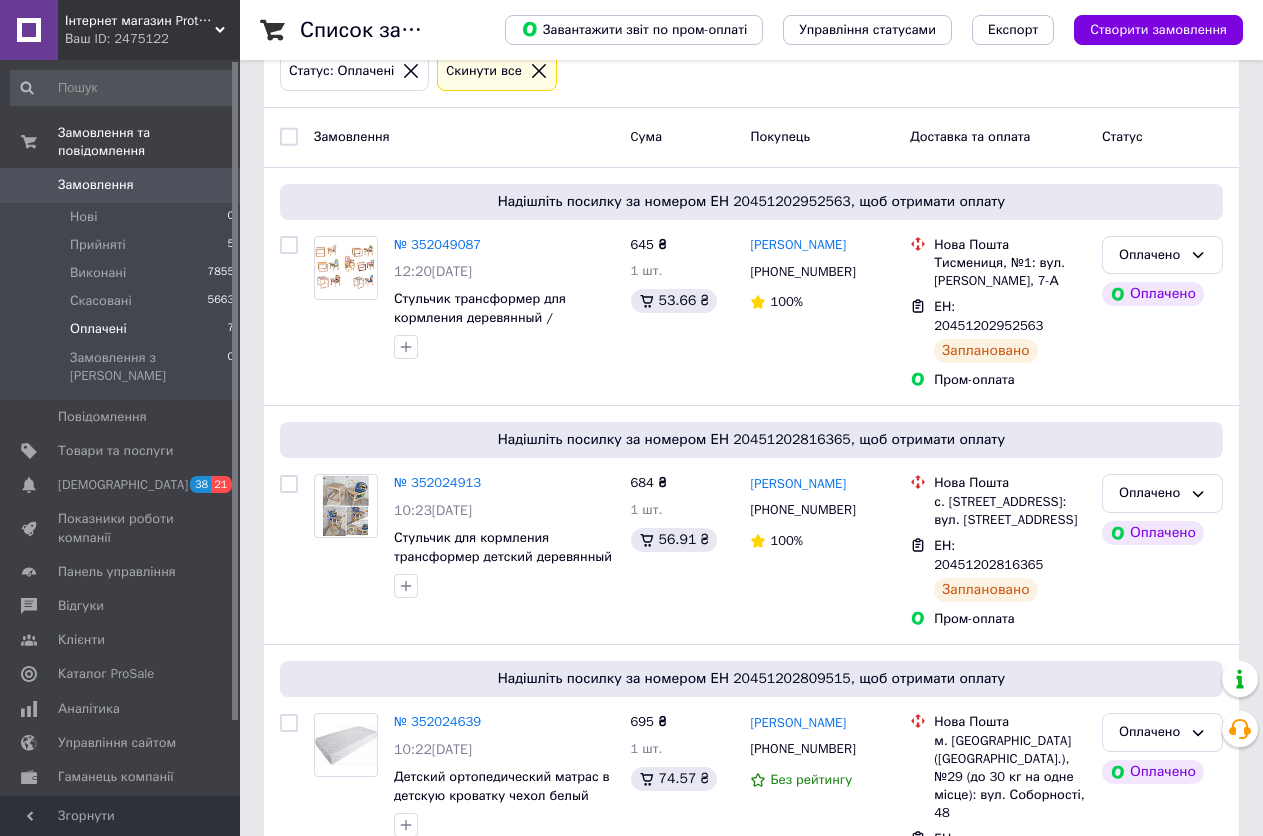 click on "Замовлення" at bounding box center [96, 185] 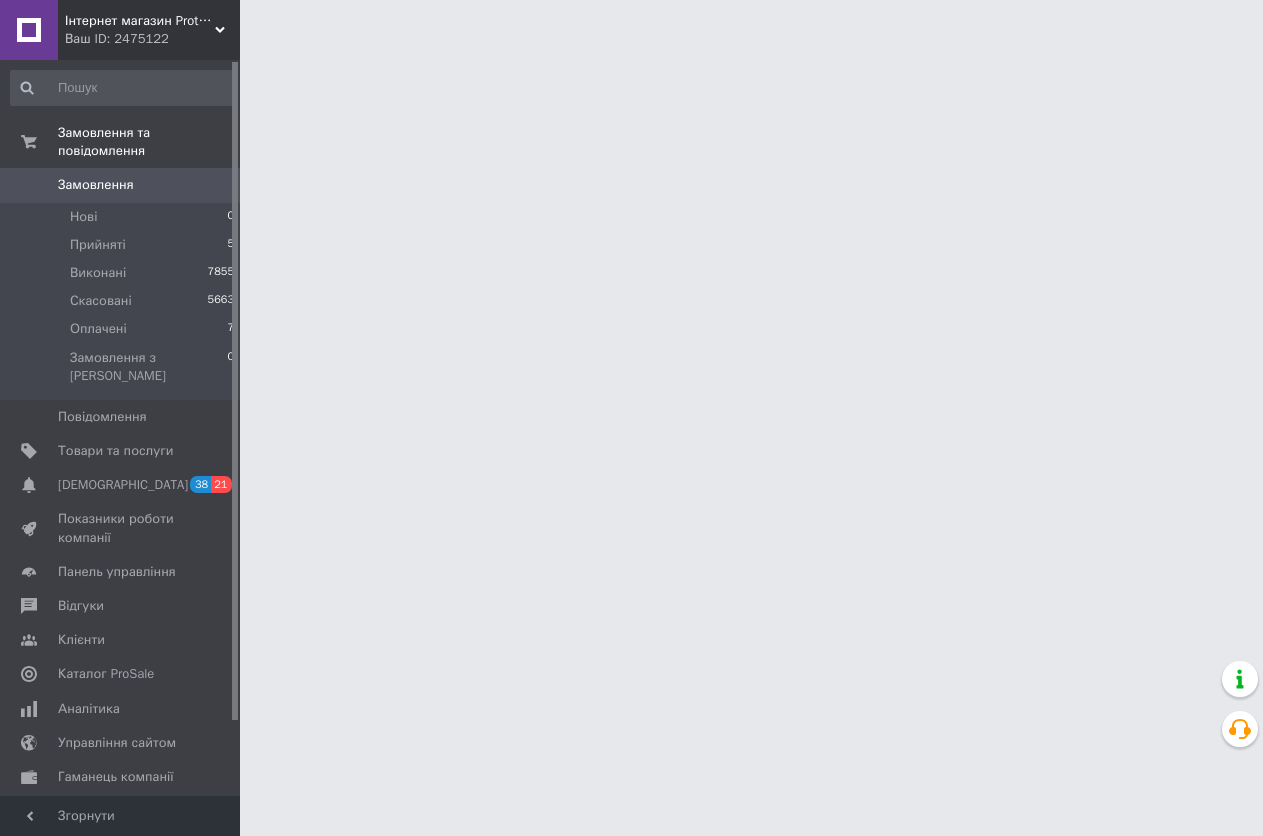 scroll, scrollTop: 0, scrollLeft: 0, axis: both 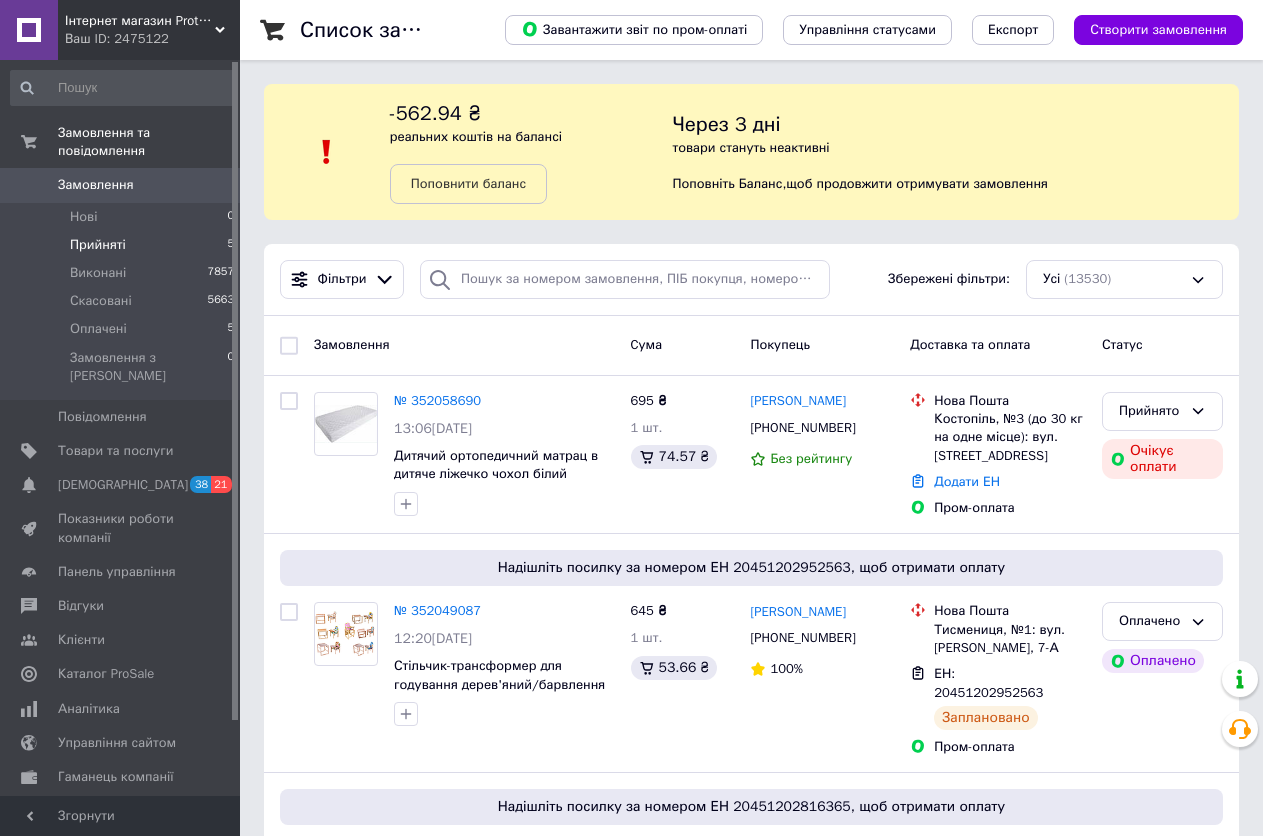 click on "Прийняті" at bounding box center (98, 245) 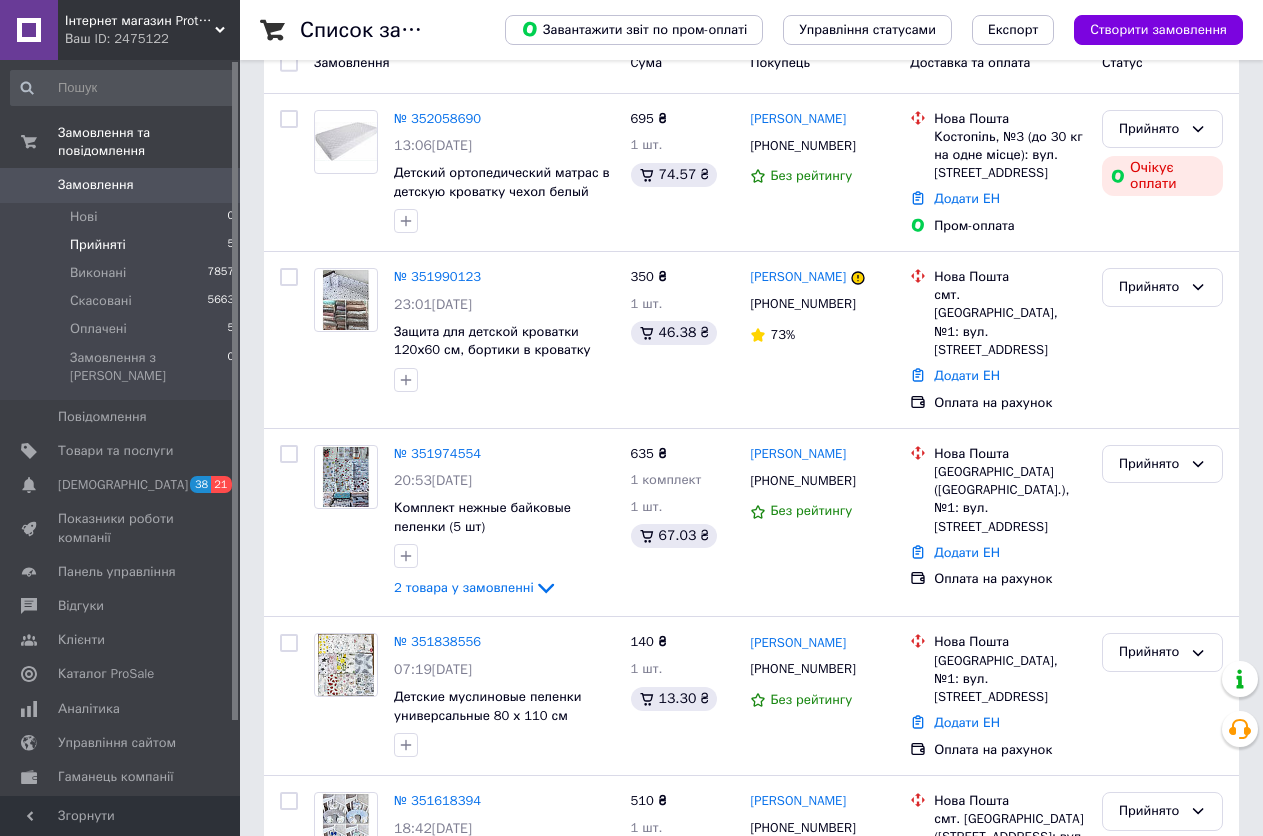 scroll, scrollTop: 454, scrollLeft: 0, axis: vertical 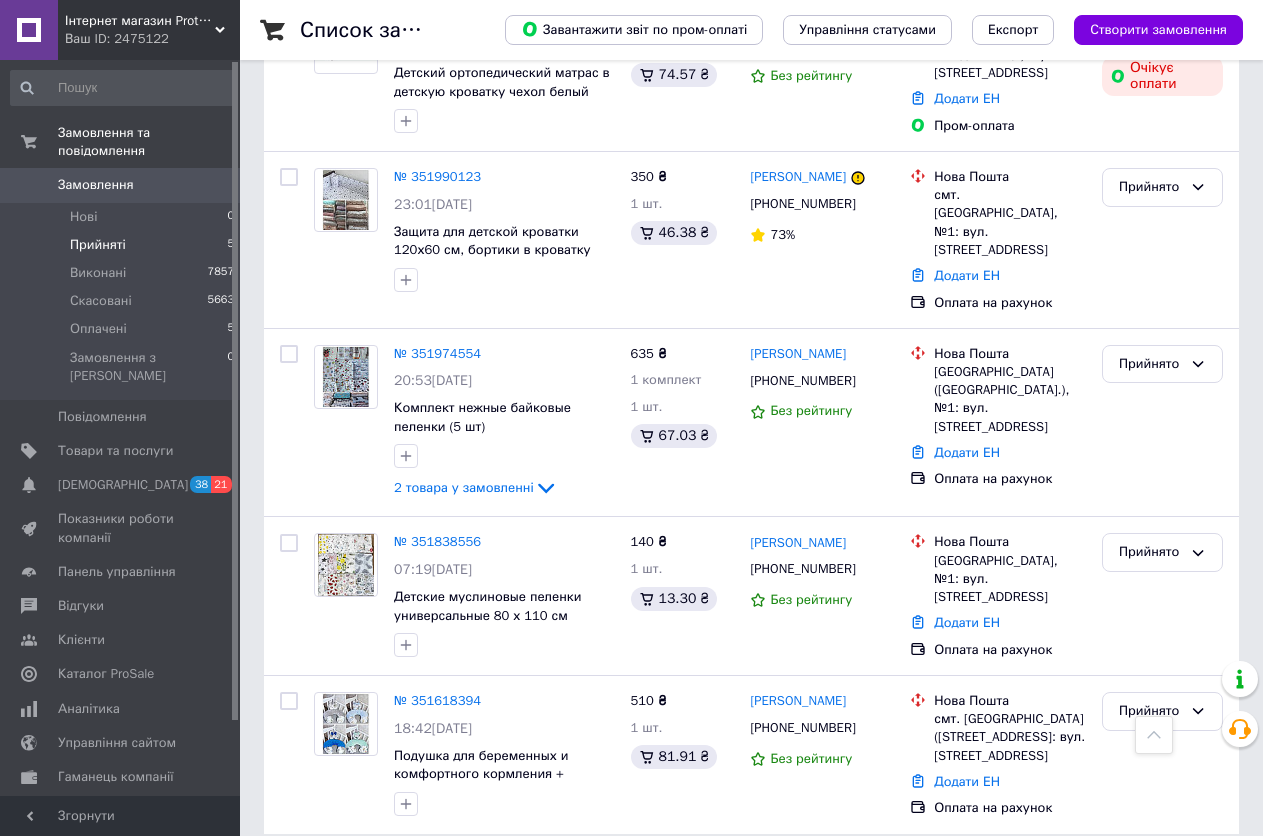 click on "Замовлення" at bounding box center (96, 185) 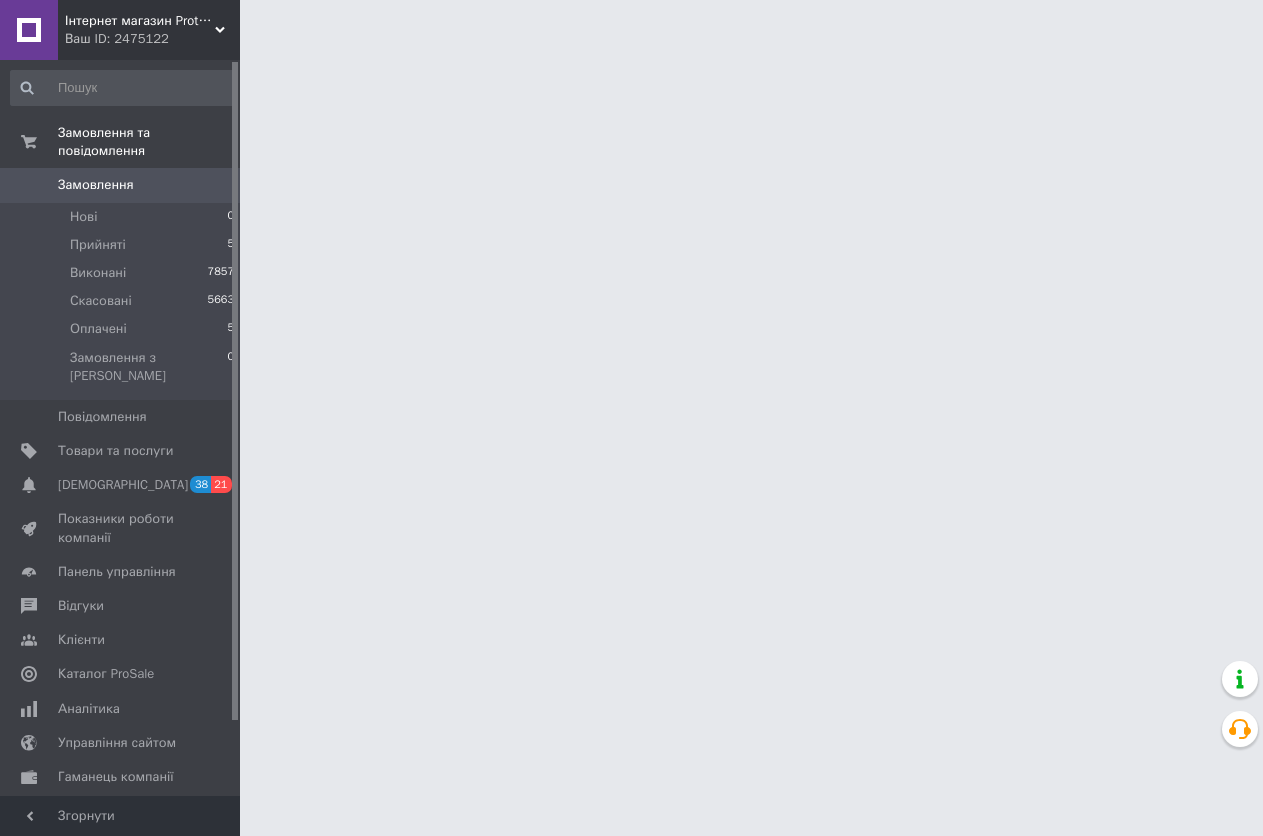 scroll, scrollTop: 0, scrollLeft: 0, axis: both 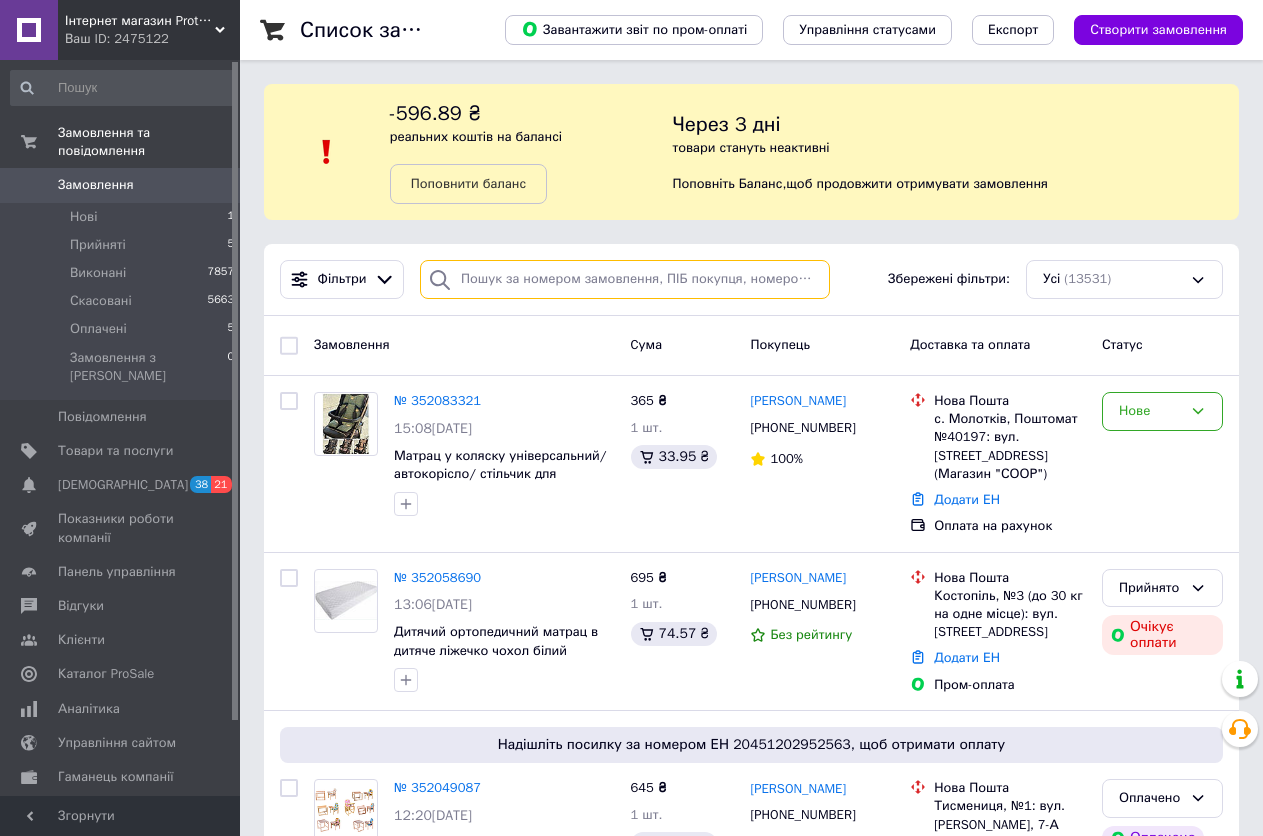click at bounding box center (625, 279) 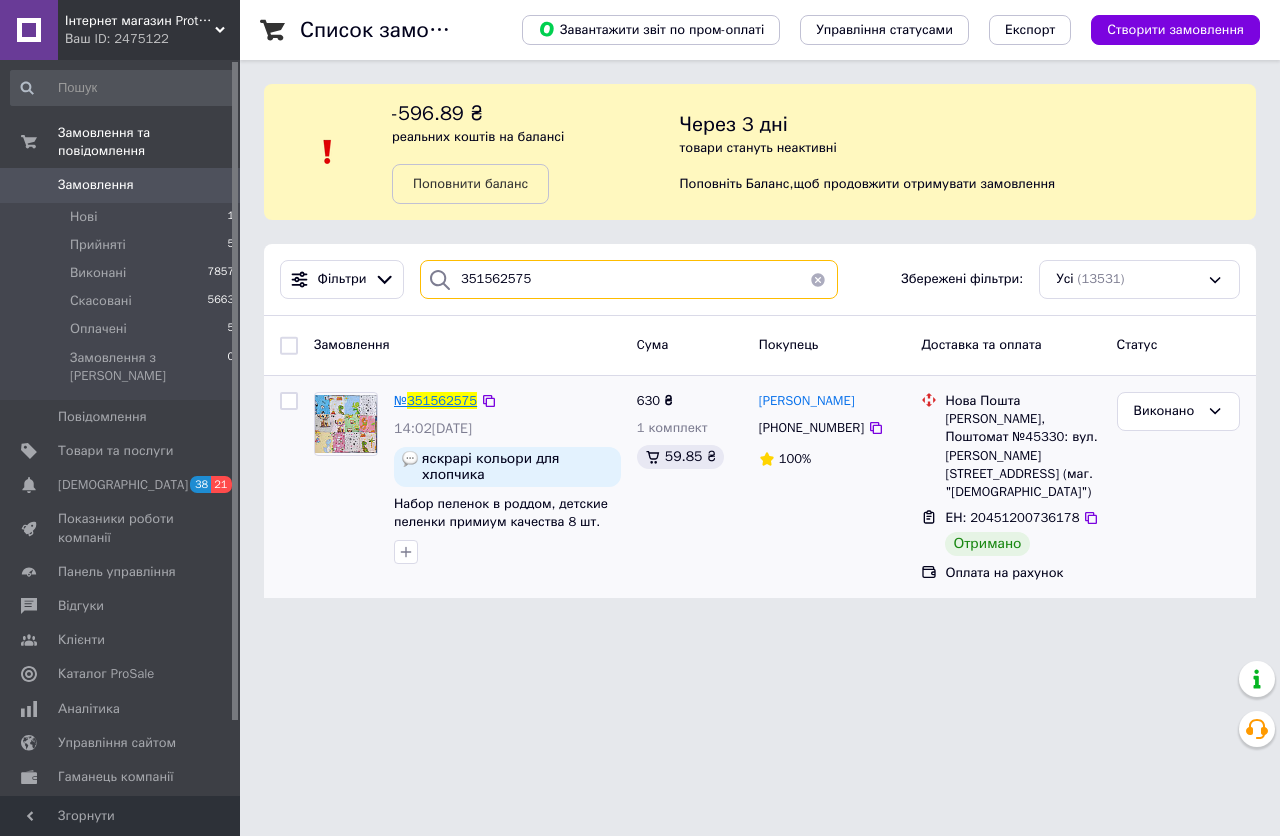 type on "351562575" 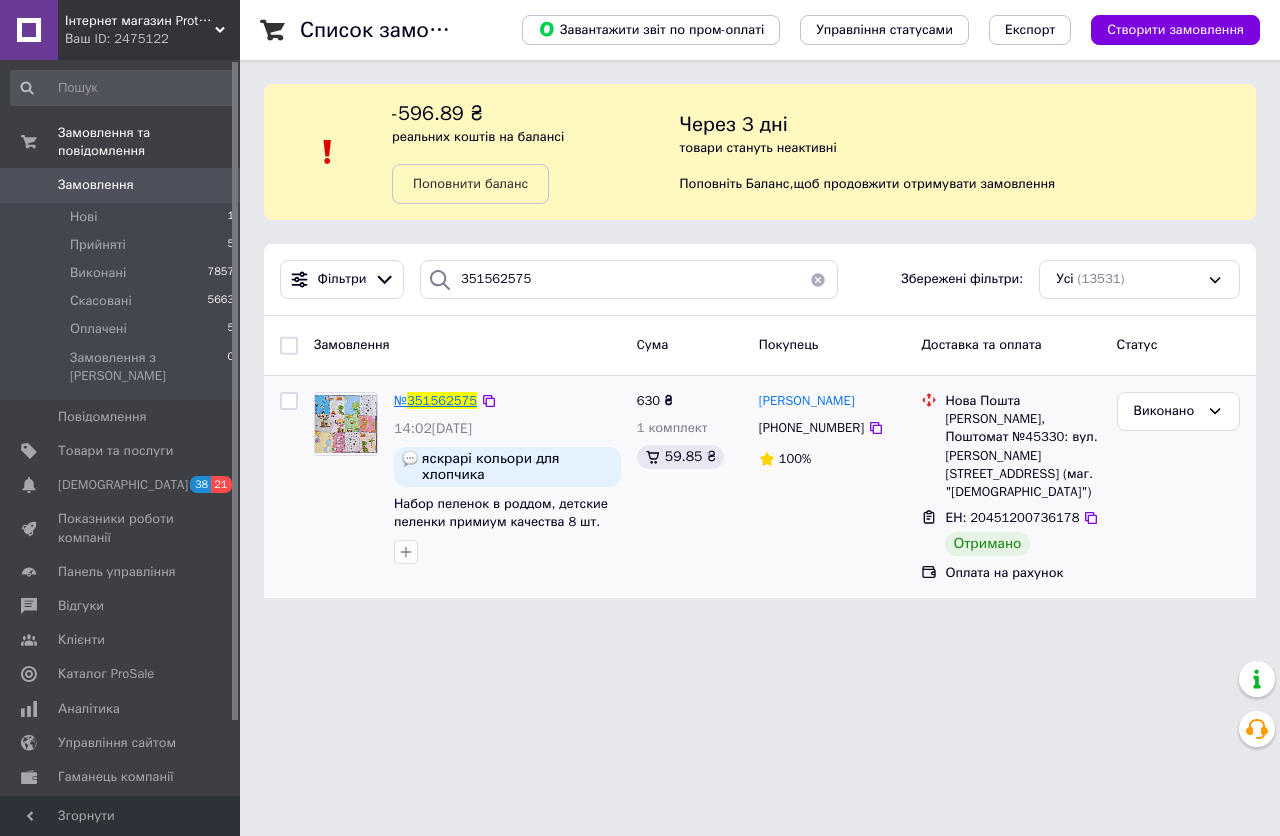 click on "351562575" at bounding box center [442, 400] 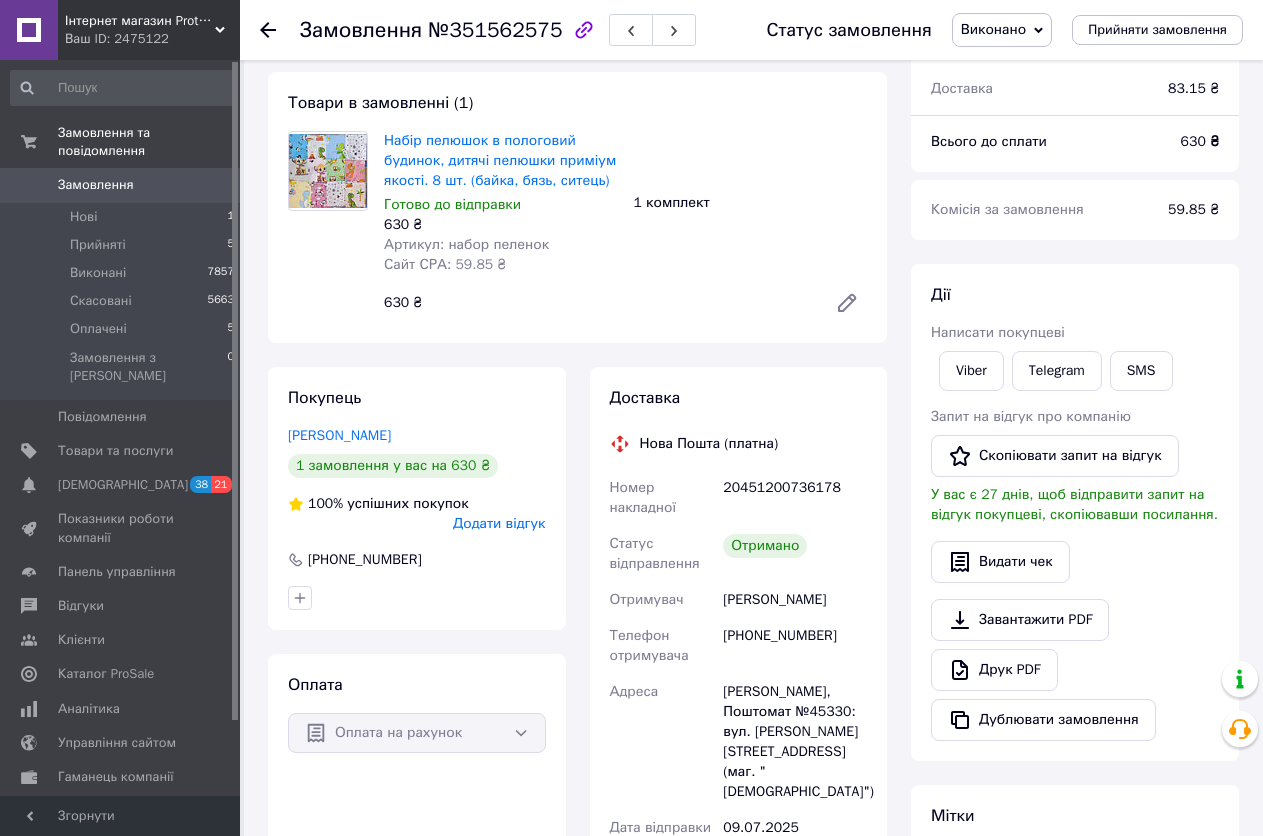 scroll, scrollTop: 0, scrollLeft: 0, axis: both 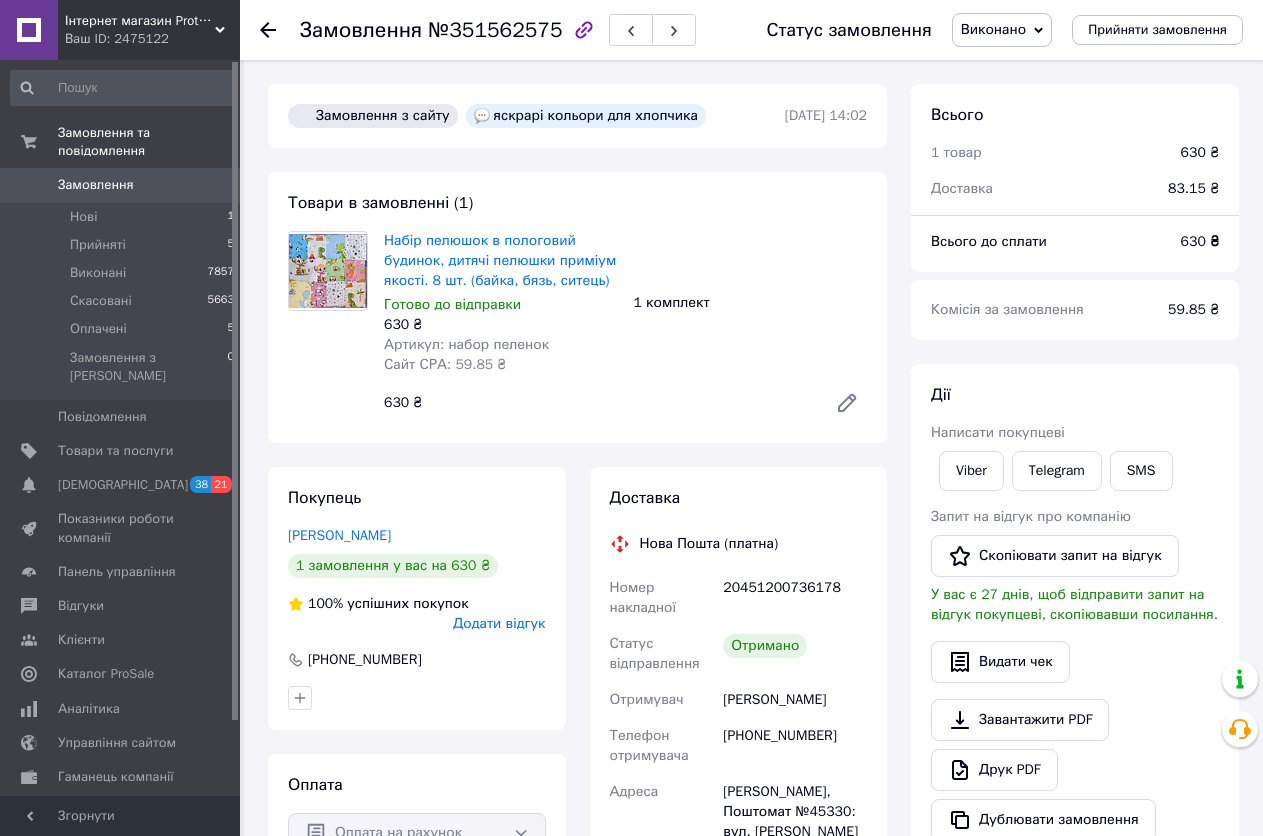 click on "Замовлення" at bounding box center [96, 185] 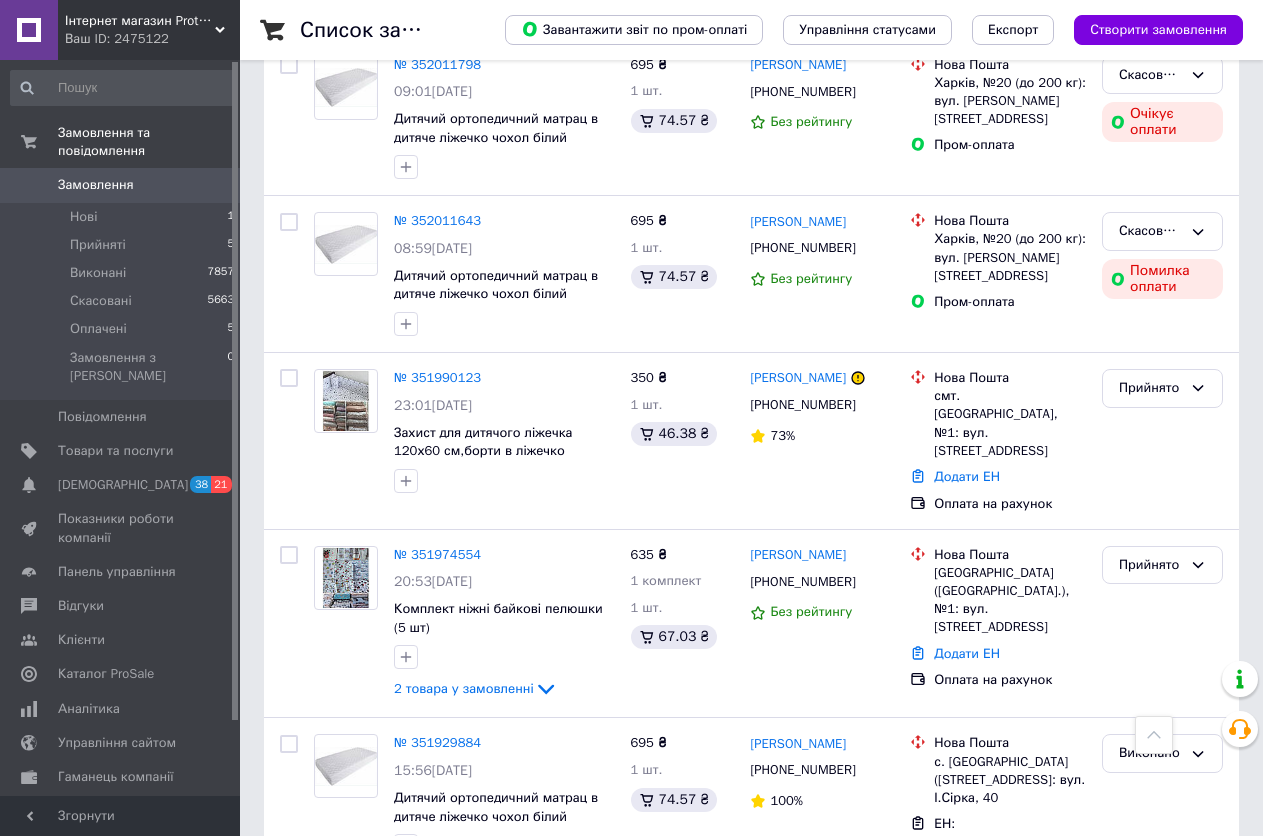 scroll, scrollTop: 1900, scrollLeft: 0, axis: vertical 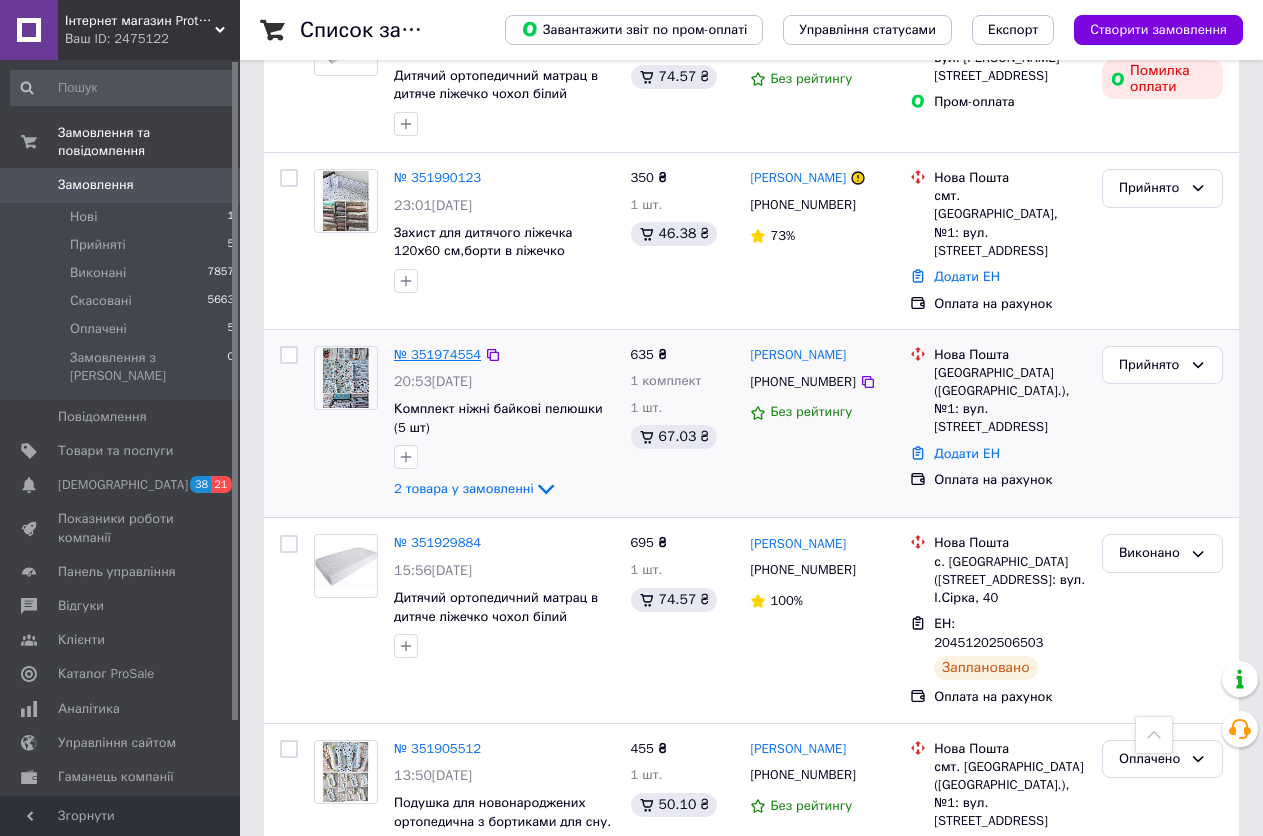 click on "№ 351974554" at bounding box center (437, 354) 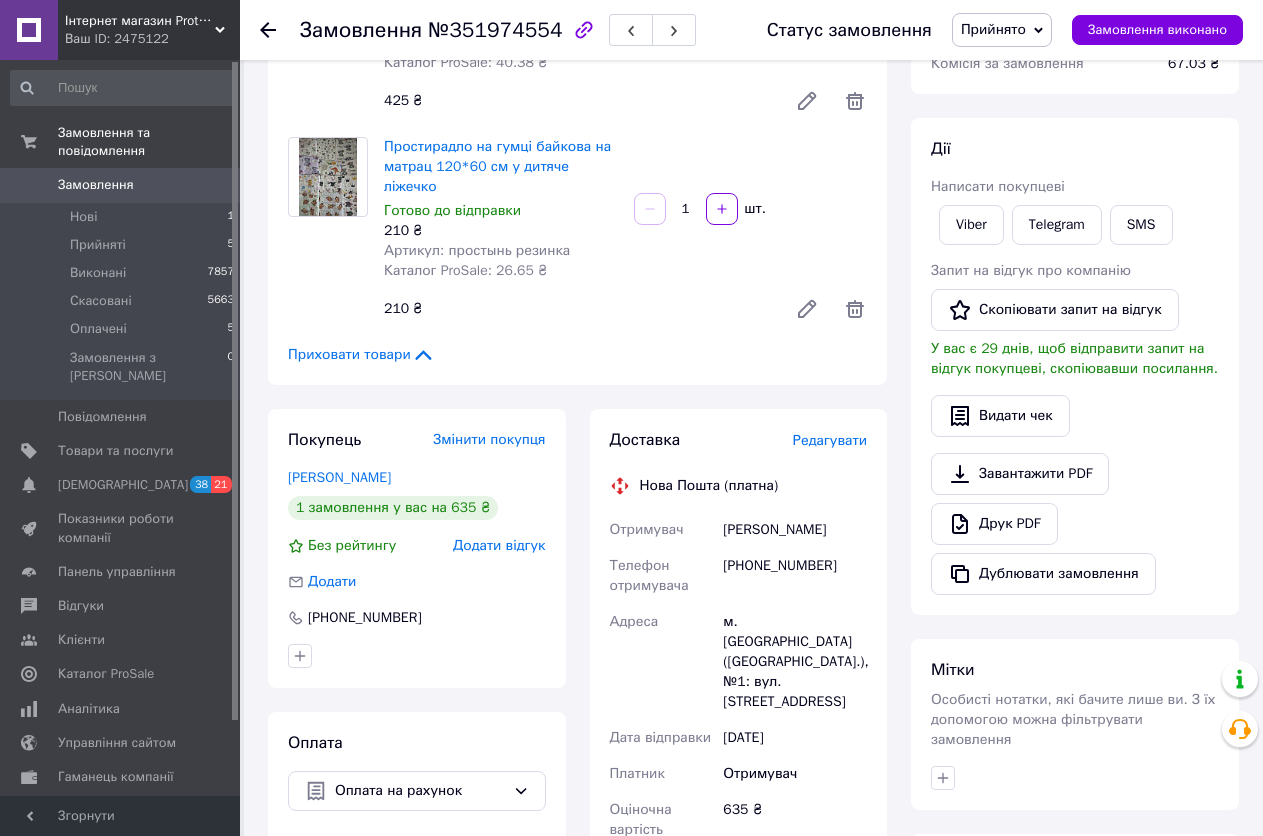 scroll, scrollTop: 82, scrollLeft: 0, axis: vertical 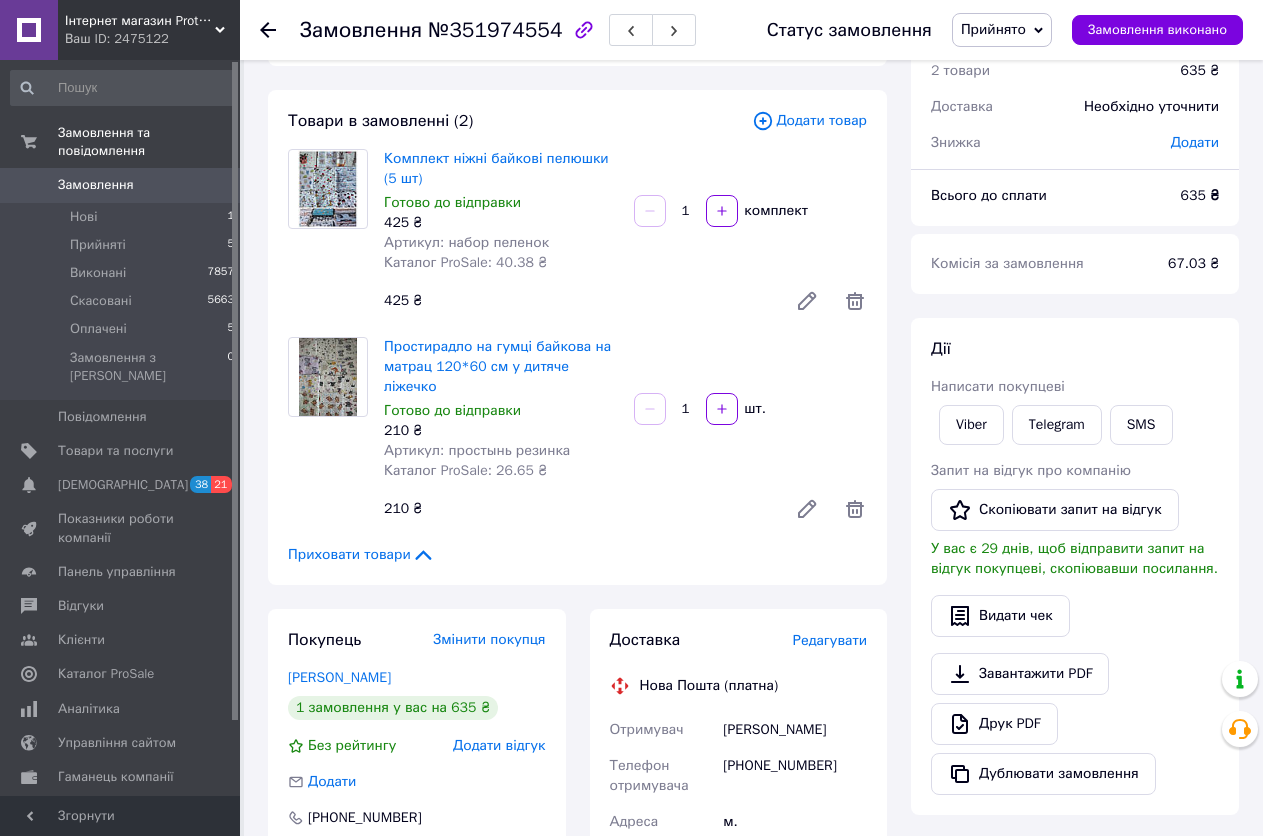 click on "Товари в замовленні (2) Додати товар Комплект ніжні байкові пелюшки (5 шт) Готово до відправки 425 ₴ Артикул: набор пеленок Каталог ProSale: 40.38 ₴  1   комплект 425 ₴ Простирадло на гумці байкова на матрац 120*60 см у дитяче ліжечко Готово до відправки 210 ₴ Артикул: простынь резинка Каталог ProSale: 26.65 ₴  1   шт. 210 ₴ Приховати товари" at bounding box center [577, 337] 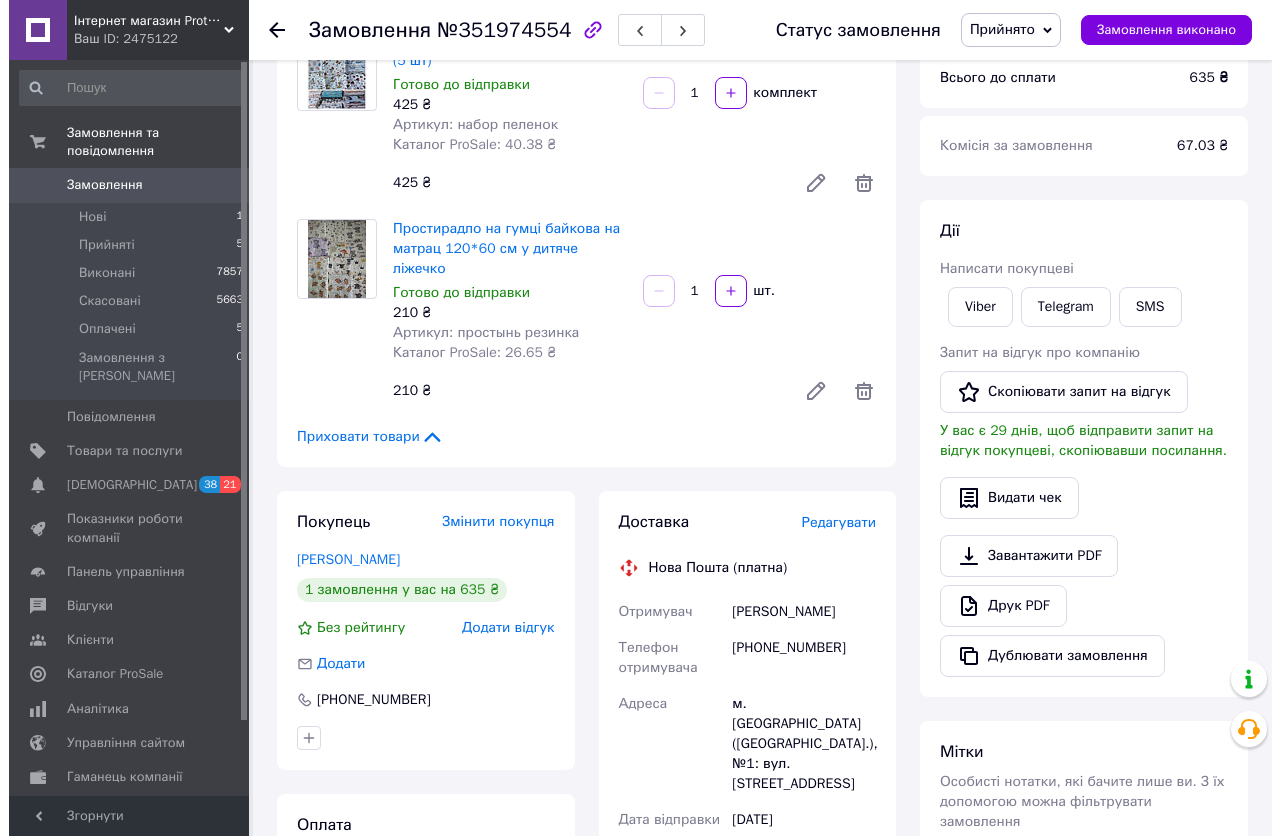 scroll, scrollTop: 400, scrollLeft: 0, axis: vertical 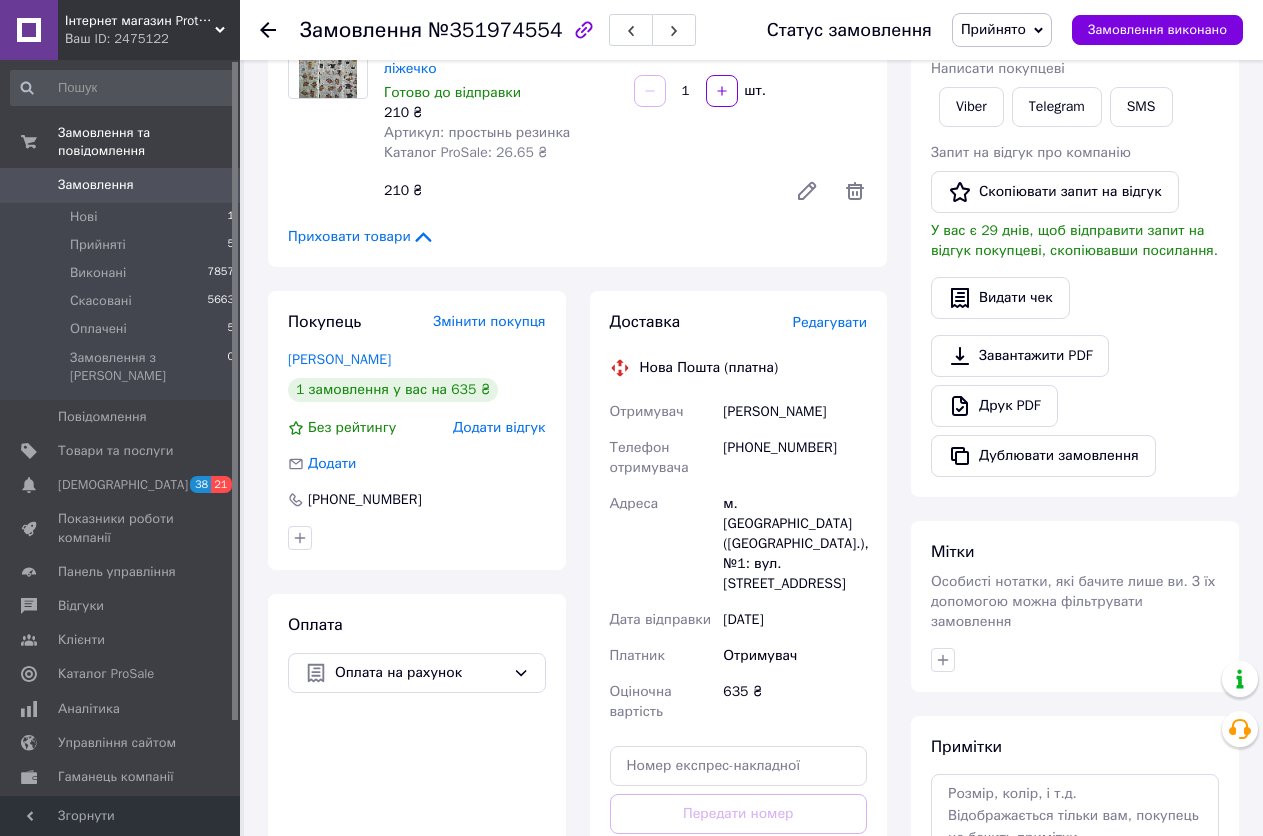 click on "Редагувати" at bounding box center [830, 322] 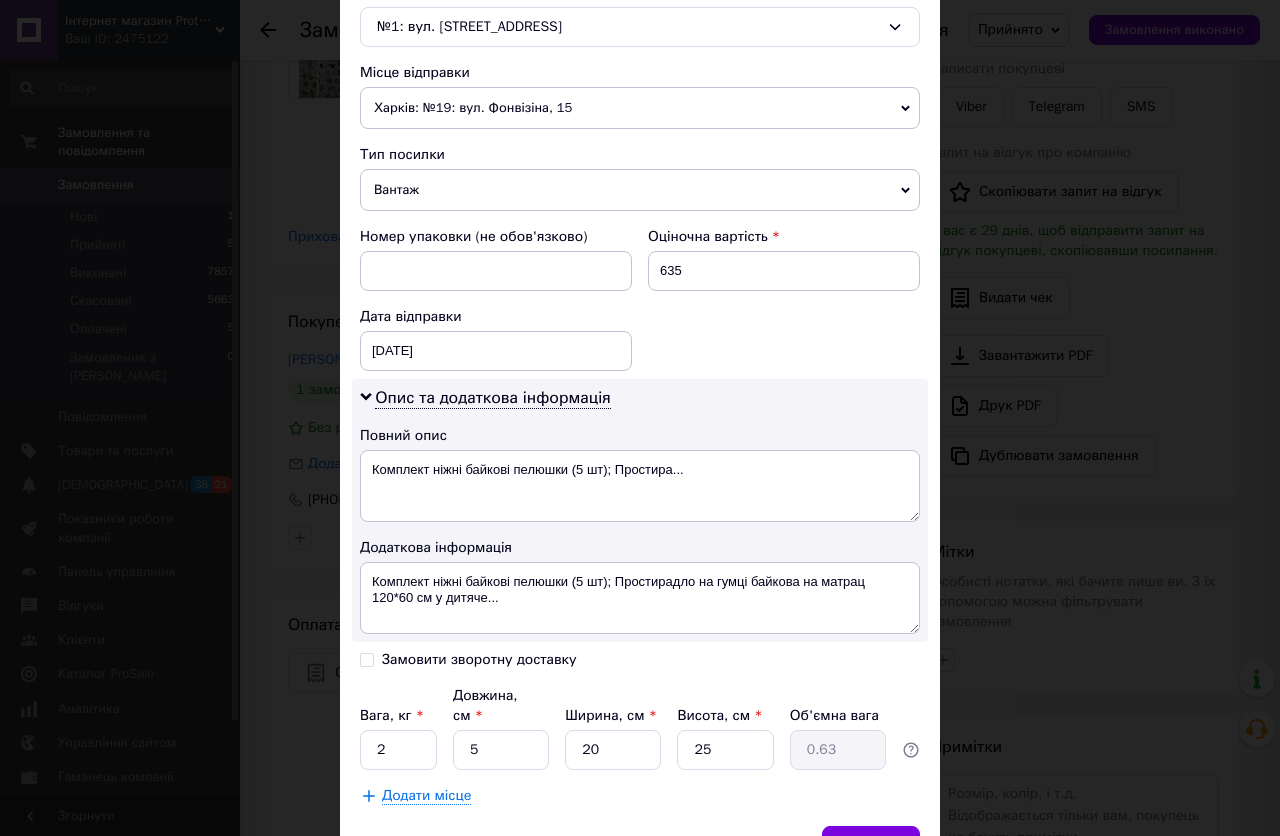 scroll, scrollTop: 452, scrollLeft: 0, axis: vertical 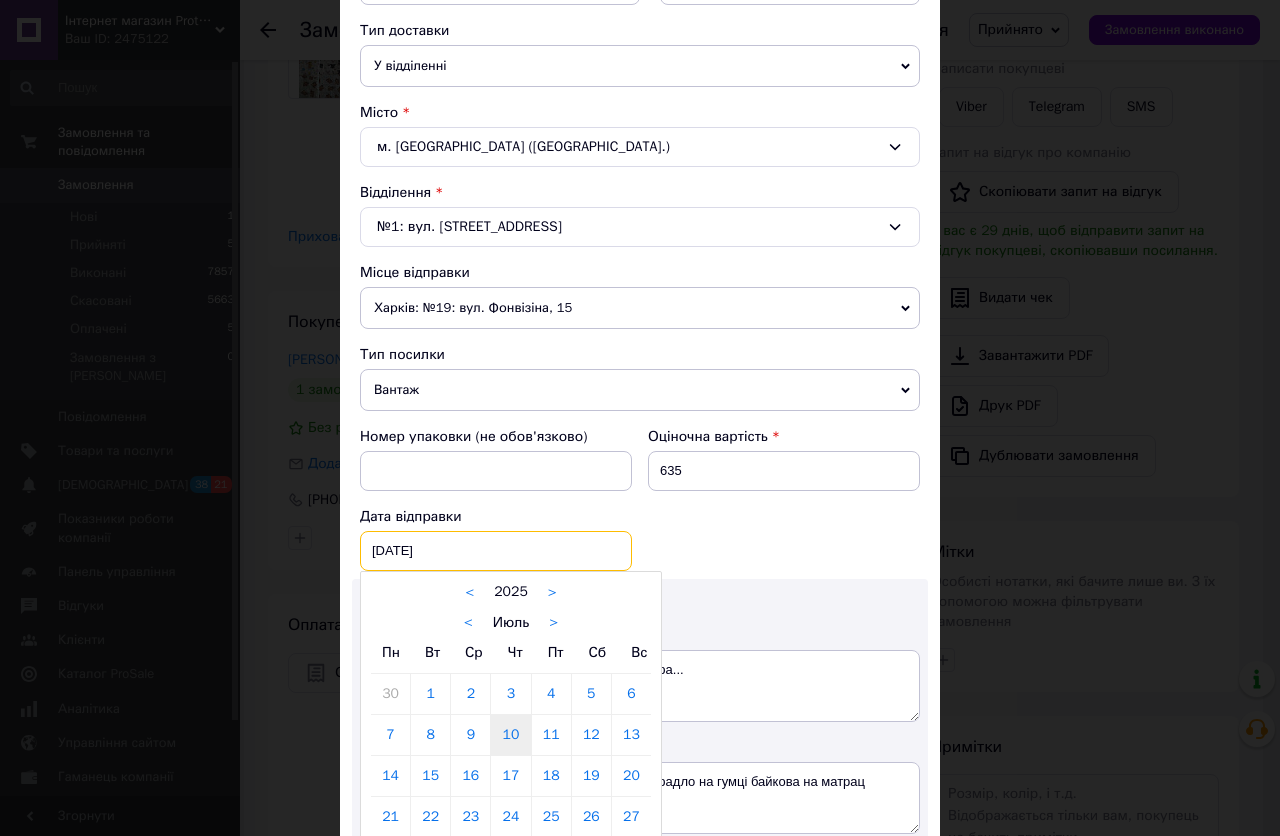 click on "[DATE] < 2025 > < Июль > Пн Вт Ср Чт Пт Сб Вс 30 1 2 3 4 5 6 7 8 9 10 11 12 13 14 15 16 17 18 19 20 21 22 23 24 25 26 27 28 29 30 31 1 2 3 4 5 6 7 8 9 10" at bounding box center (496, 551) 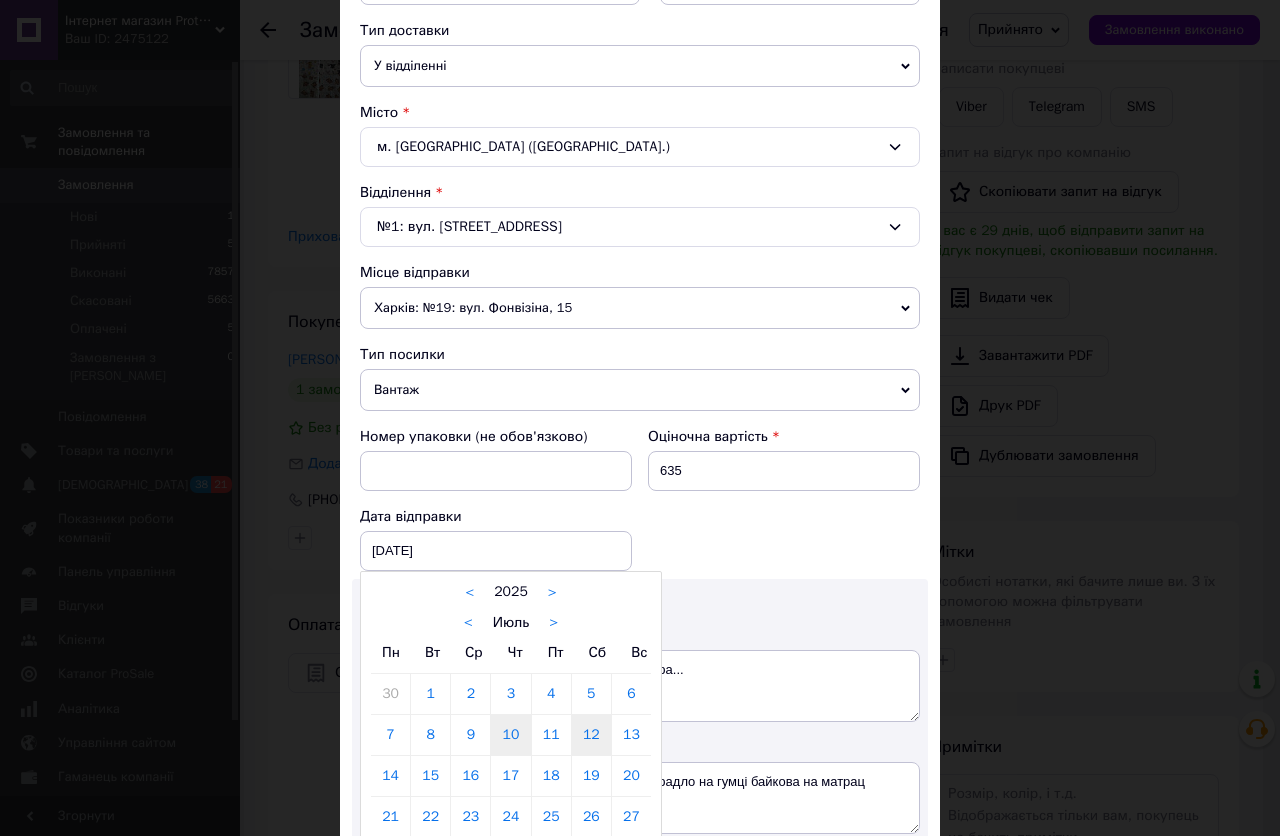 click on "12" at bounding box center (591, 735) 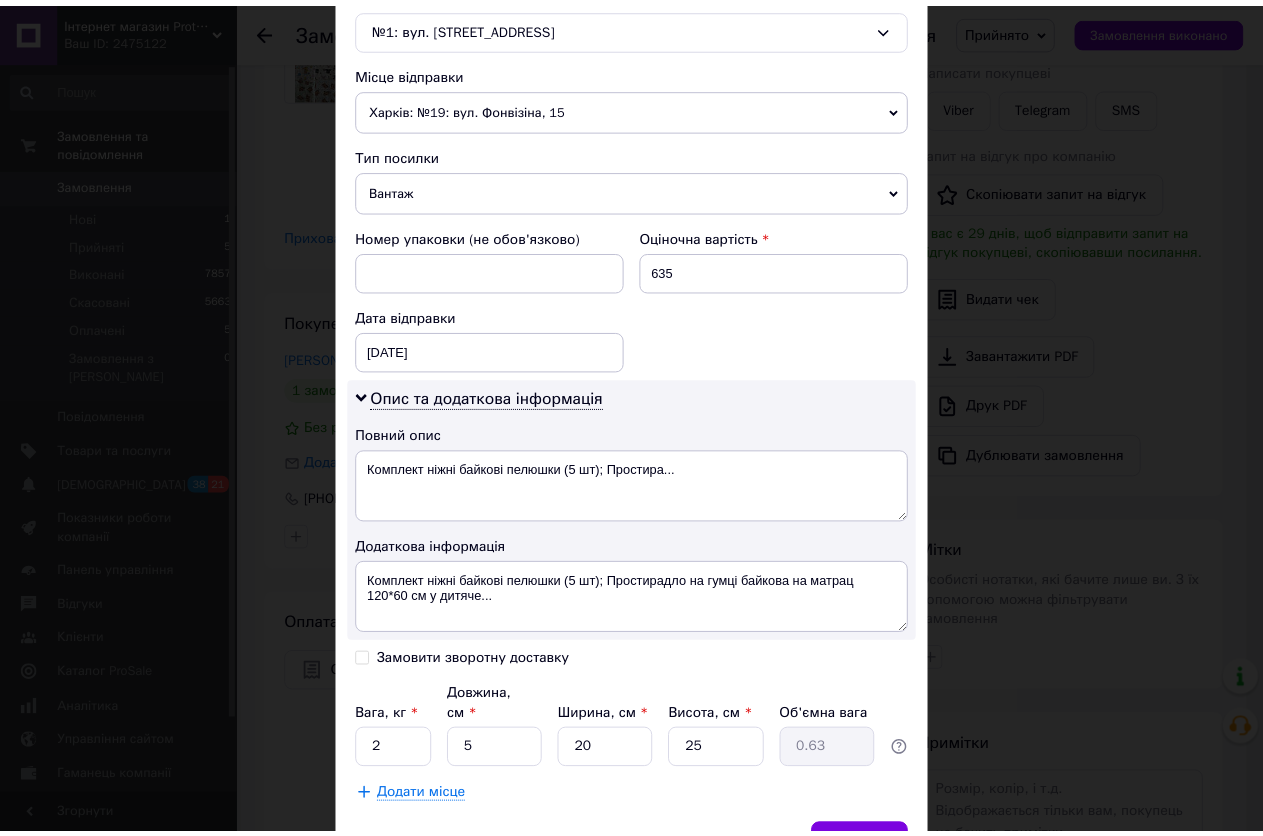 scroll, scrollTop: 752, scrollLeft: 0, axis: vertical 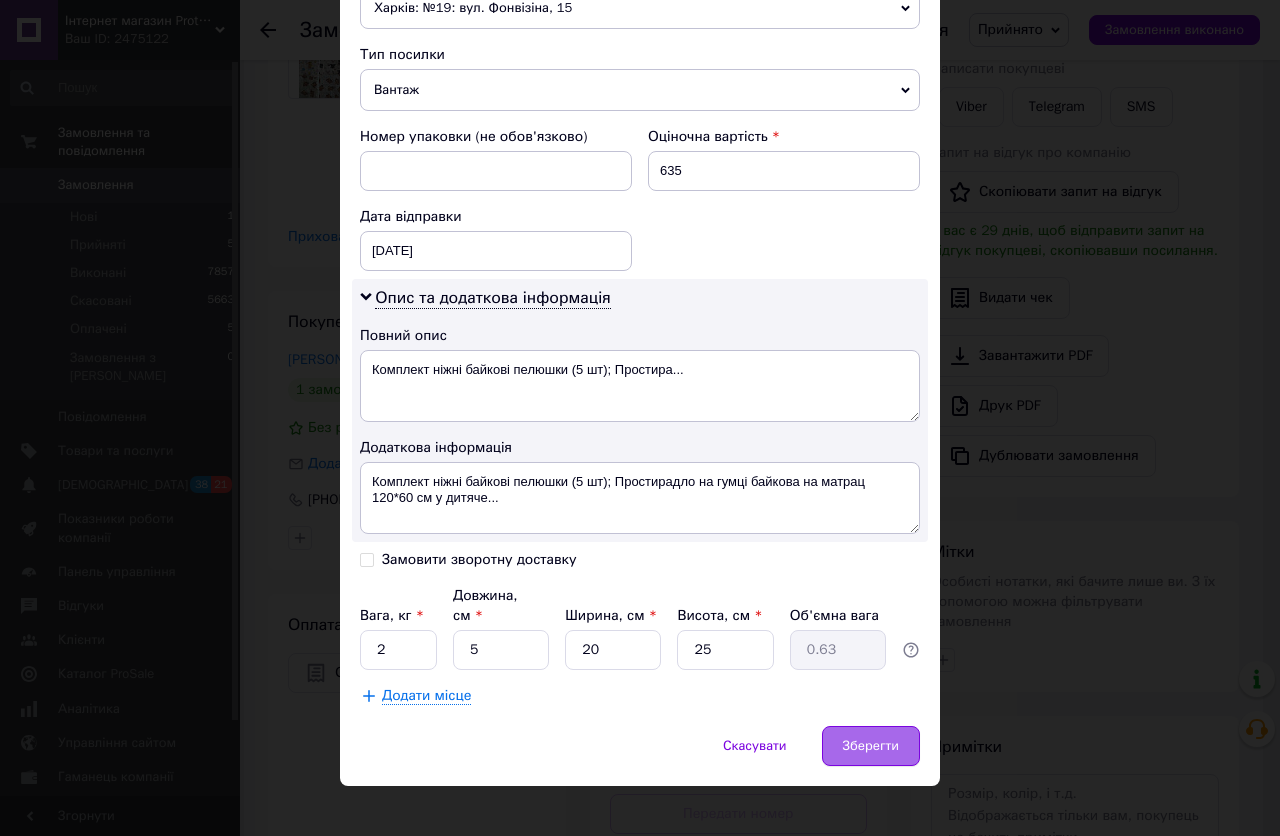 click on "Зберегти" at bounding box center [871, 746] 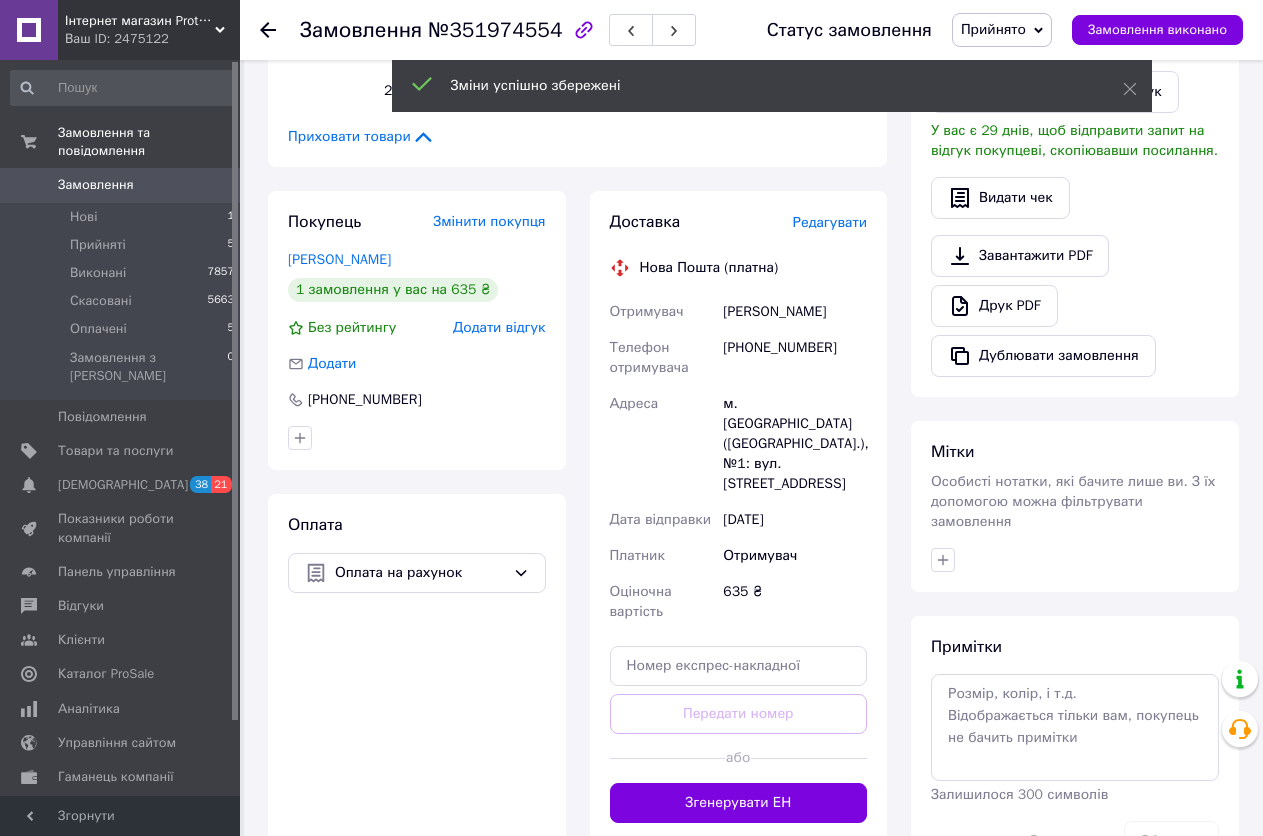 scroll, scrollTop: 600, scrollLeft: 0, axis: vertical 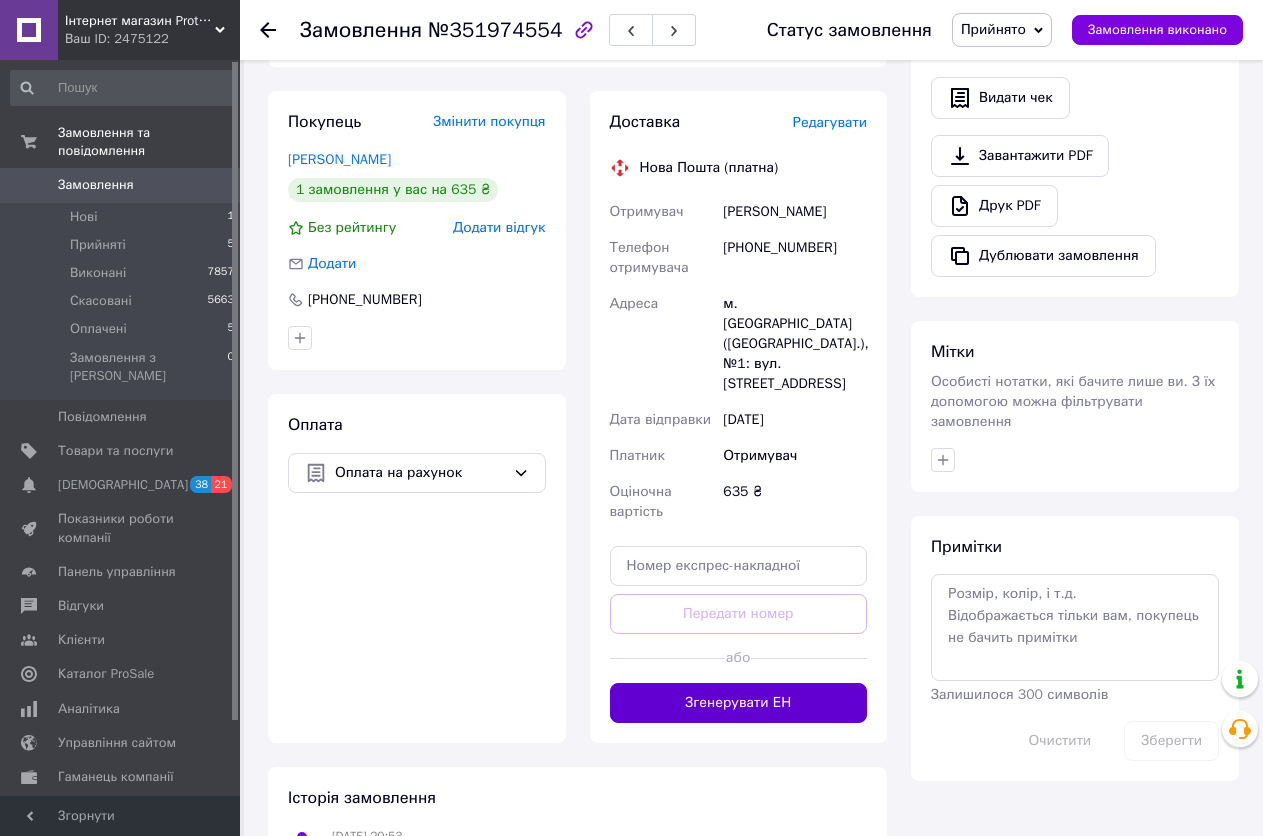 click on "Згенерувати ЕН" at bounding box center (739, 703) 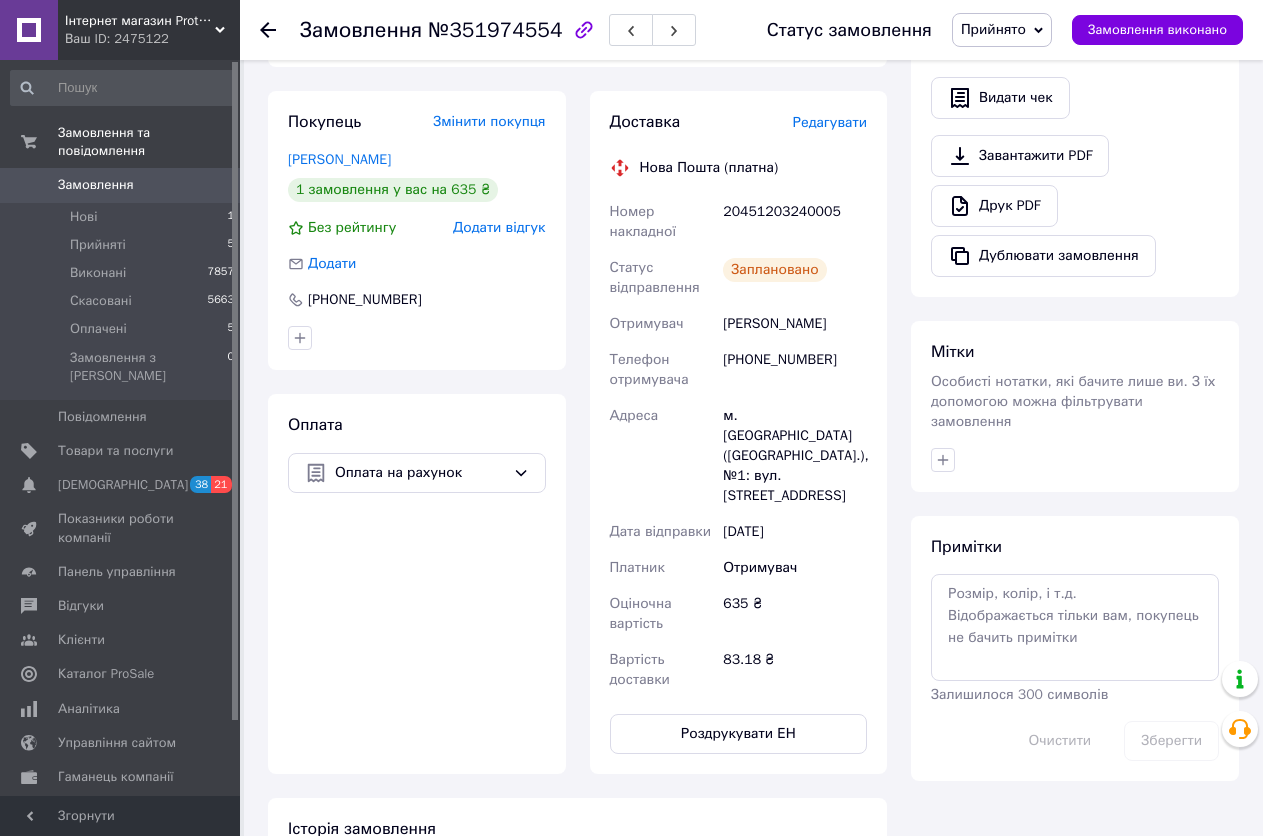 click on "Прийнято" at bounding box center [993, 29] 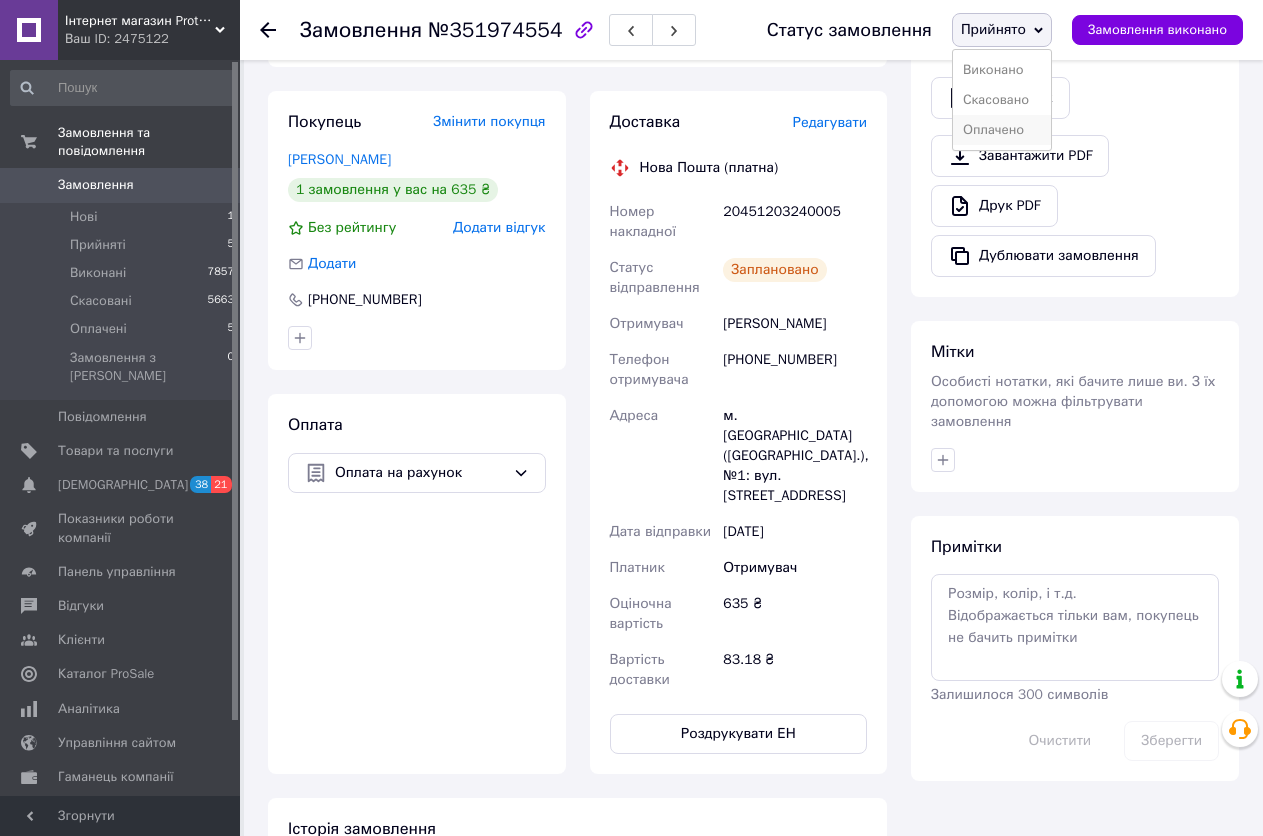click on "Оплачено" at bounding box center [1002, 130] 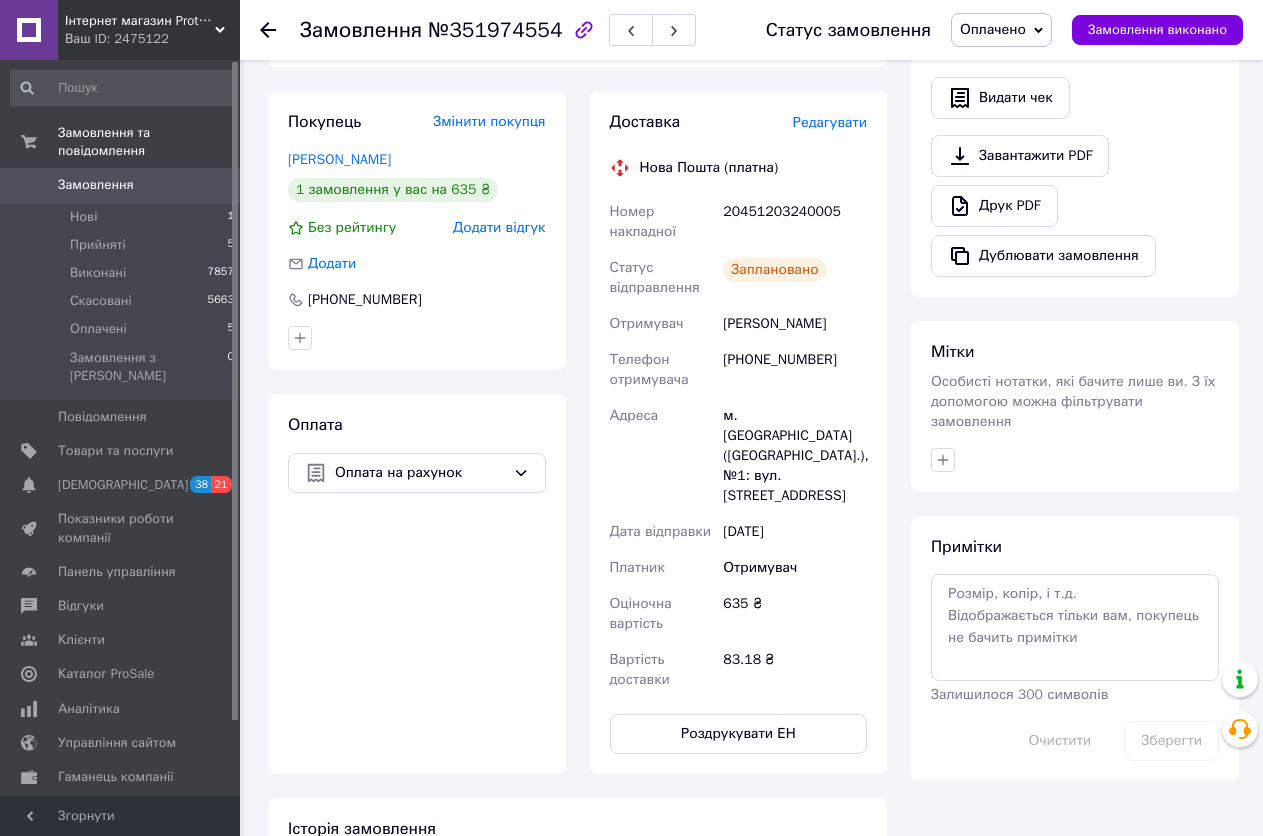 click on "Замовлення" at bounding box center (96, 185) 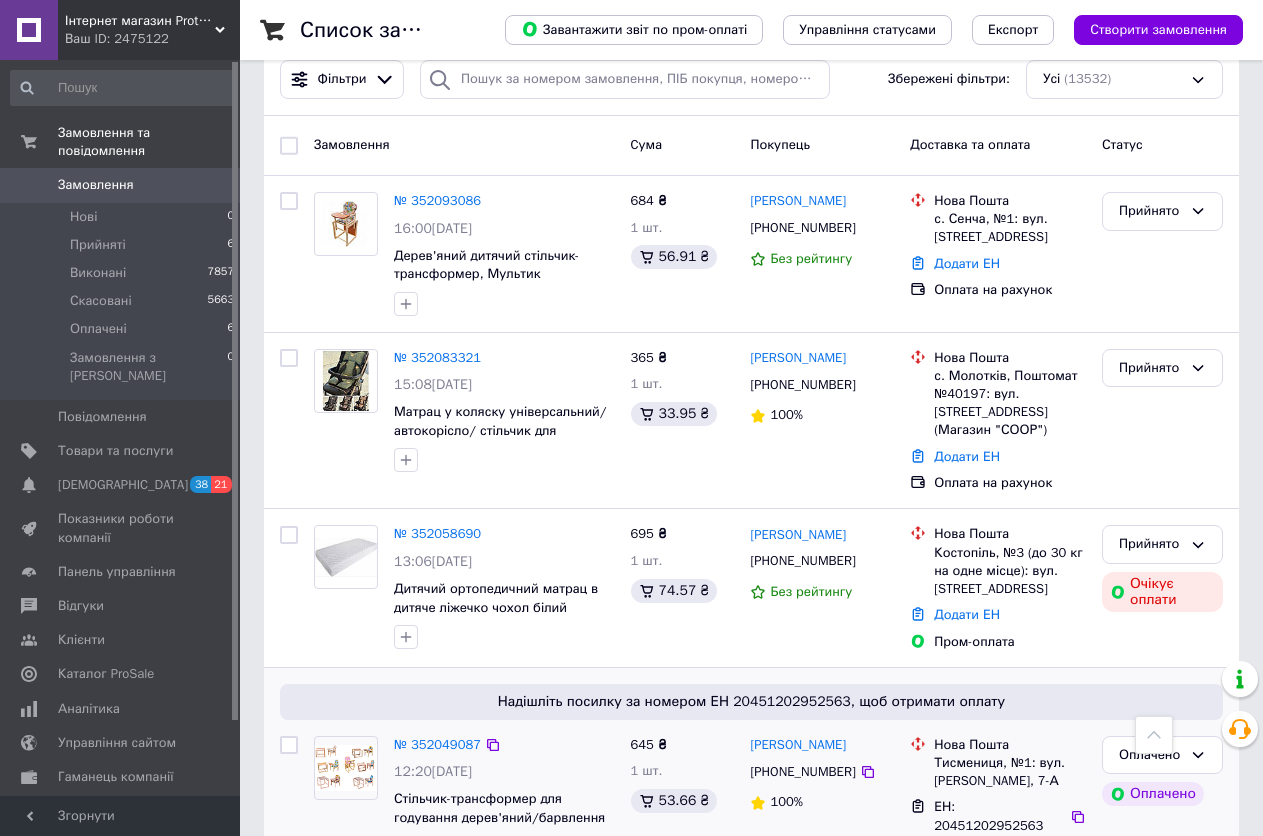 scroll, scrollTop: 0, scrollLeft: 0, axis: both 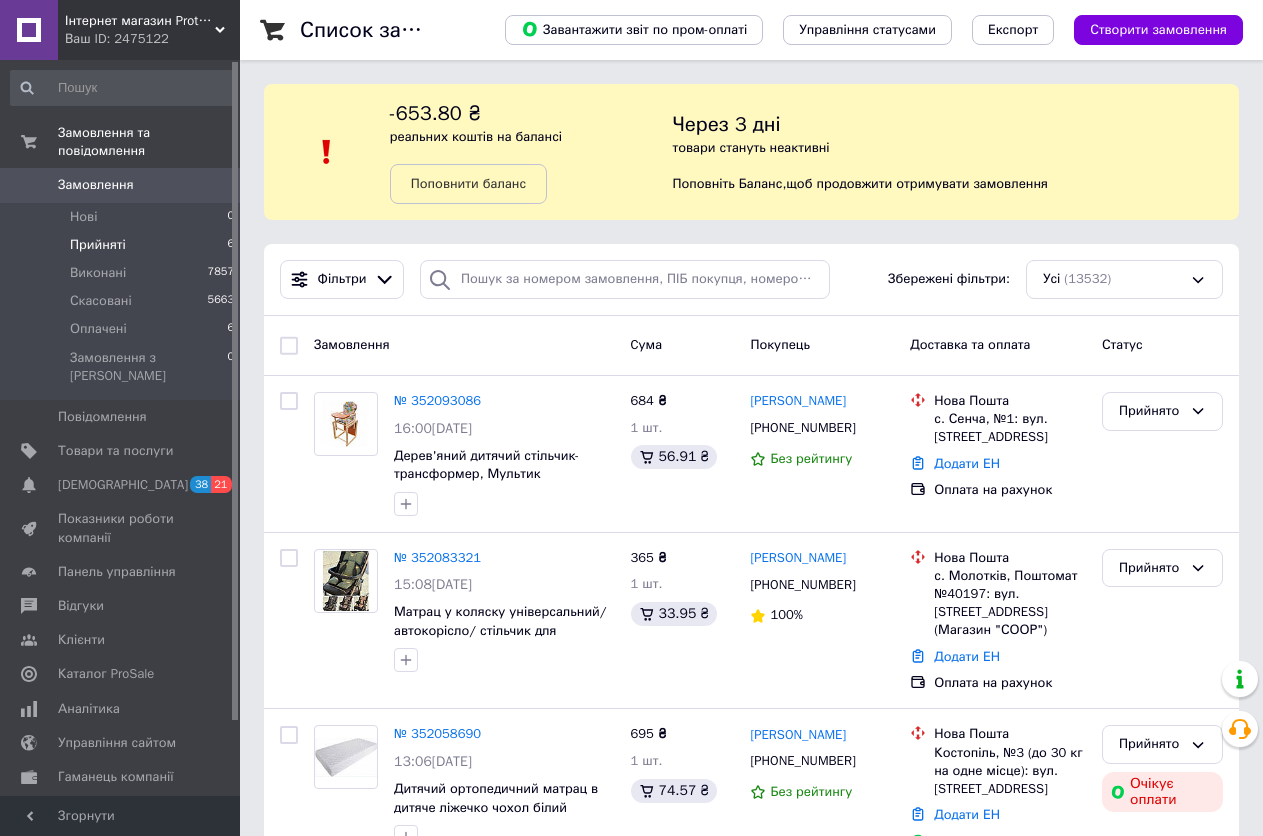 click on "Прийняті" at bounding box center (98, 245) 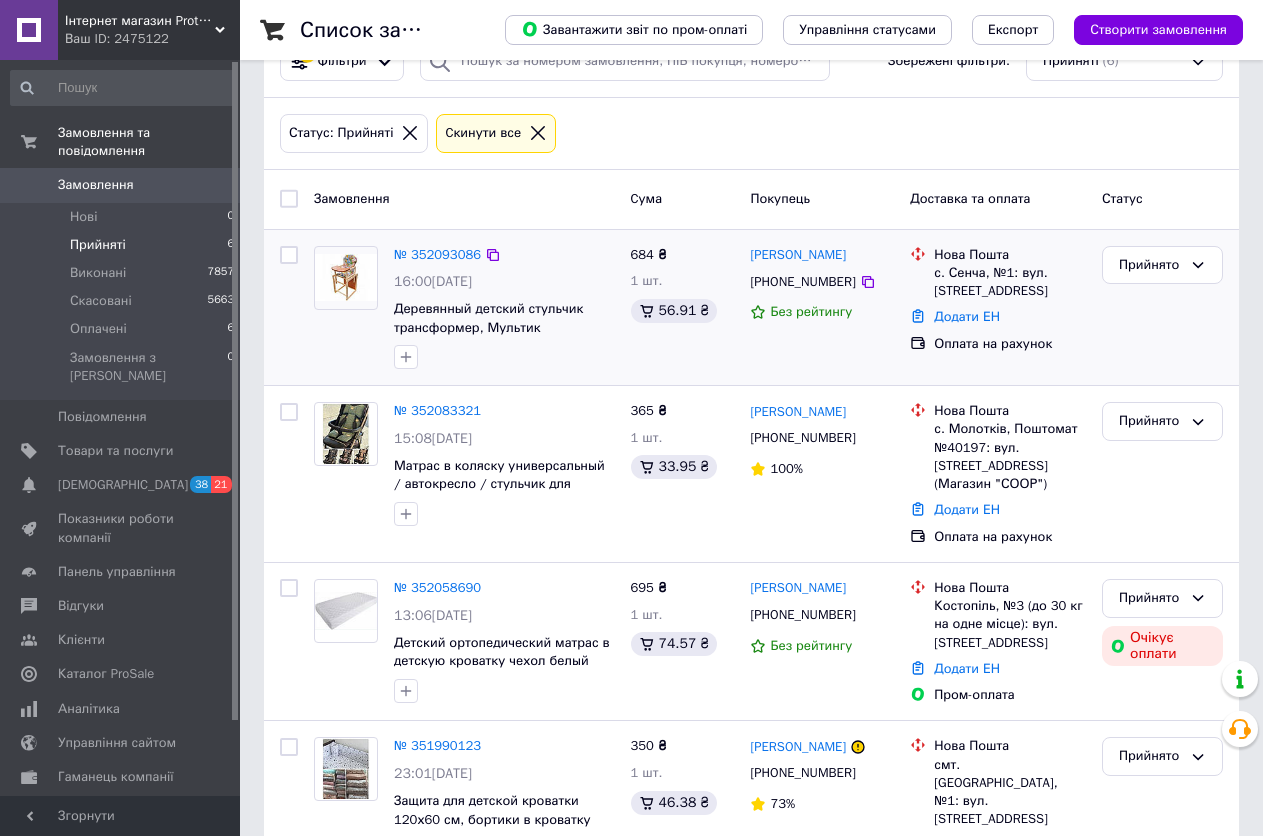 scroll, scrollTop: 118, scrollLeft: 0, axis: vertical 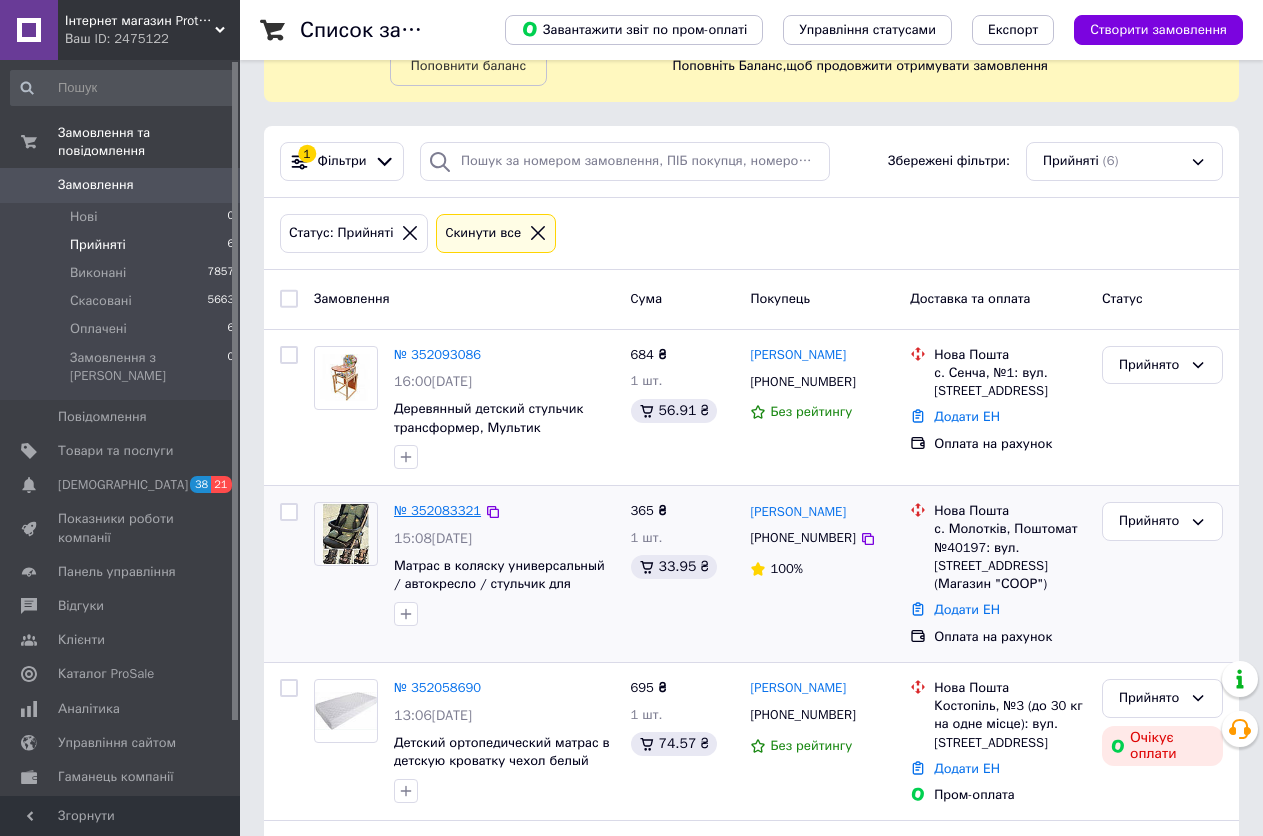 click on "№ 352083321" at bounding box center (437, 510) 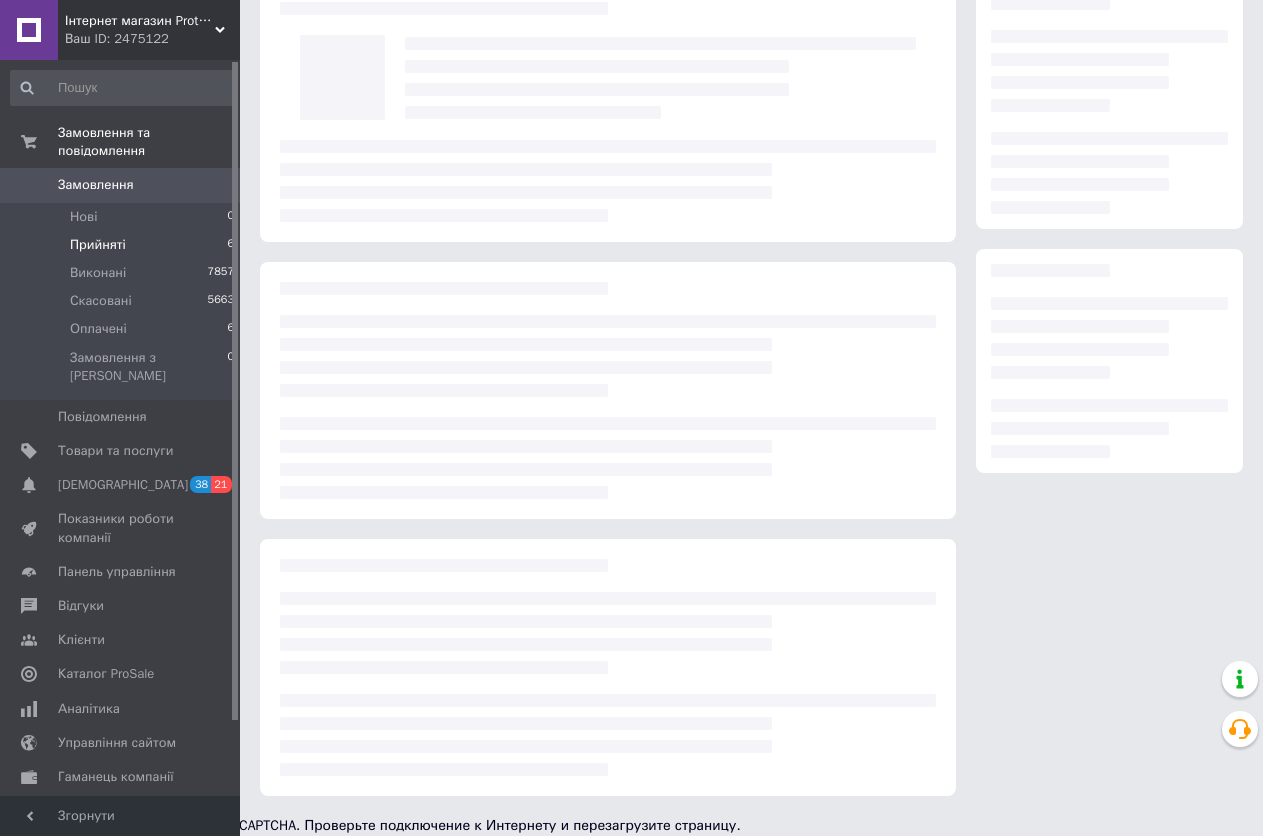 scroll, scrollTop: 98, scrollLeft: 0, axis: vertical 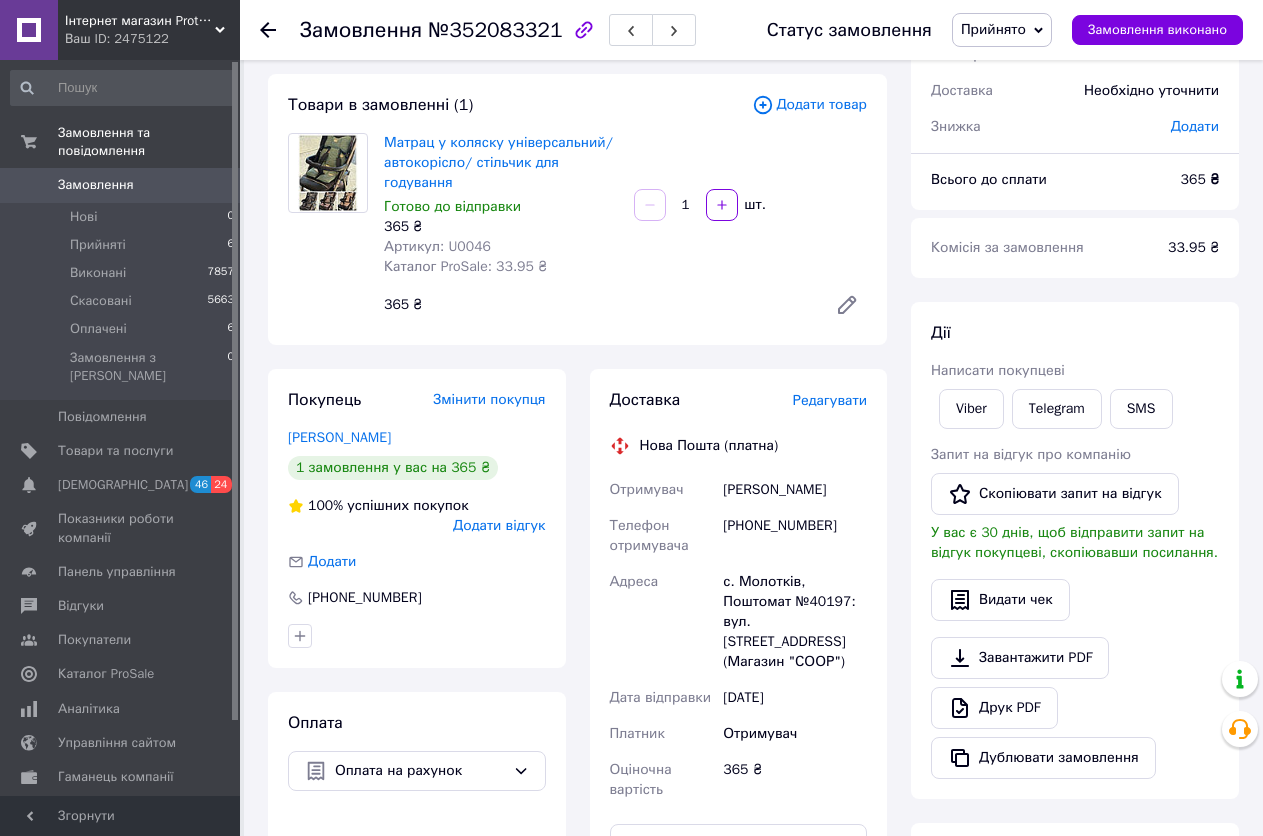 click on "Редагувати" at bounding box center [830, 400] 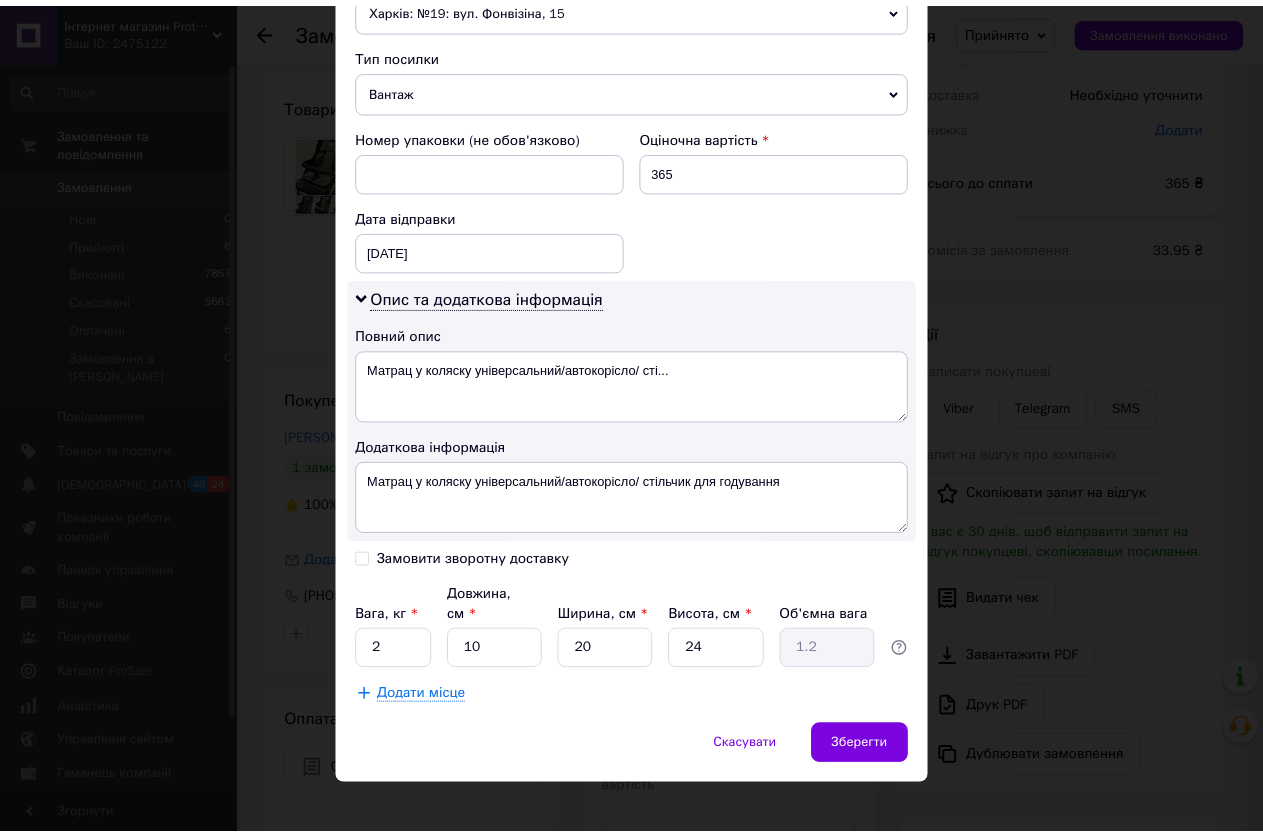 scroll, scrollTop: 652, scrollLeft: 0, axis: vertical 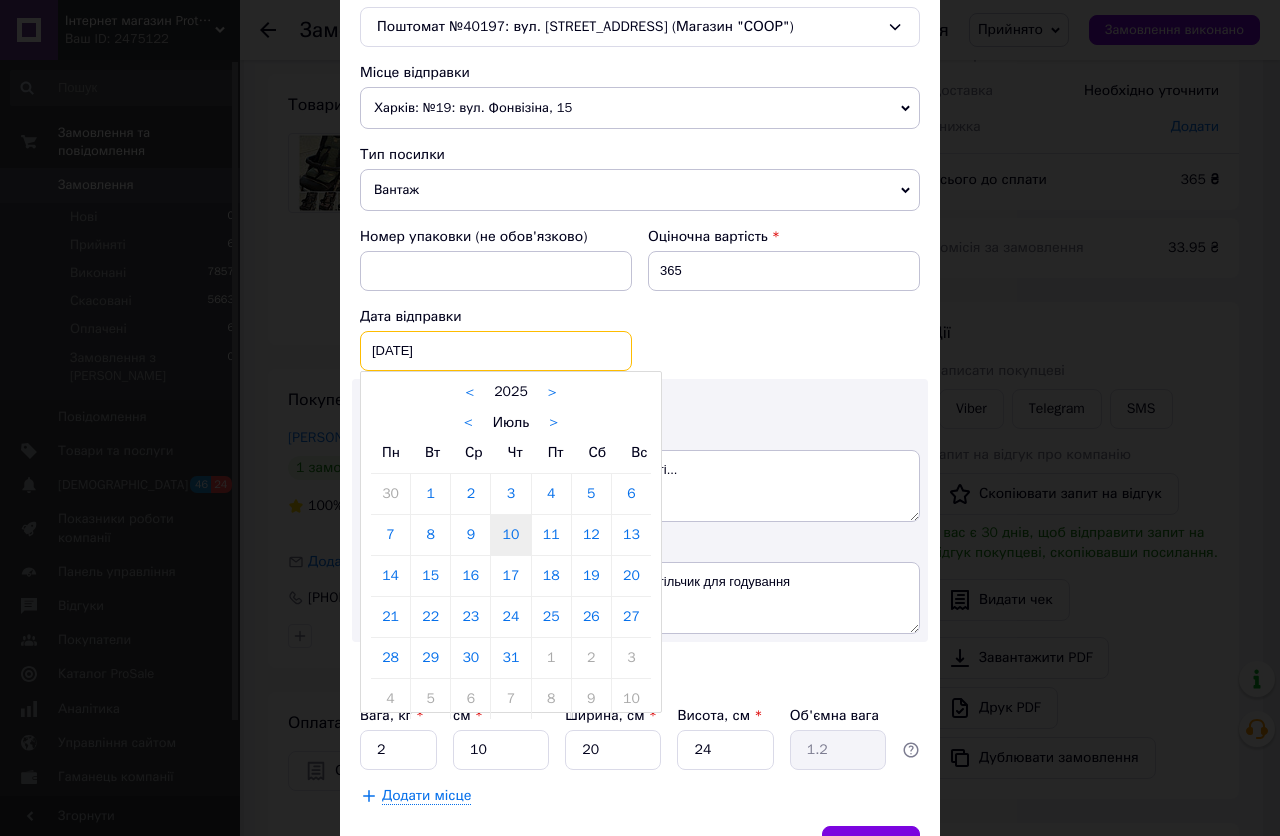 click on "[DATE] < 2025 > < Июль > Пн Вт Ср Чт Пт Сб Вс 30 1 2 3 4 5 6 7 8 9 10 11 12 13 14 15 16 17 18 19 20 21 22 23 24 25 26 27 28 29 30 31 1 2 3 4 5 6 7 8 9 10" at bounding box center (496, 351) 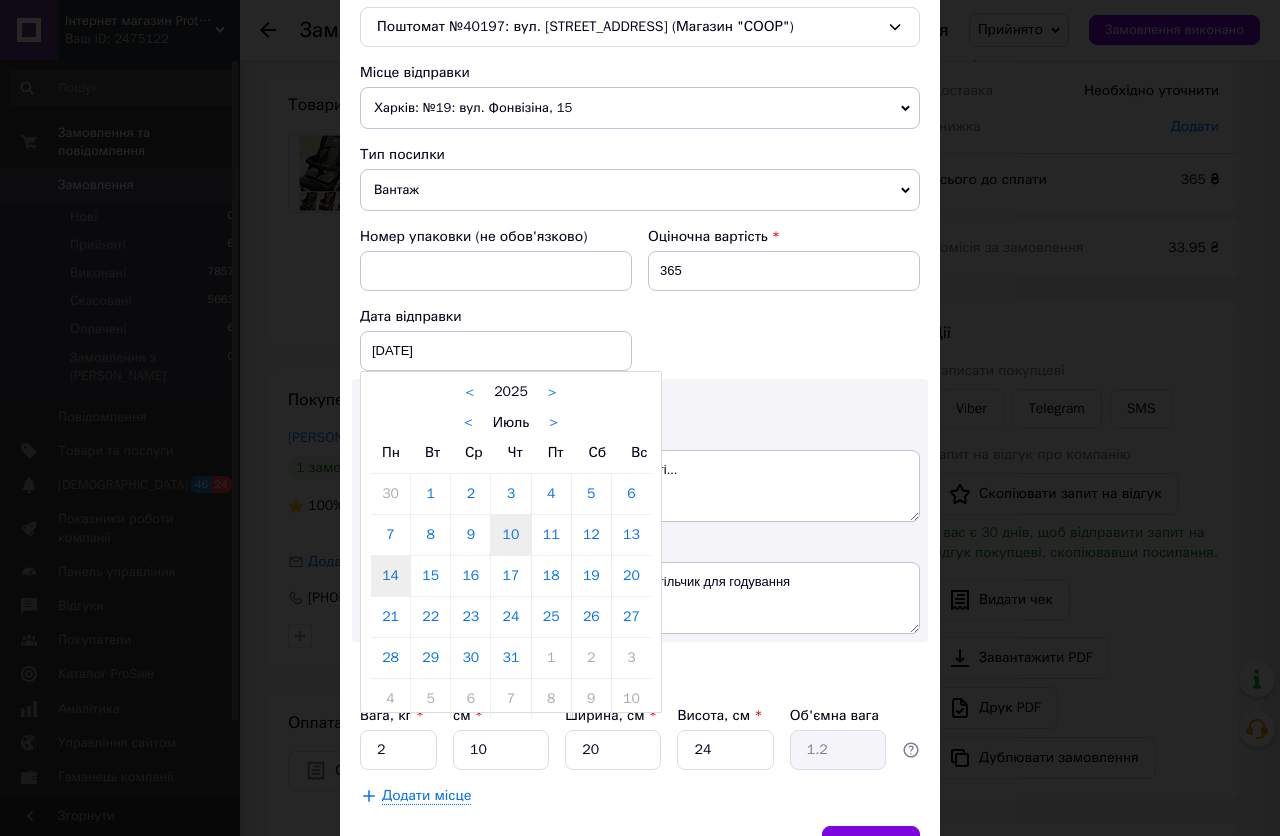 click on "14" at bounding box center [390, 576] 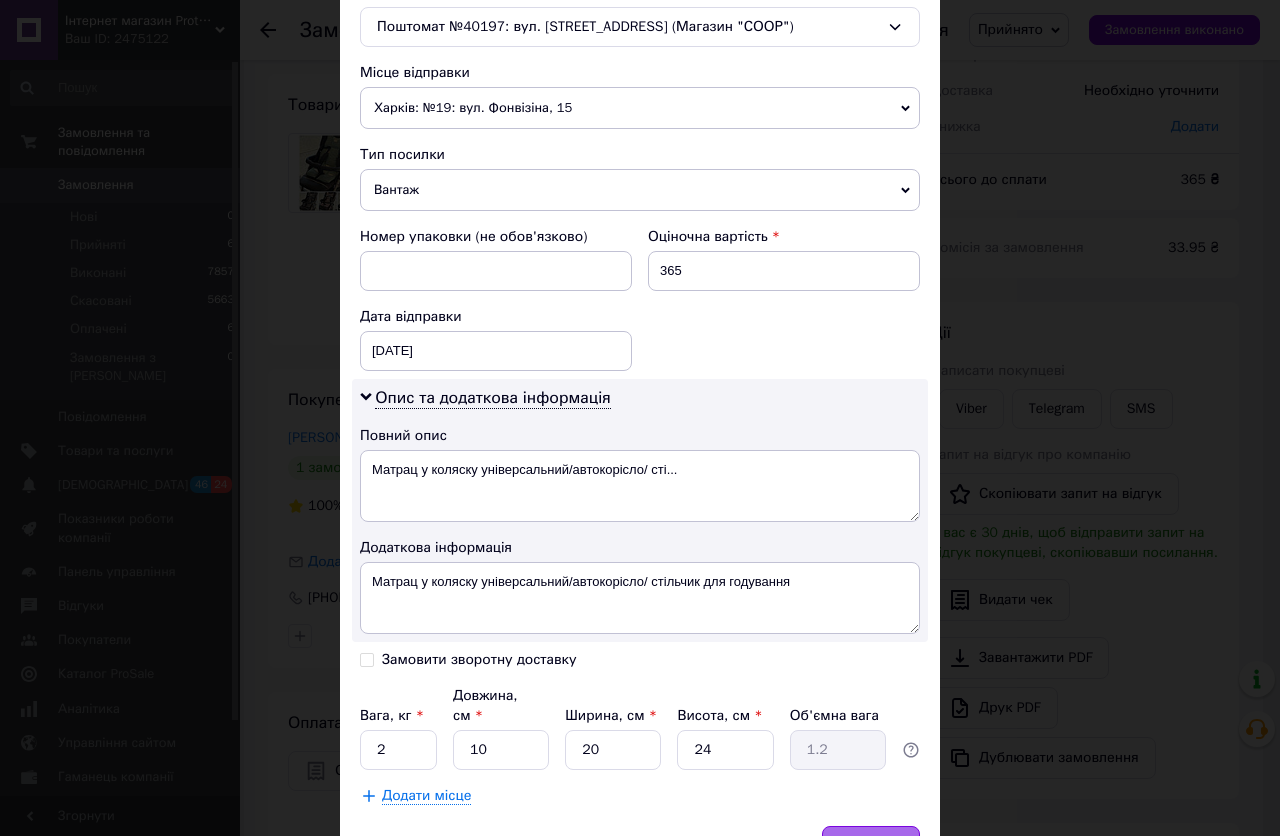 click on "Зберегти" at bounding box center (871, 846) 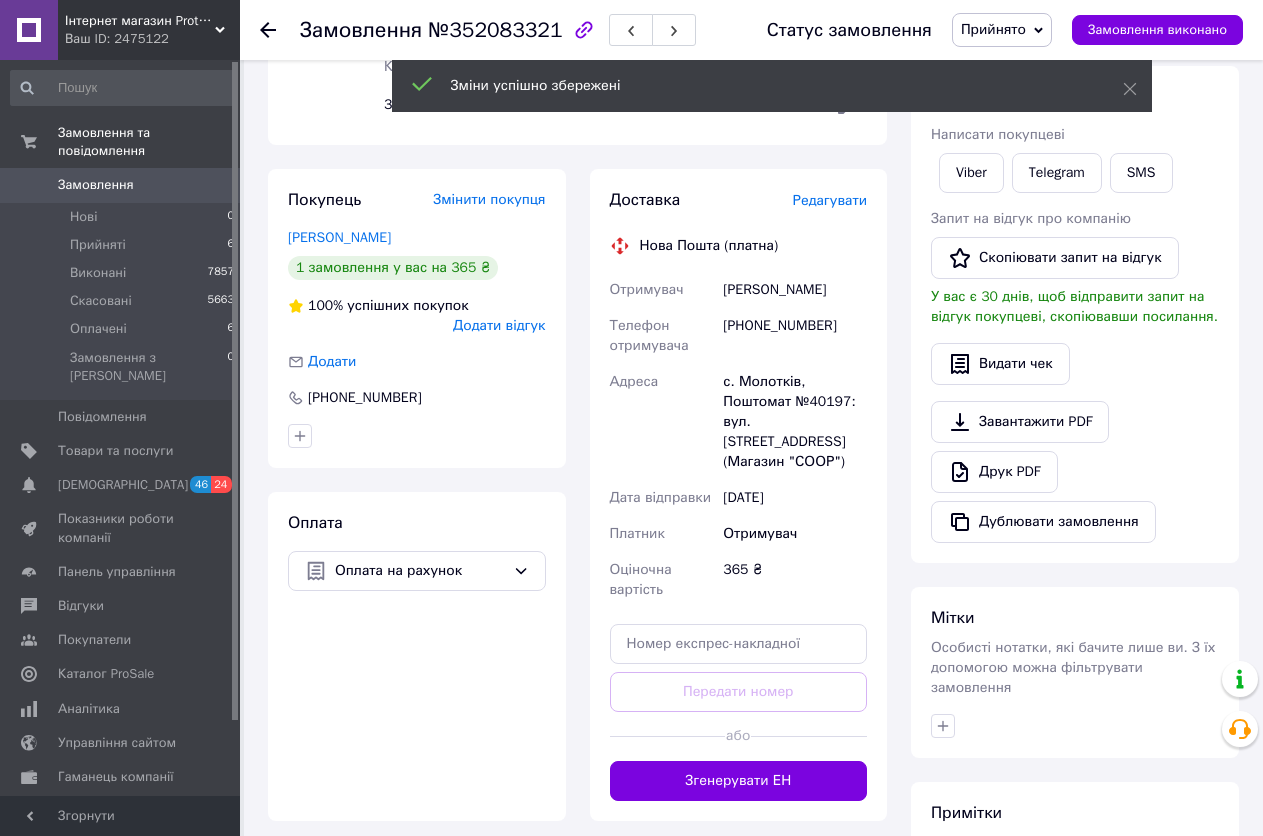 scroll, scrollTop: 398, scrollLeft: 0, axis: vertical 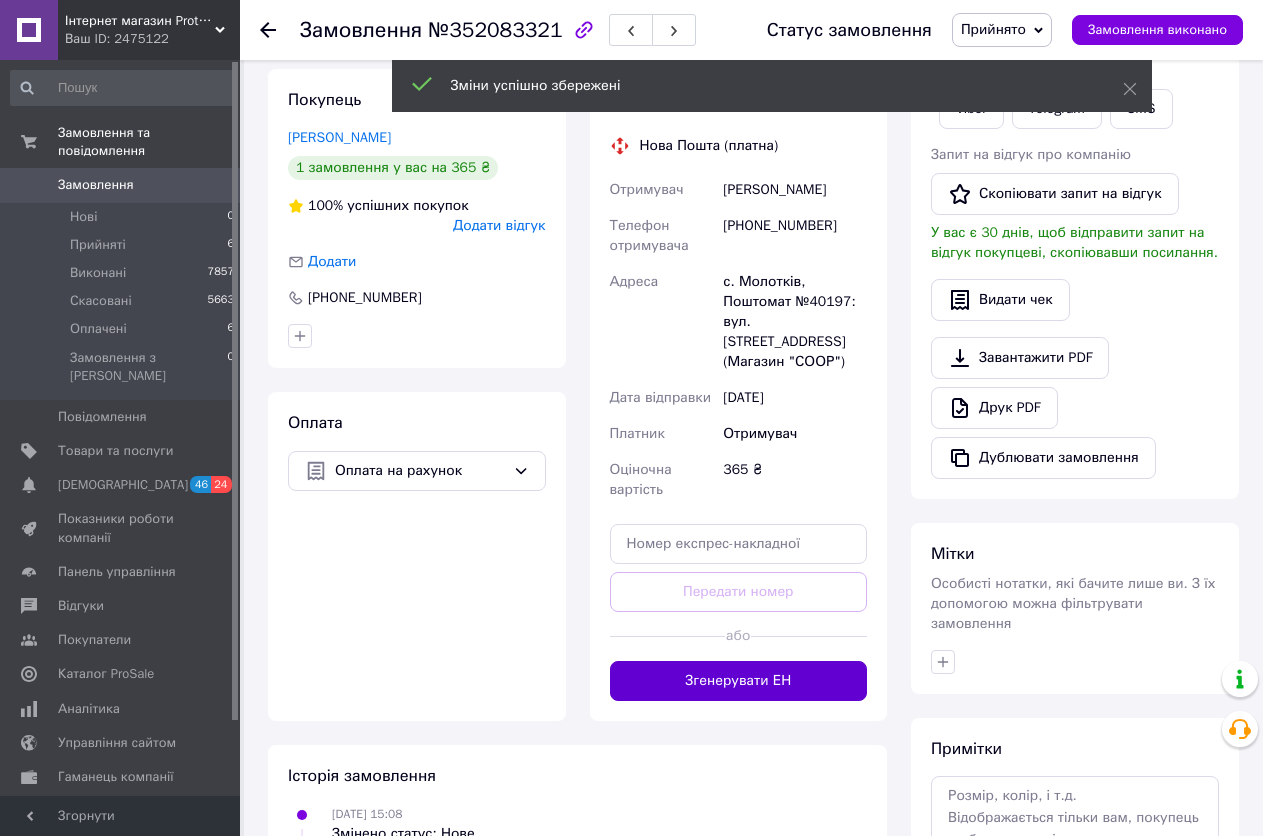 click on "Згенерувати ЕН" at bounding box center (739, 681) 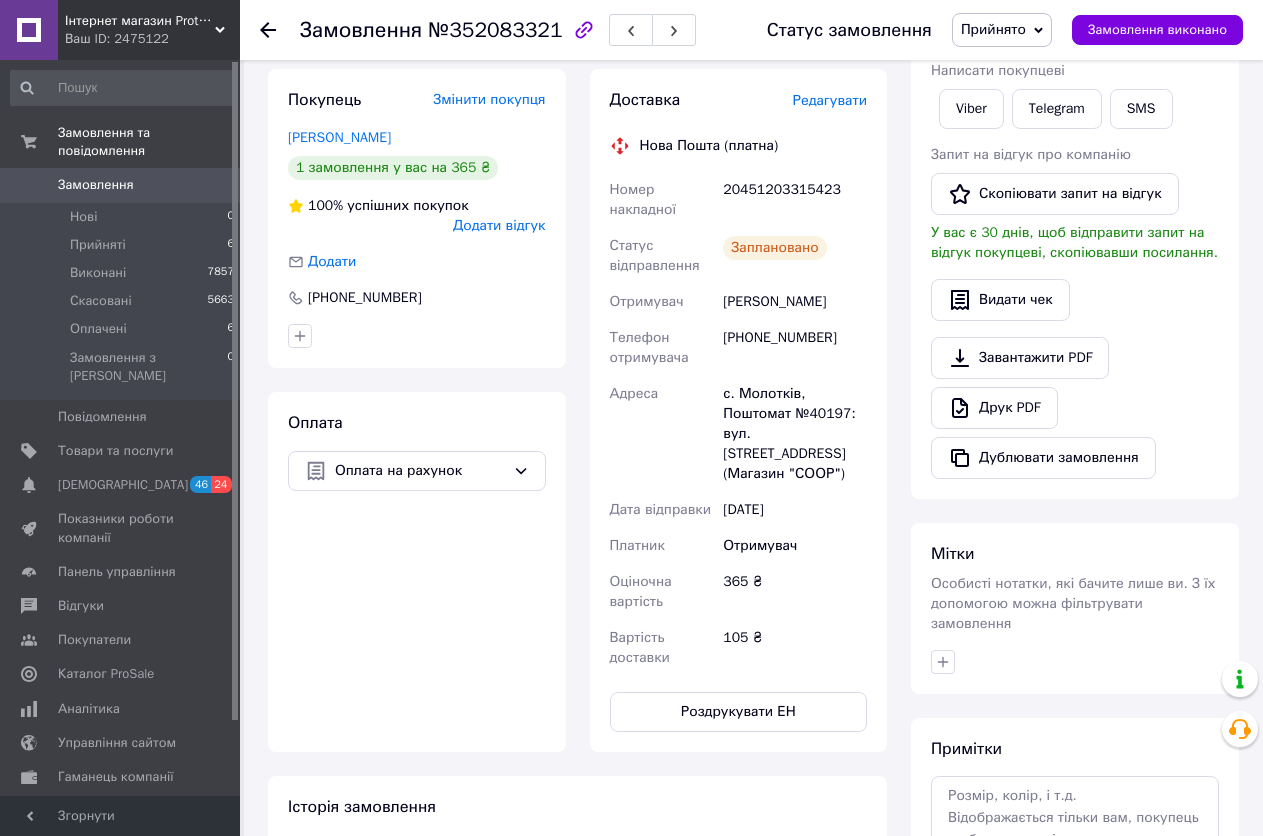 click on "Прийнято" at bounding box center [993, 29] 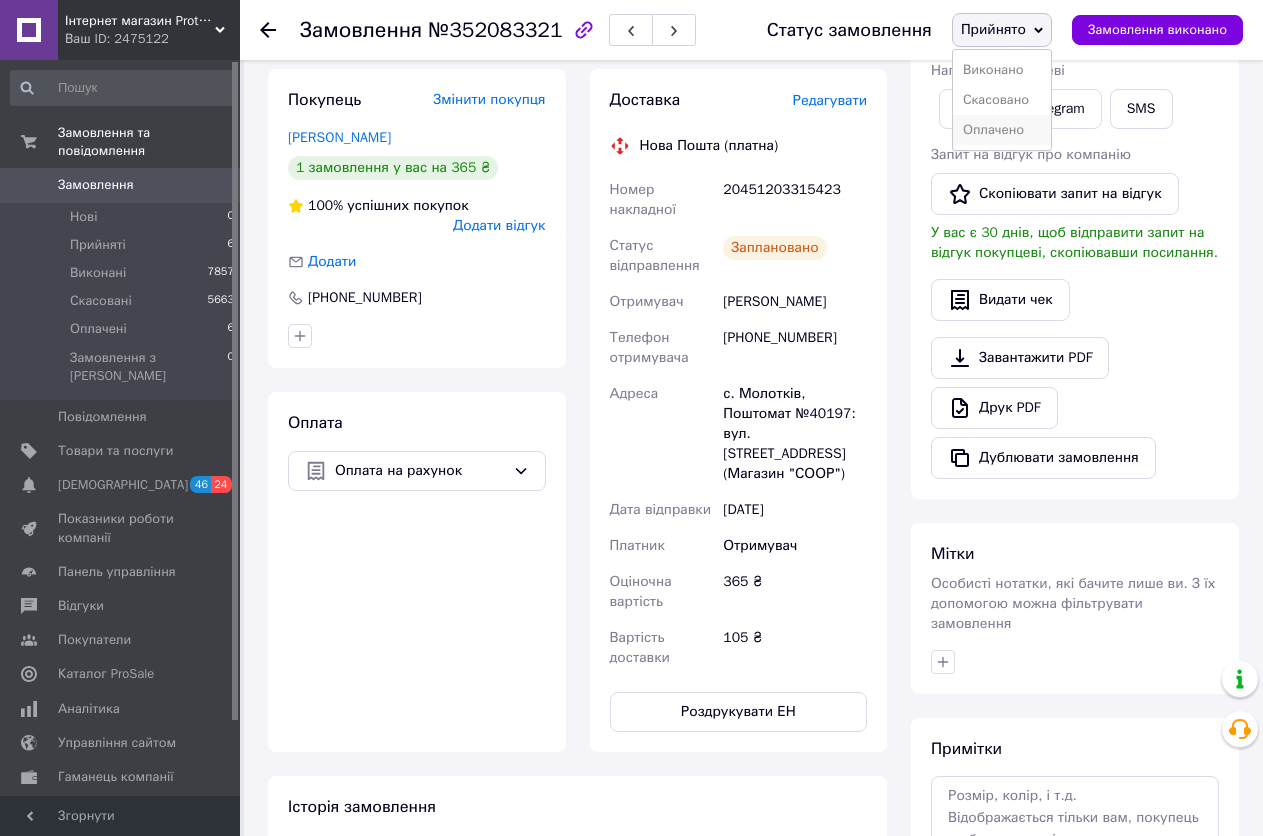 click on "Оплачено" at bounding box center [1002, 130] 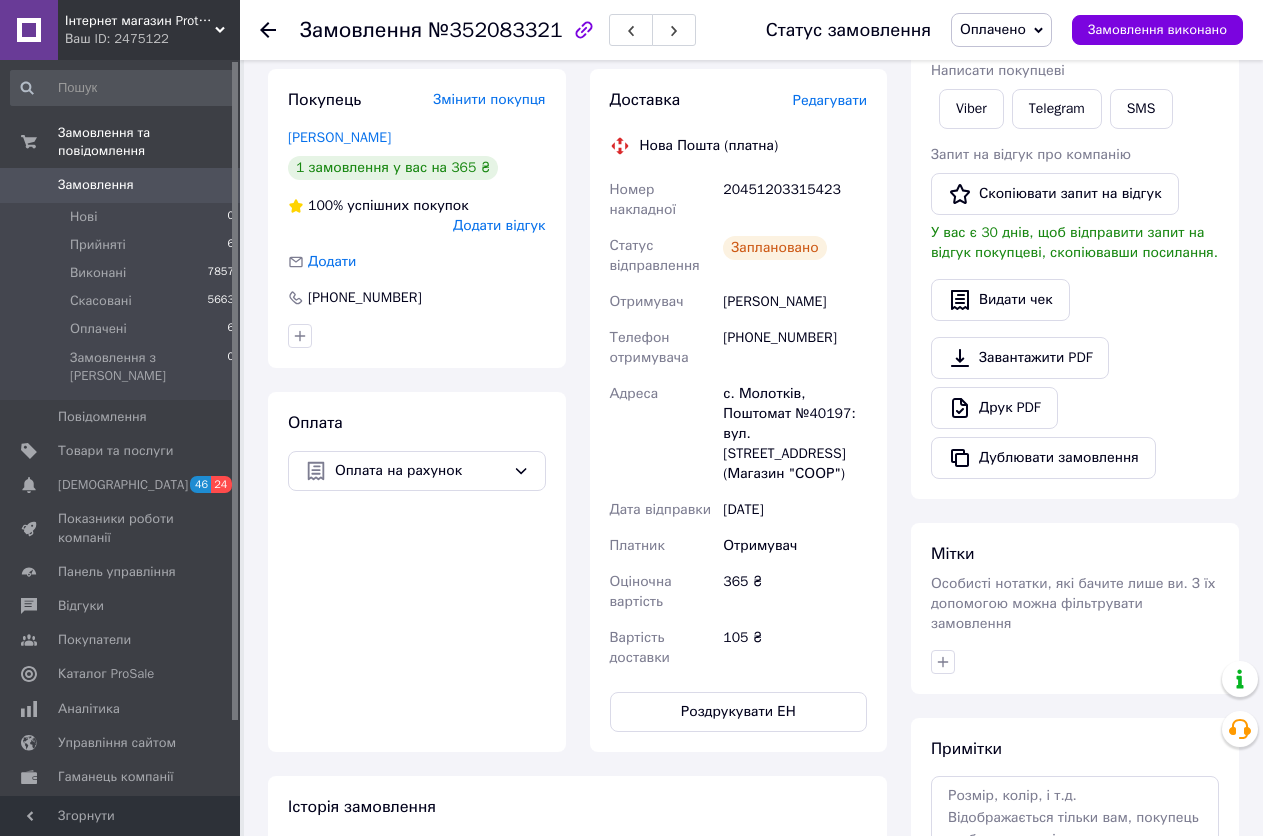 click on "Друк PDF" at bounding box center [1075, 408] 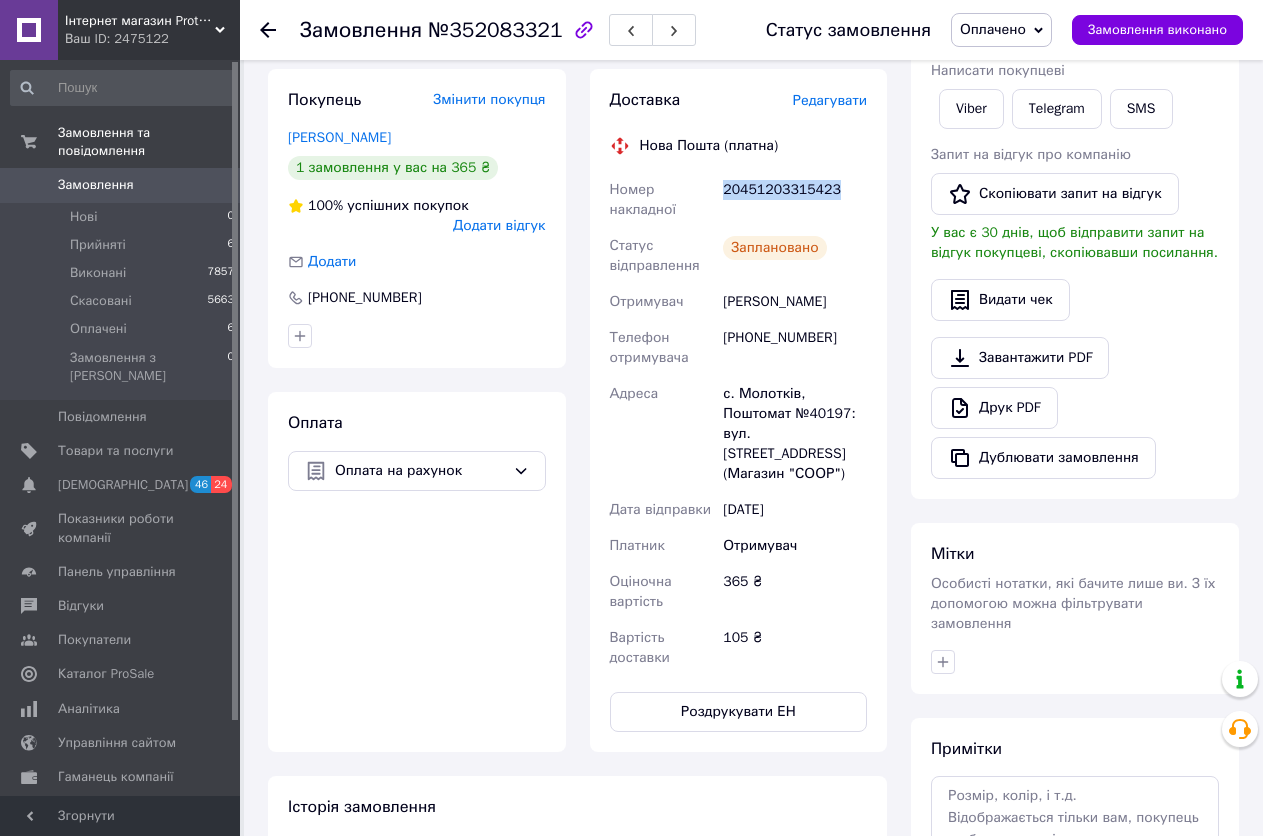 drag, startPoint x: 840, startPoint y: 166, endPoint x: 725, endPoint y: 172, distance: 115.15642 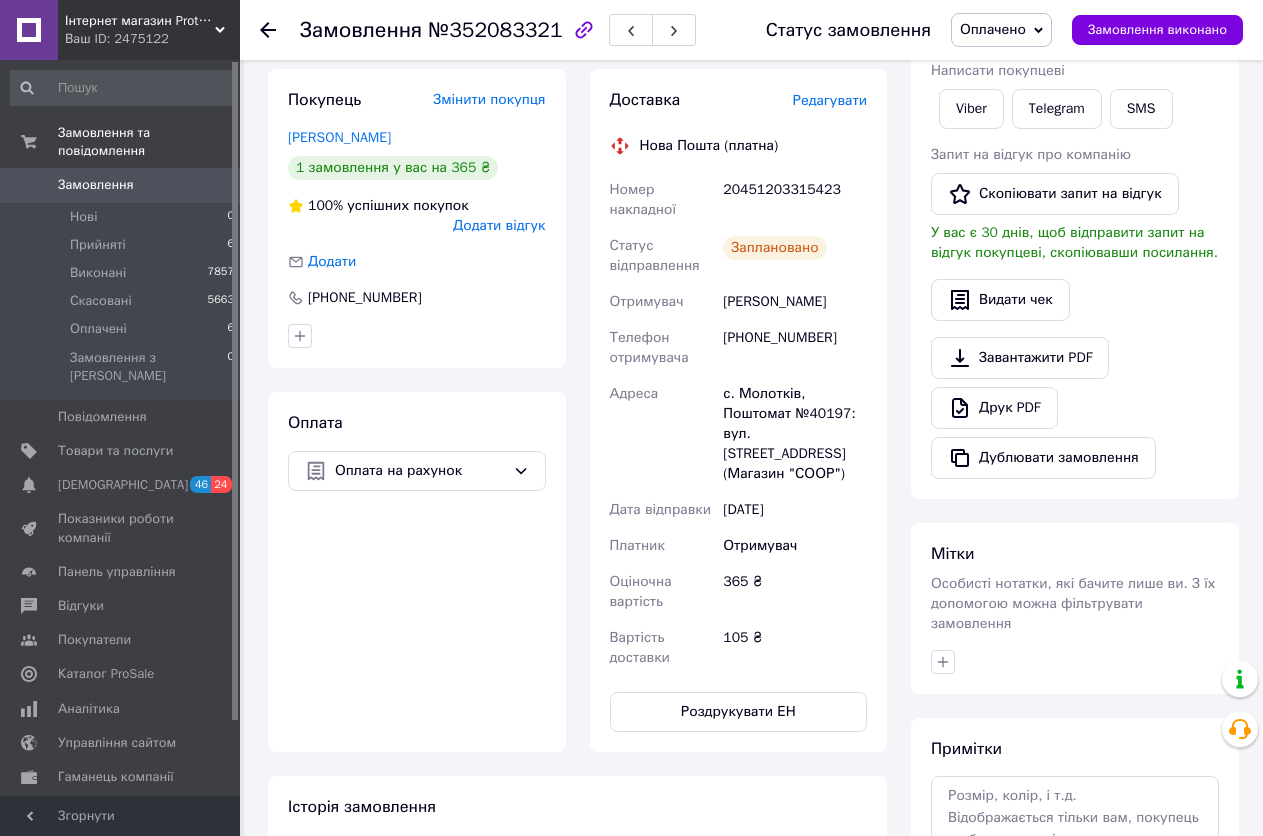 click on "Завантажити PDF   Друк PDF   Дублювати замовлення" at bounding box center [1075, 408] 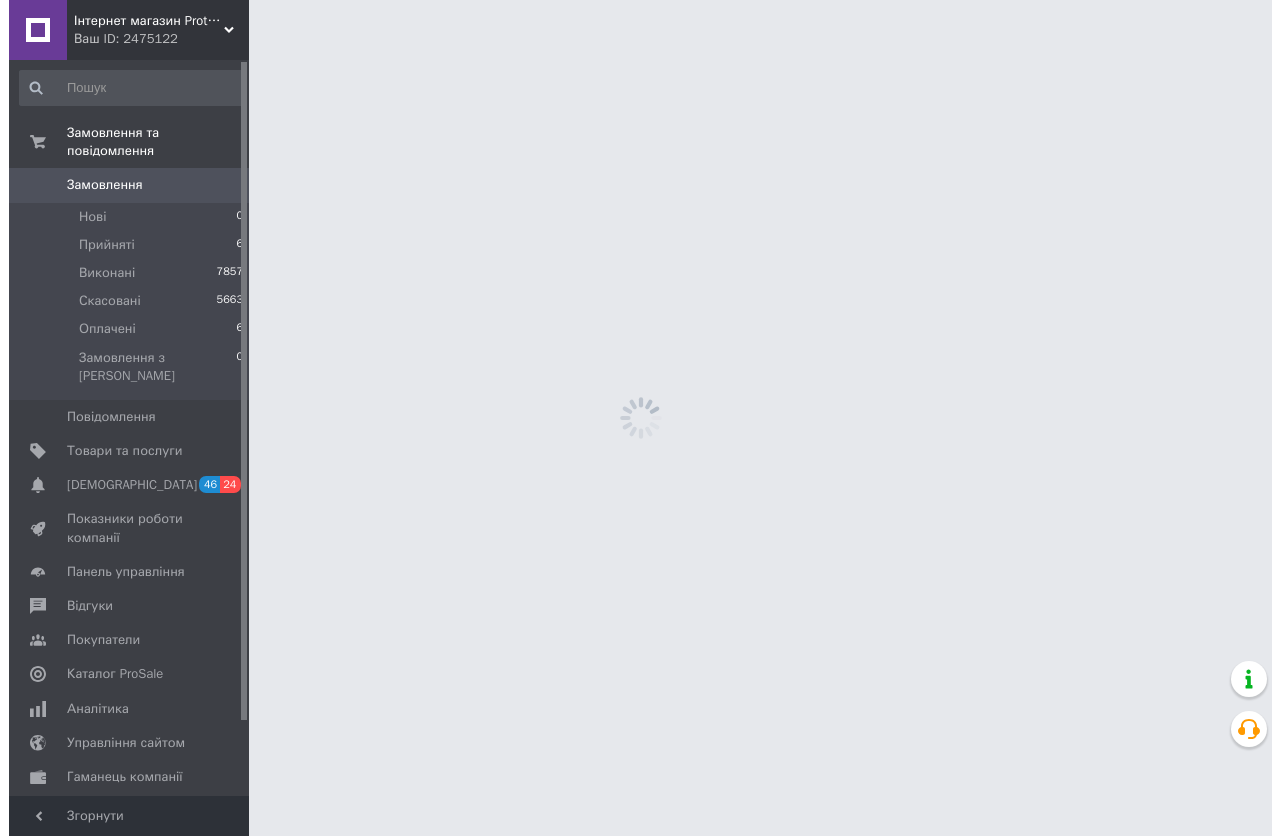 scroll, scrollTop: 0, scrollLeft: 0, axis: both 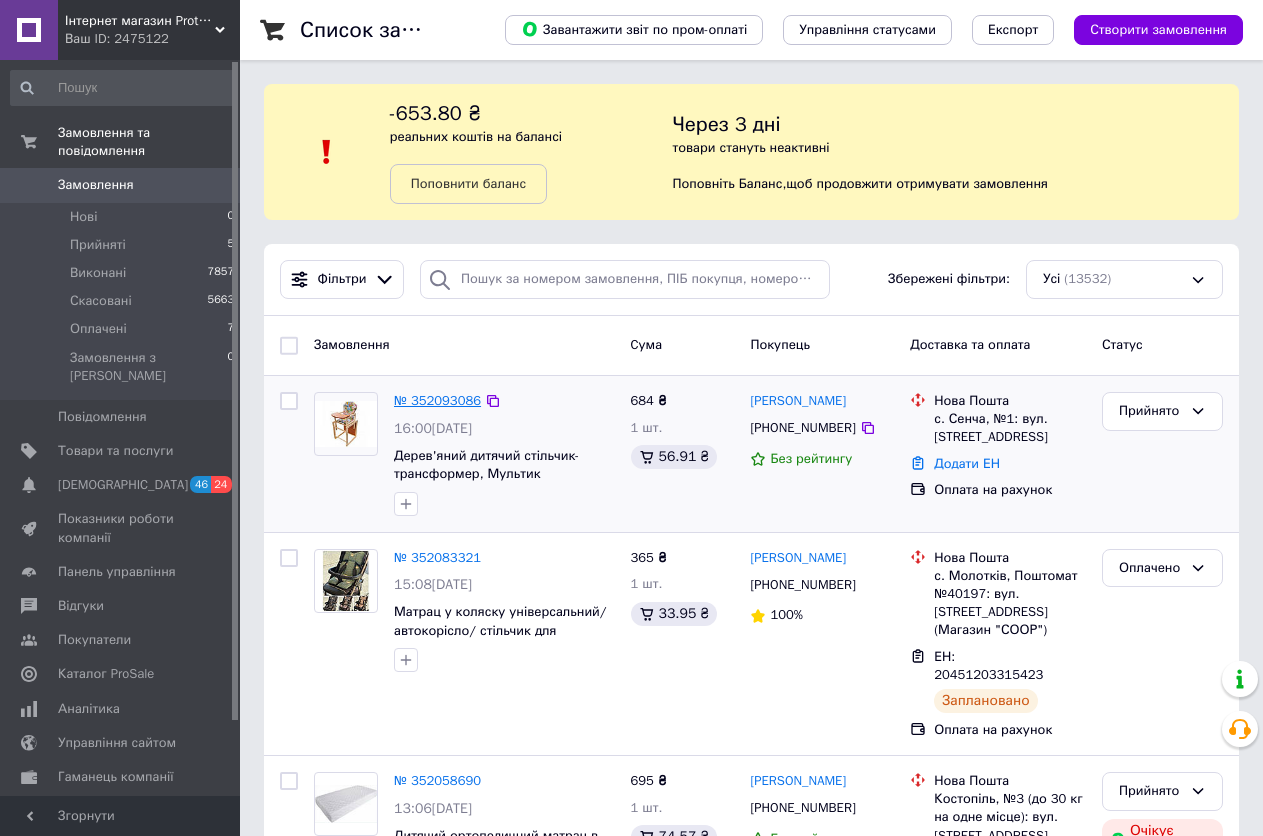 click on "№ 352093086" at bounding box center (437, 400) 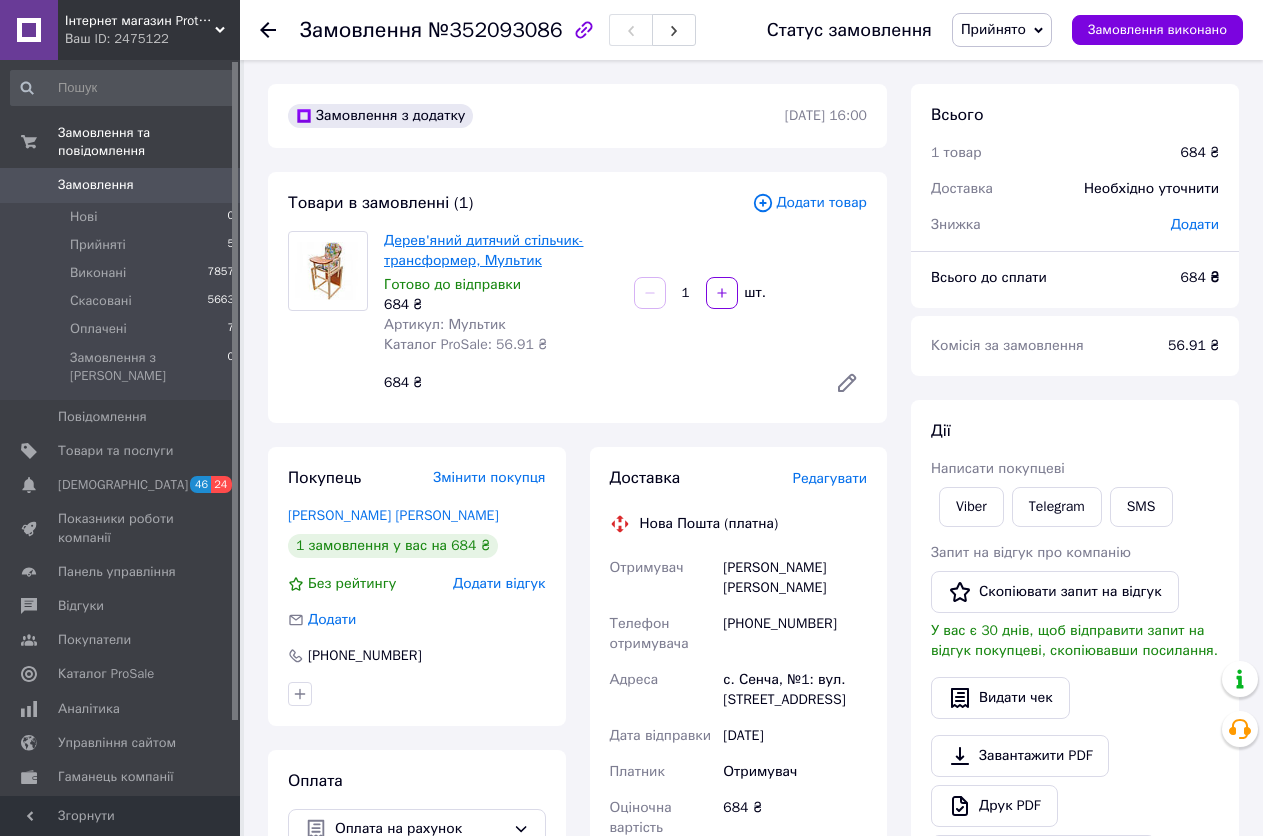 click on "Дерев'яний дитячий стільчик-трансформер, Мультик" at bounding box center (483, 250) 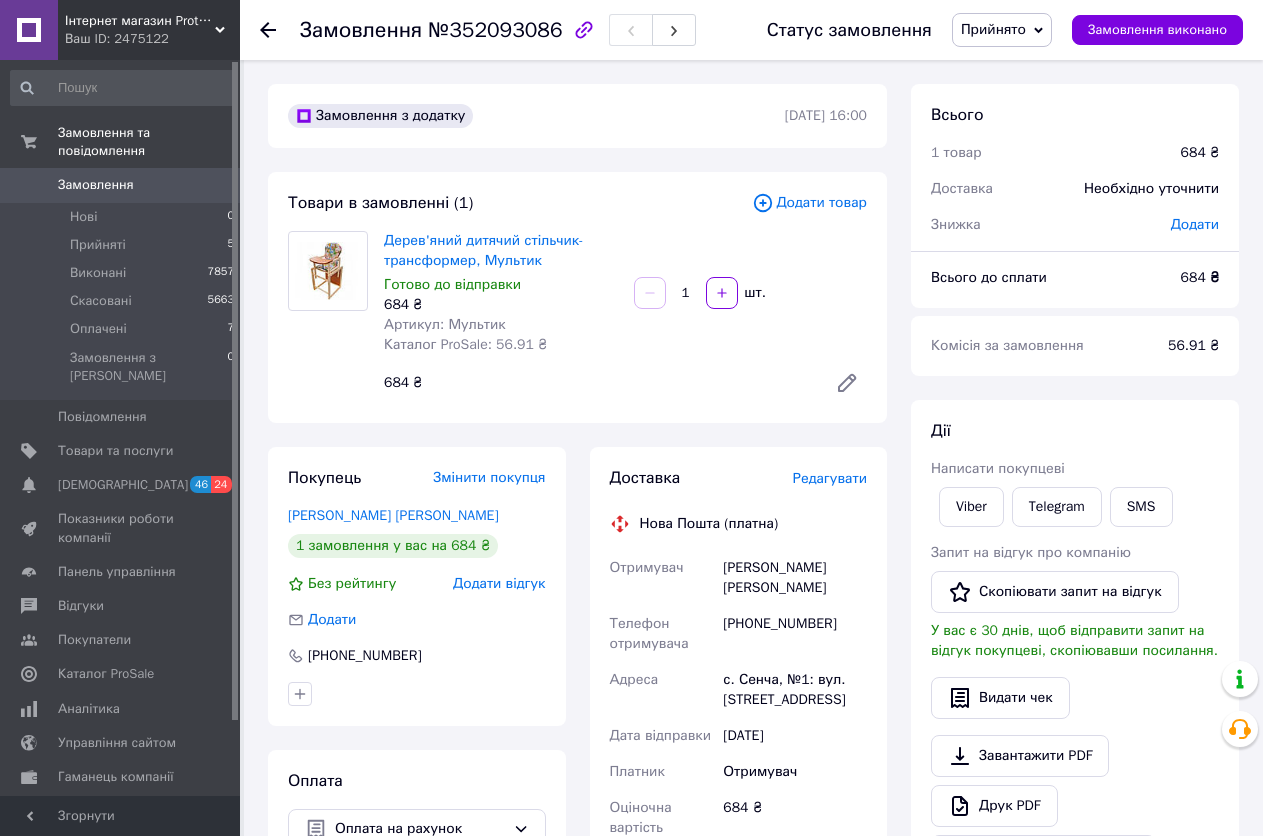 click on "Редагувати" at bounding box center [830, 478] 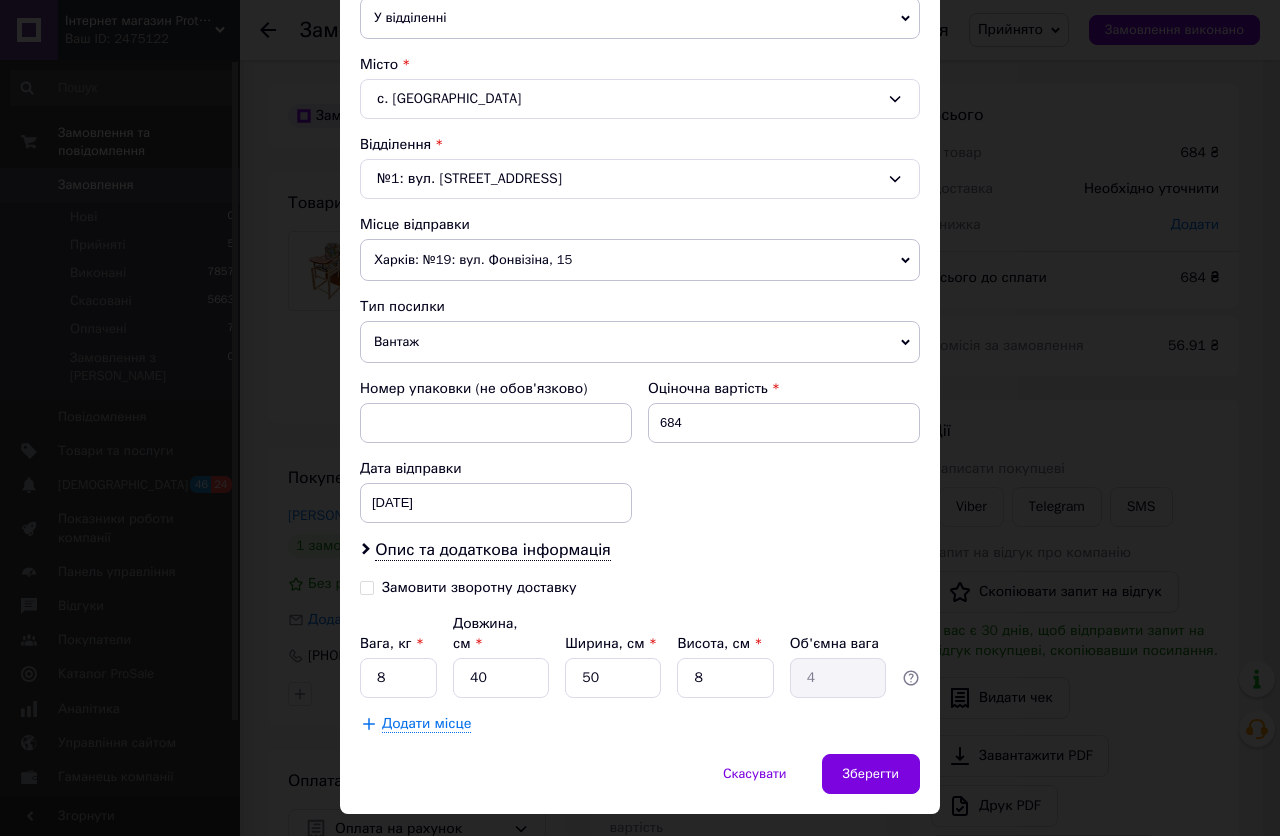 scroll, scrollTop: 528, scrollLeft: 0, axis: vertical 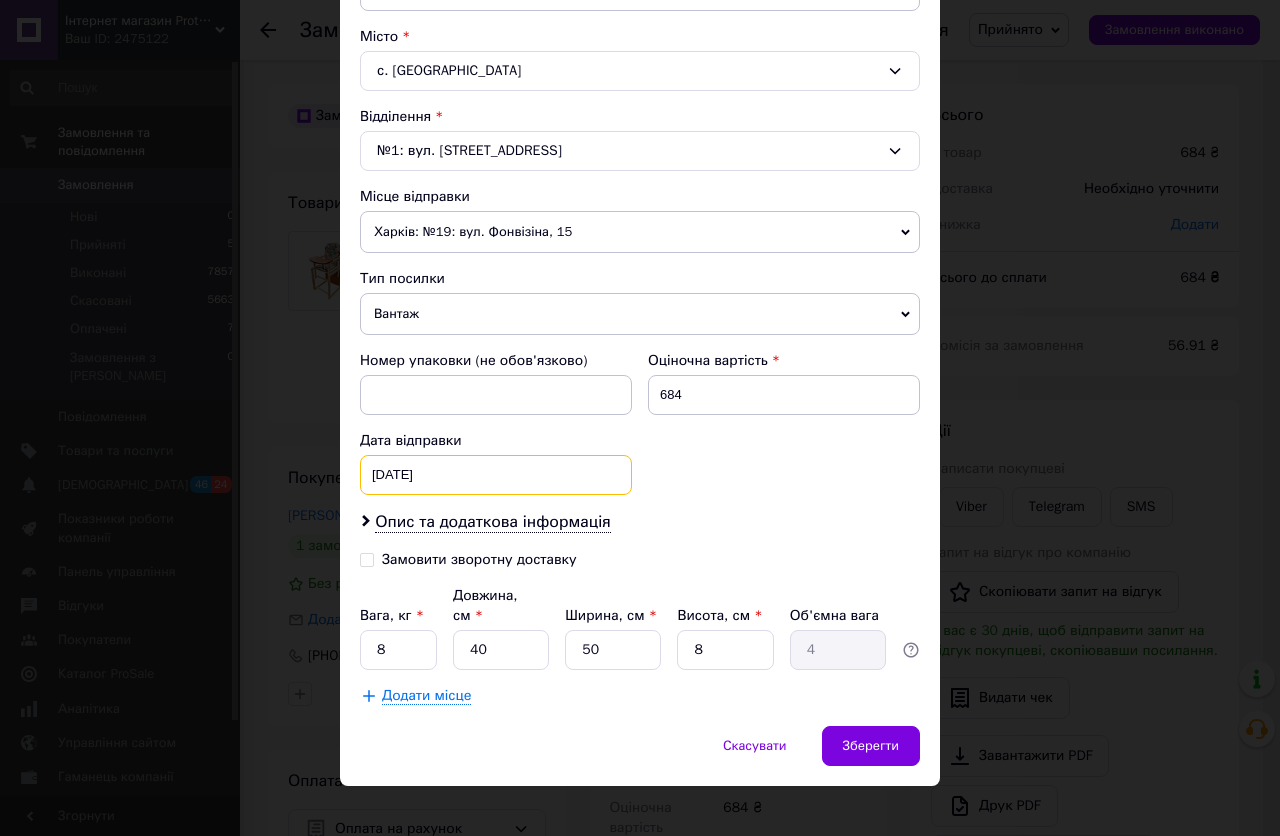 click on "[DATE] < 2025 > < Июль > Пн Вт Ср Чт Пт Сб Вс 30 1 2 3 4 5 6 7 8 9 10 11 12 13 14 15 16 17 18 19 20 21 22 23 24 25 26 27 28 29 30 31 1 2 3 4 5 6 7 8 9 10" at bounding box center (496, 475) 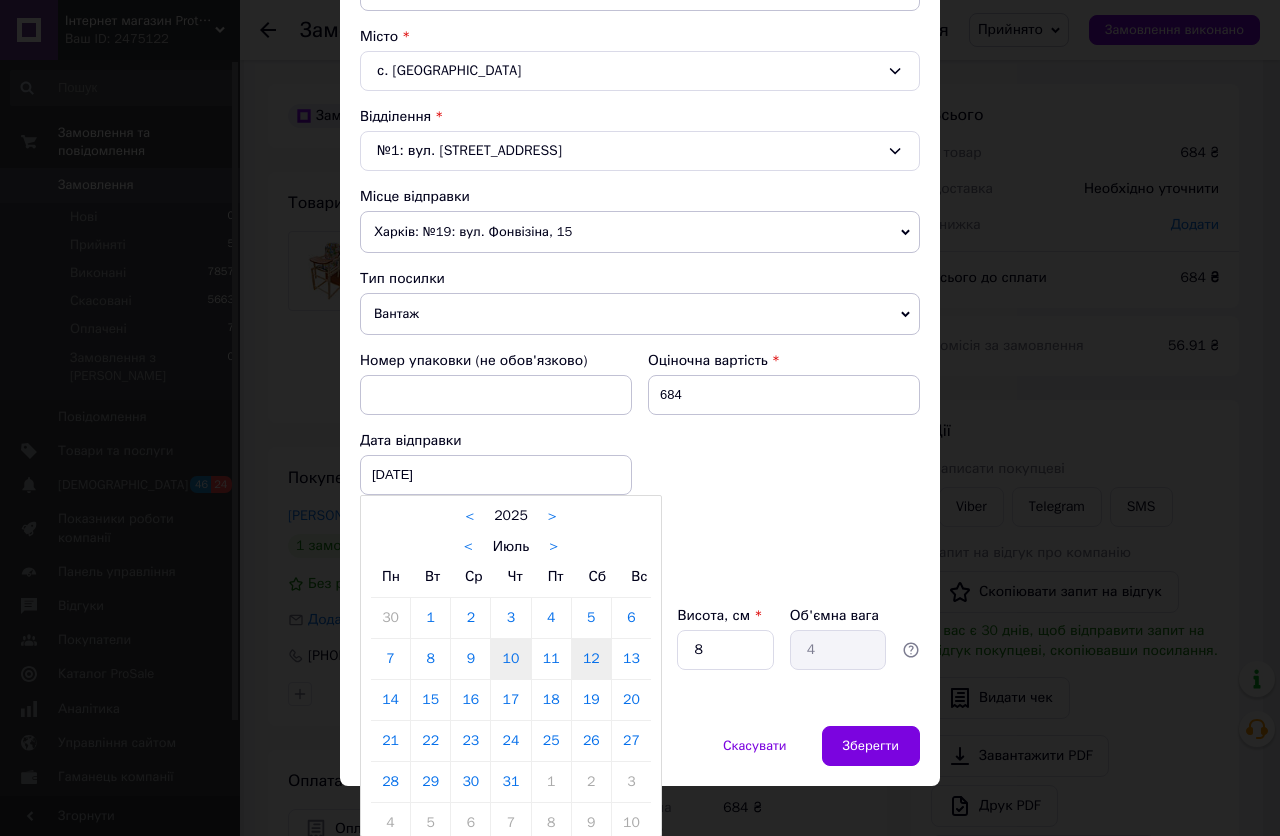 click on "12" at bounding box center [591, 659] 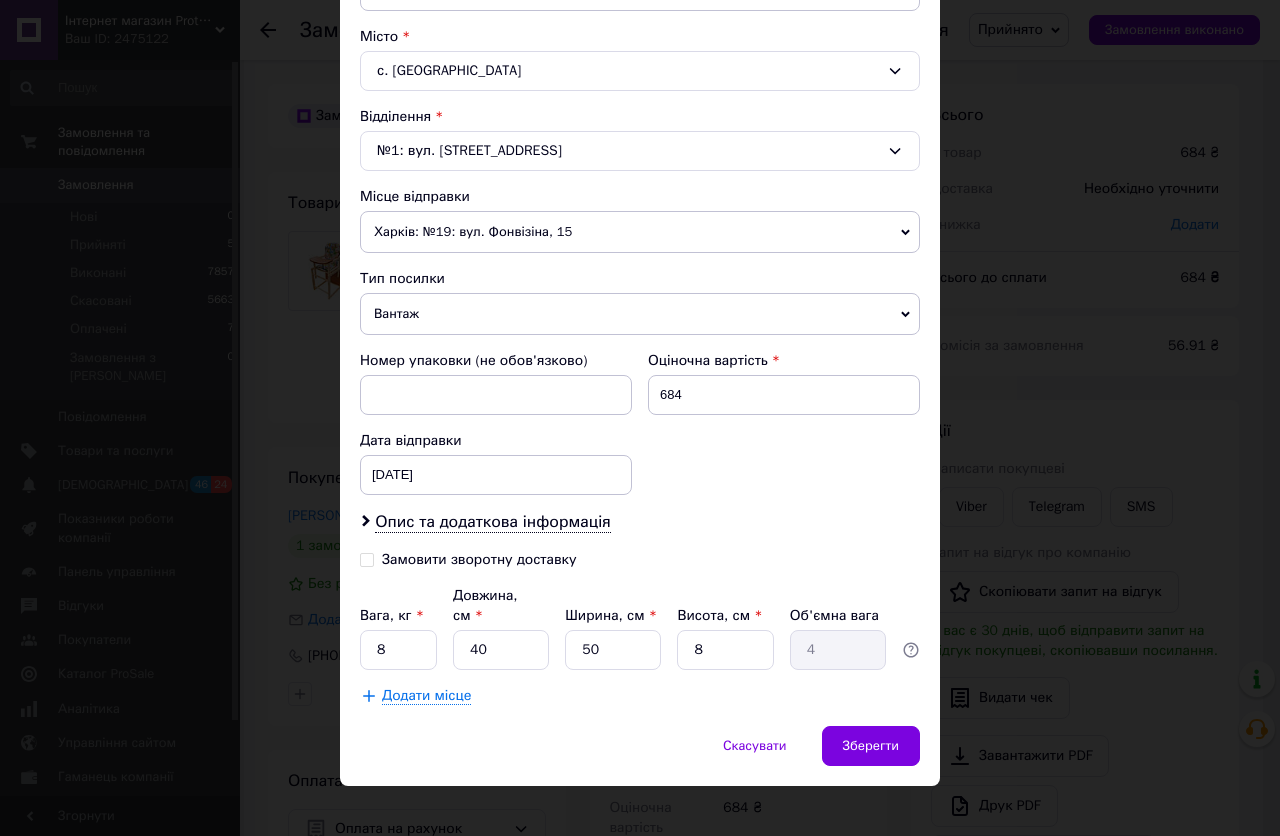 click on "Замовити зворотну доставку" at bounding box center [367, 558] 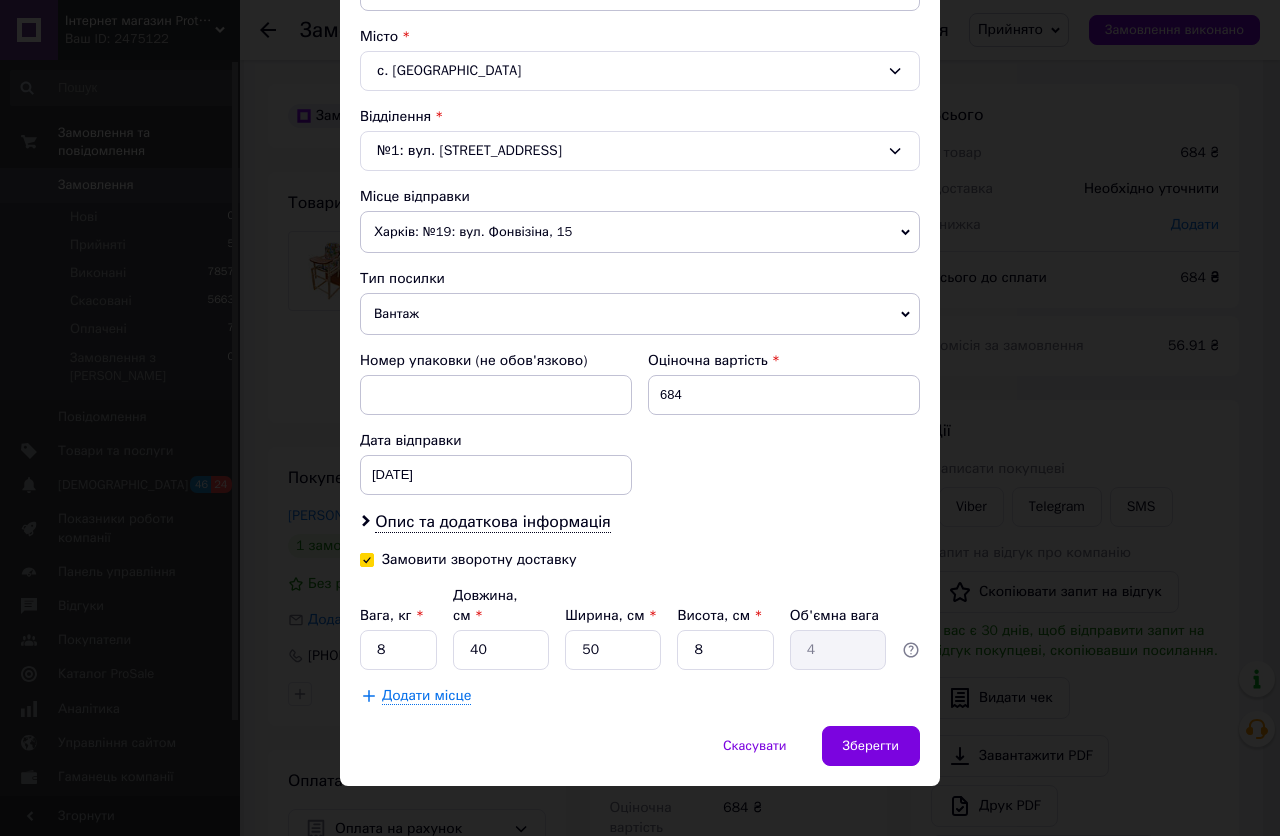 checkbox on "true" 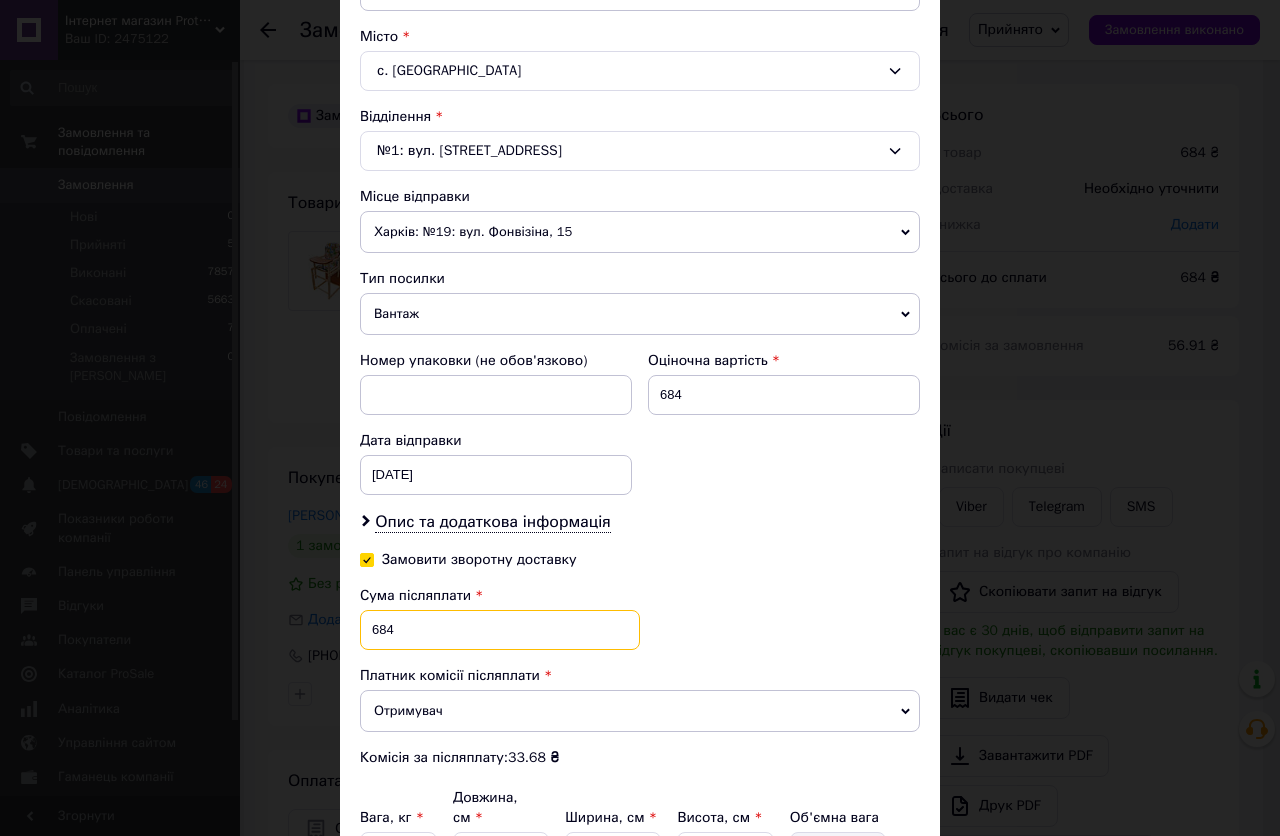 click on "684" at bounding box center (500, 630) 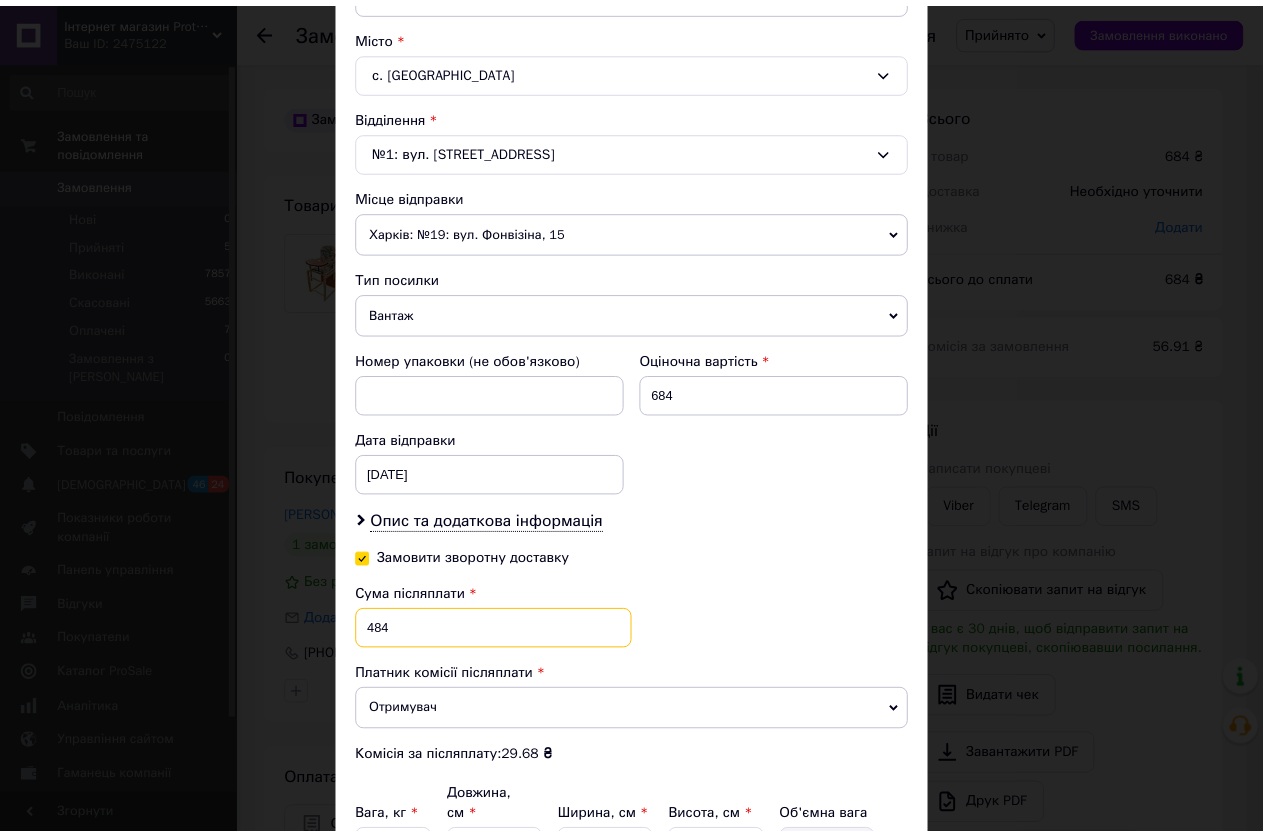 scroll, scrollTop: 730, scrollLeft: 0, axis: vertical 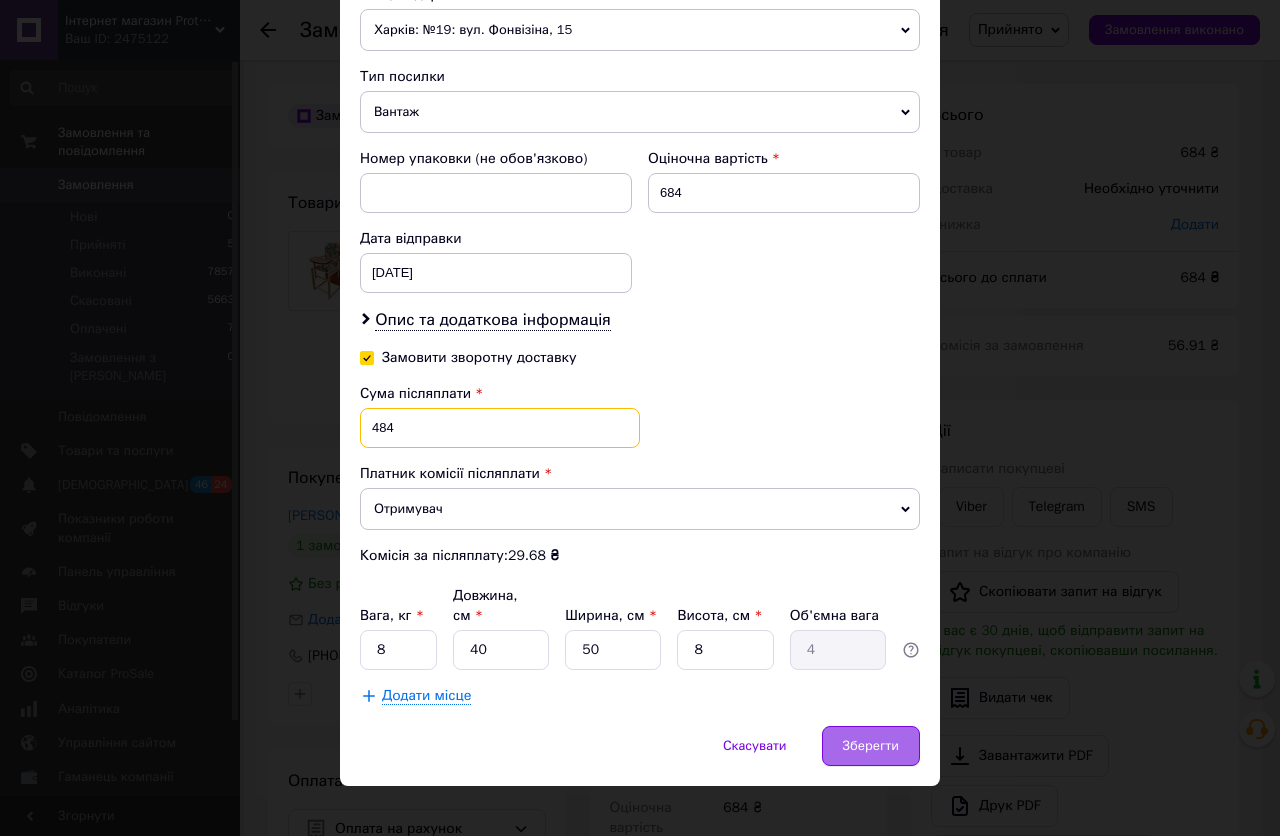 type on "484" 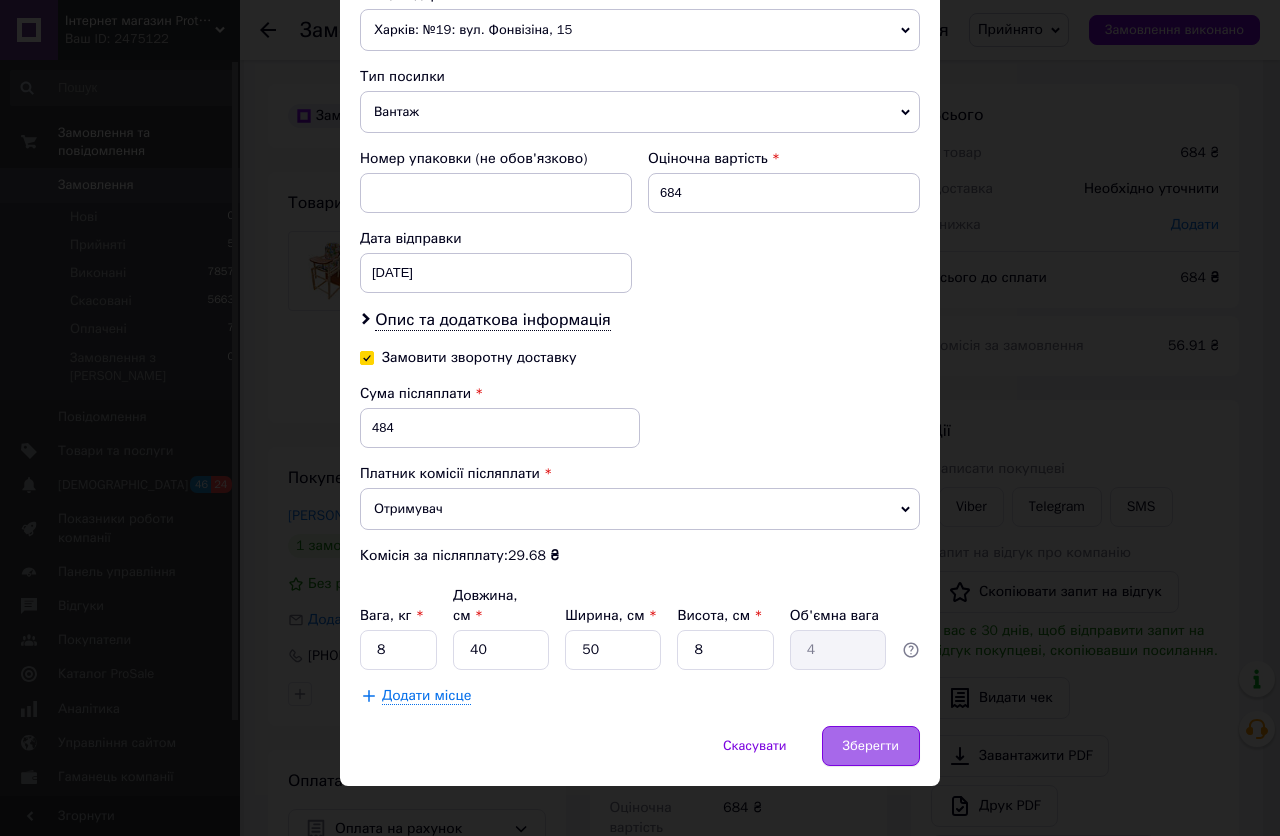 click on "Зберегти" at bounding box center [871, 746] 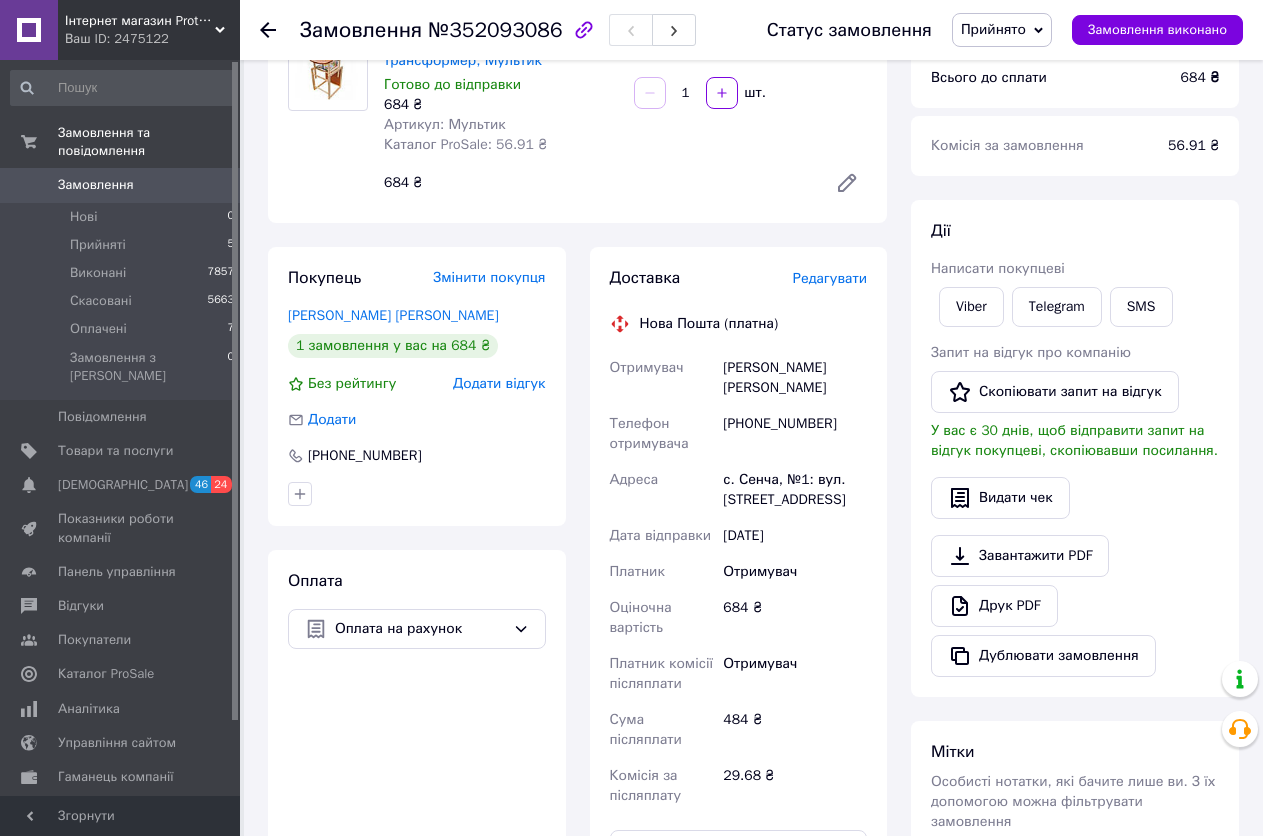 scroll, scrollTop: 400, scrollLeft: 0, axis: vertical 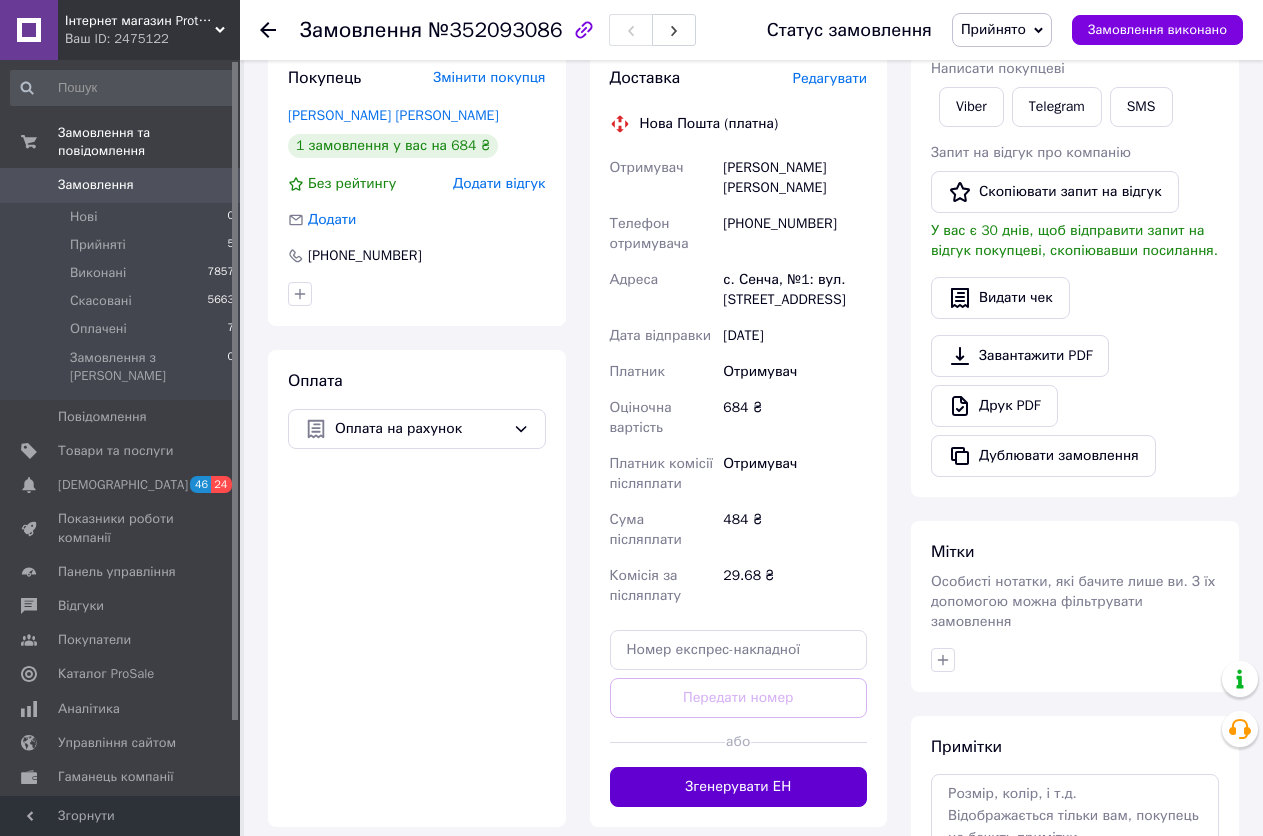 click on "Згенерувати ЕН" at bounding box center (739, 787) 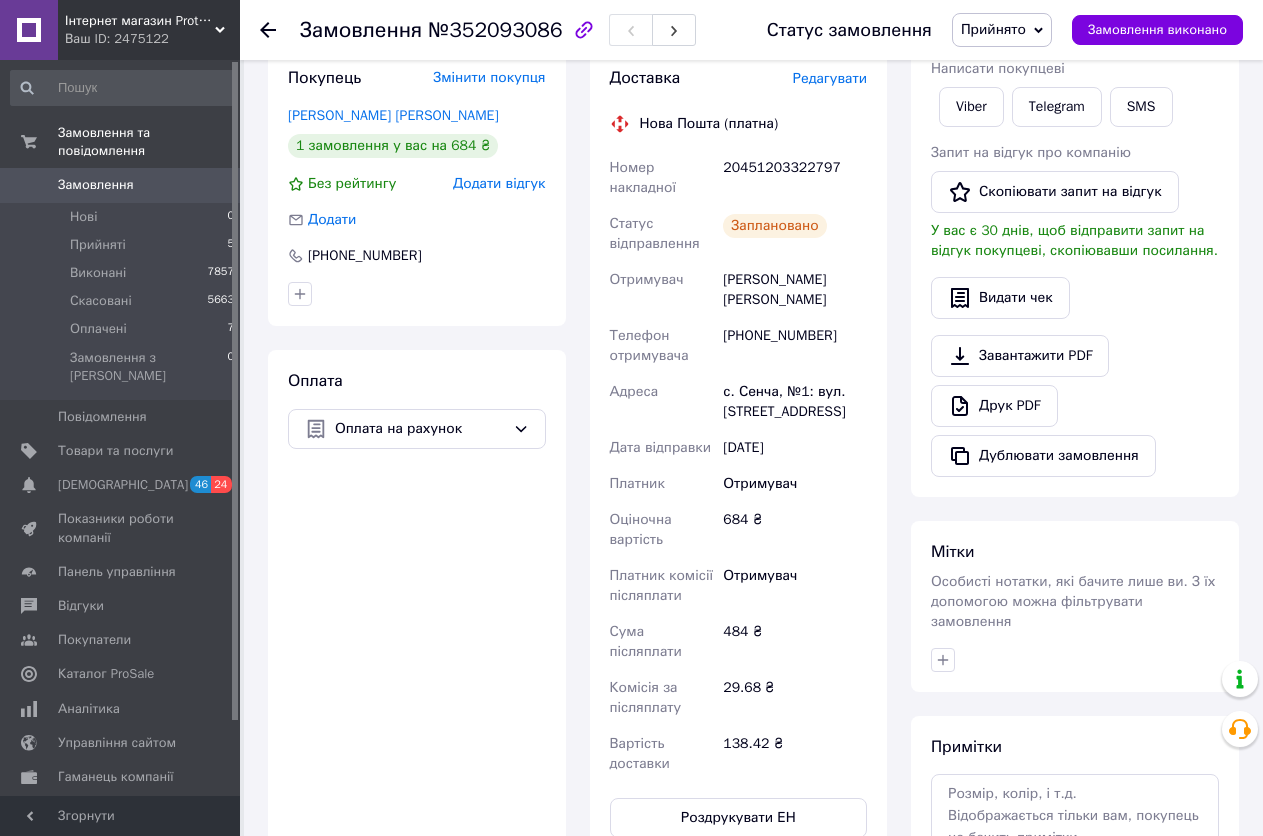 click on "Прийнято" at bounding box center (993, 29) 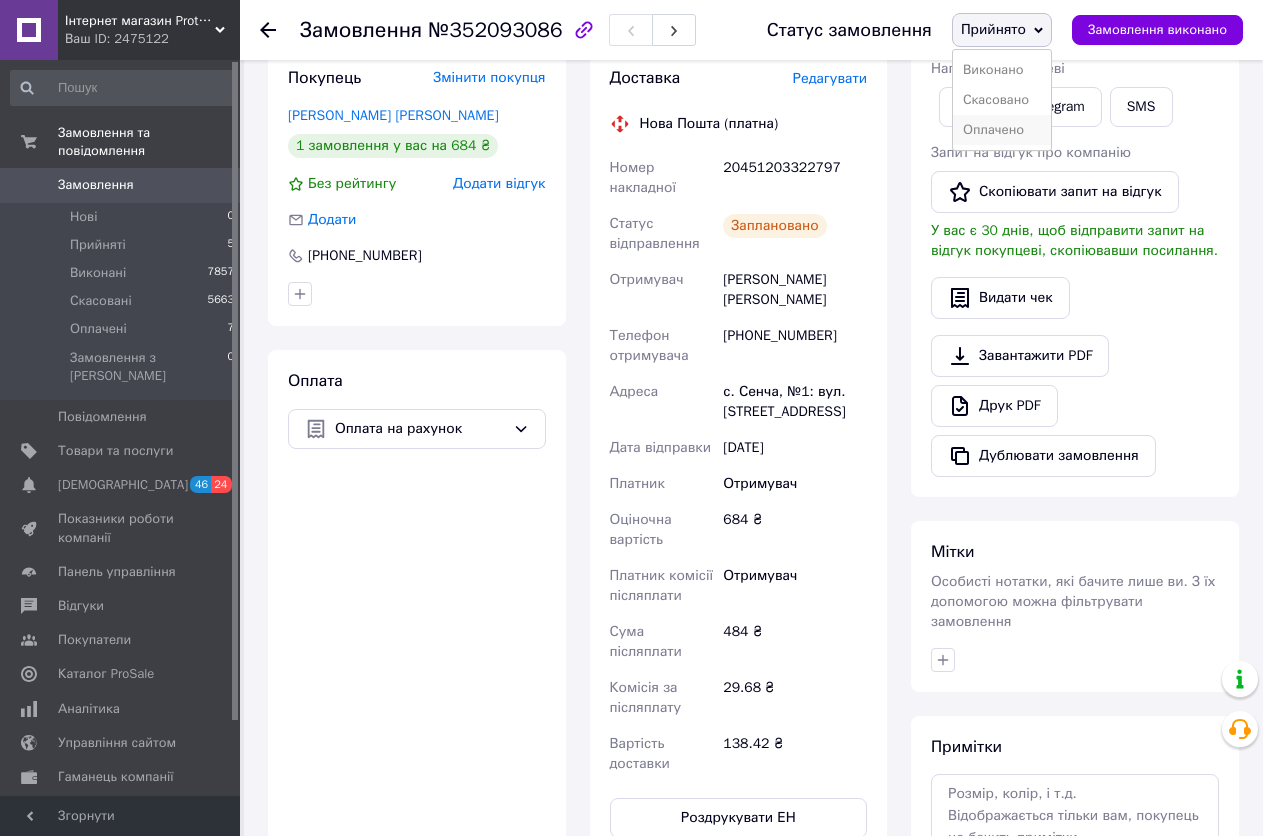 click on "Оплачено" at bounding box center (1002, 130) 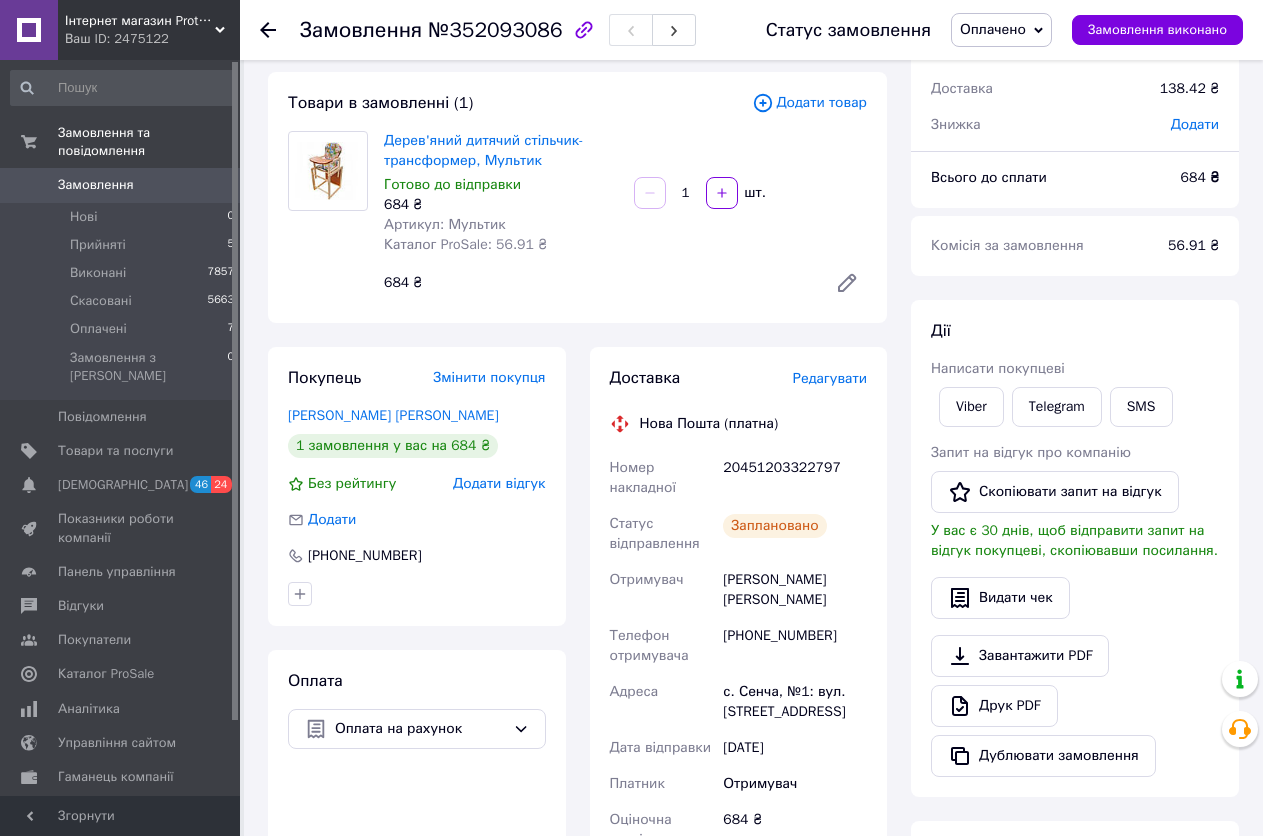 scroll, scrollTop: 0, scrollLeft: 0, axis: both 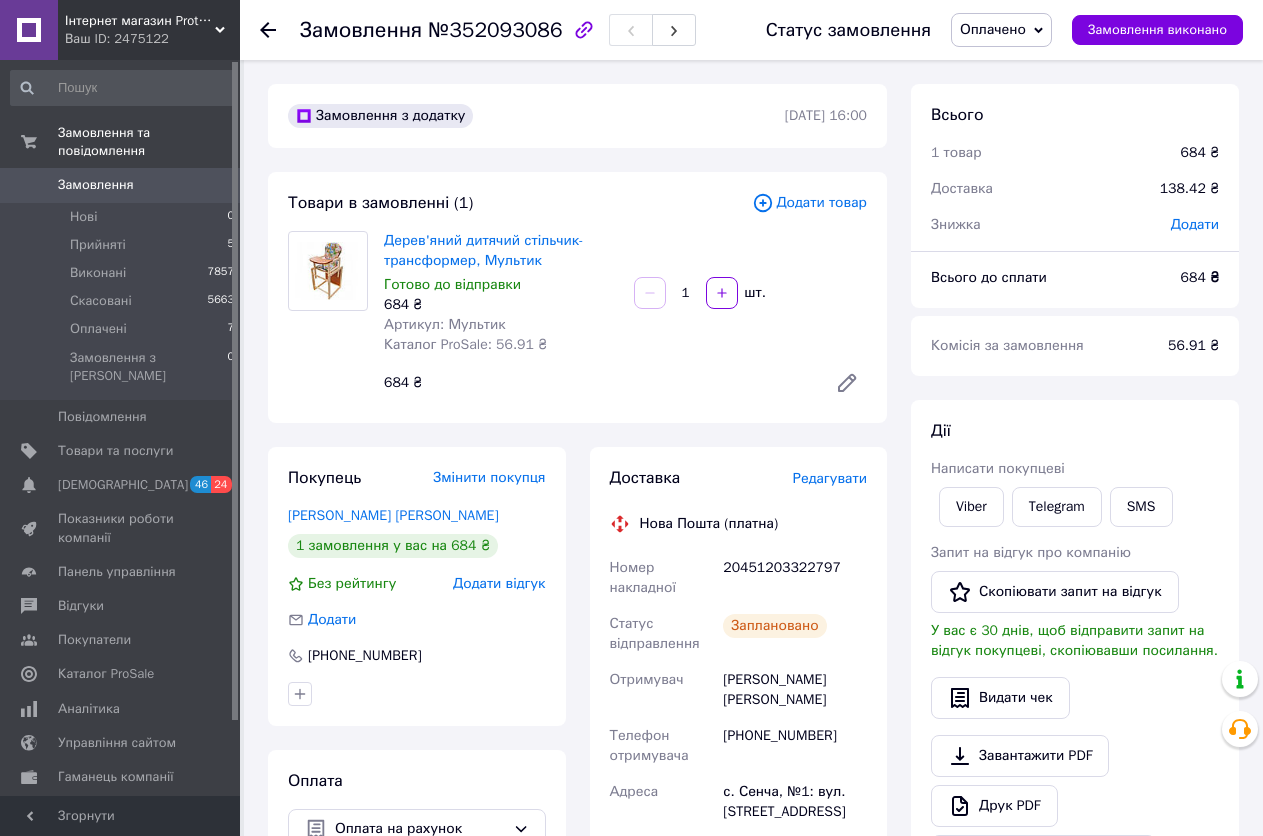 click on "Замовлення" at bounding box center (96, 185) 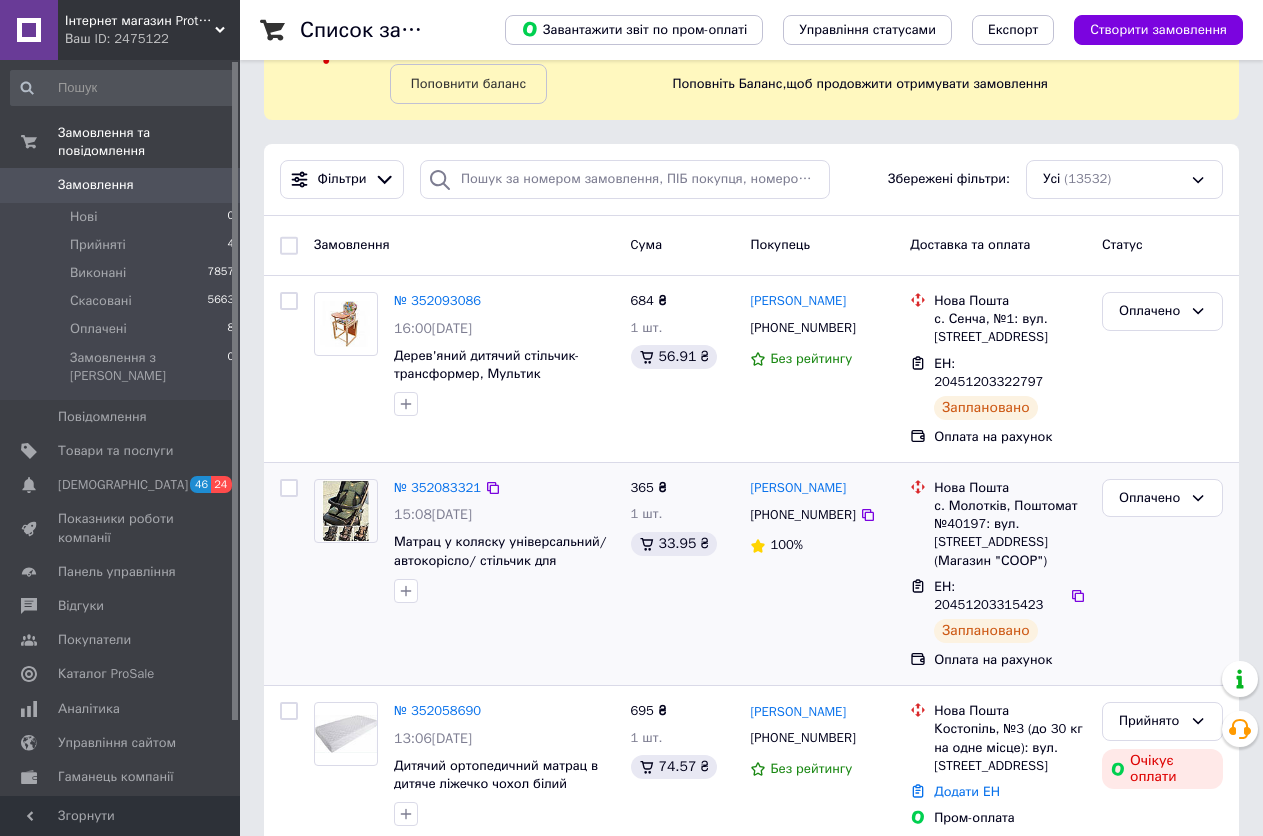 scroll, scrollTop: 0, scrollLeft: 0, axis: both 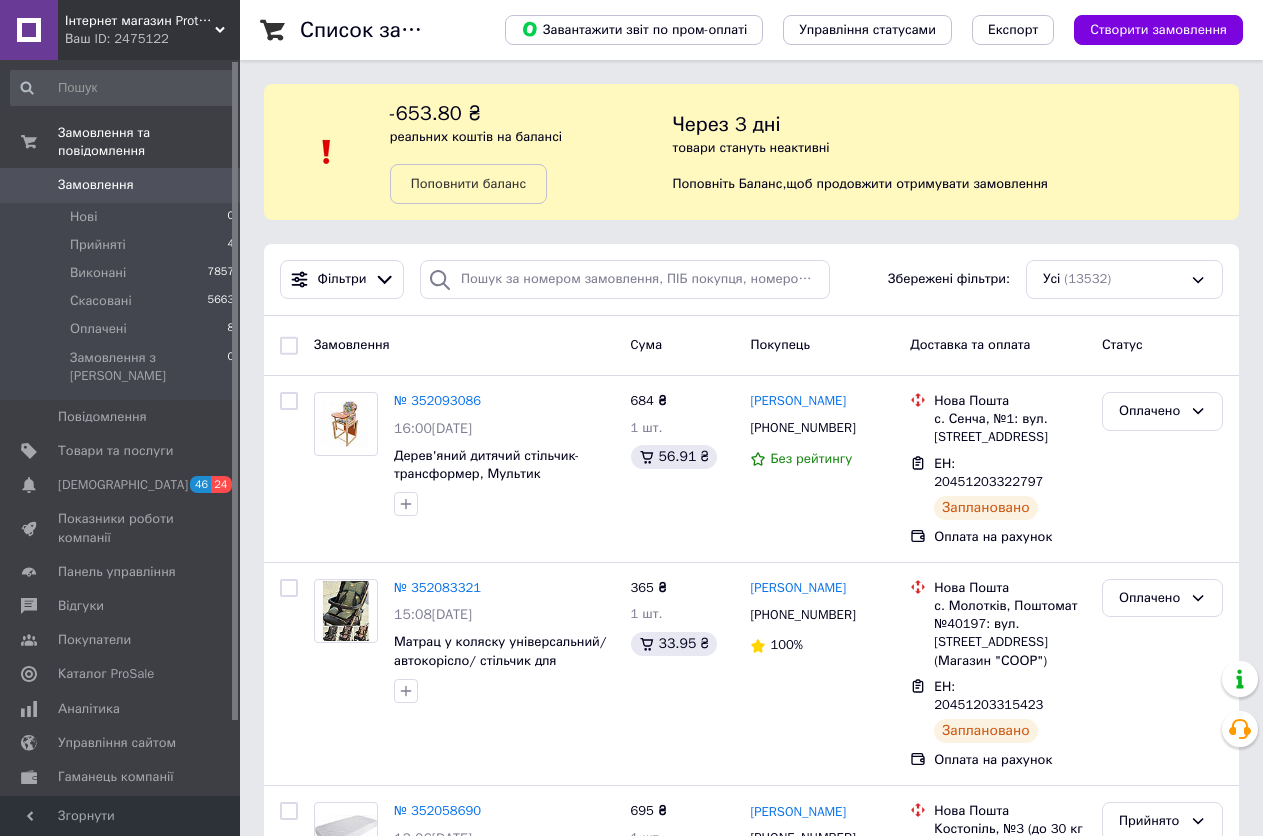 click at bounding box center [625, 279] 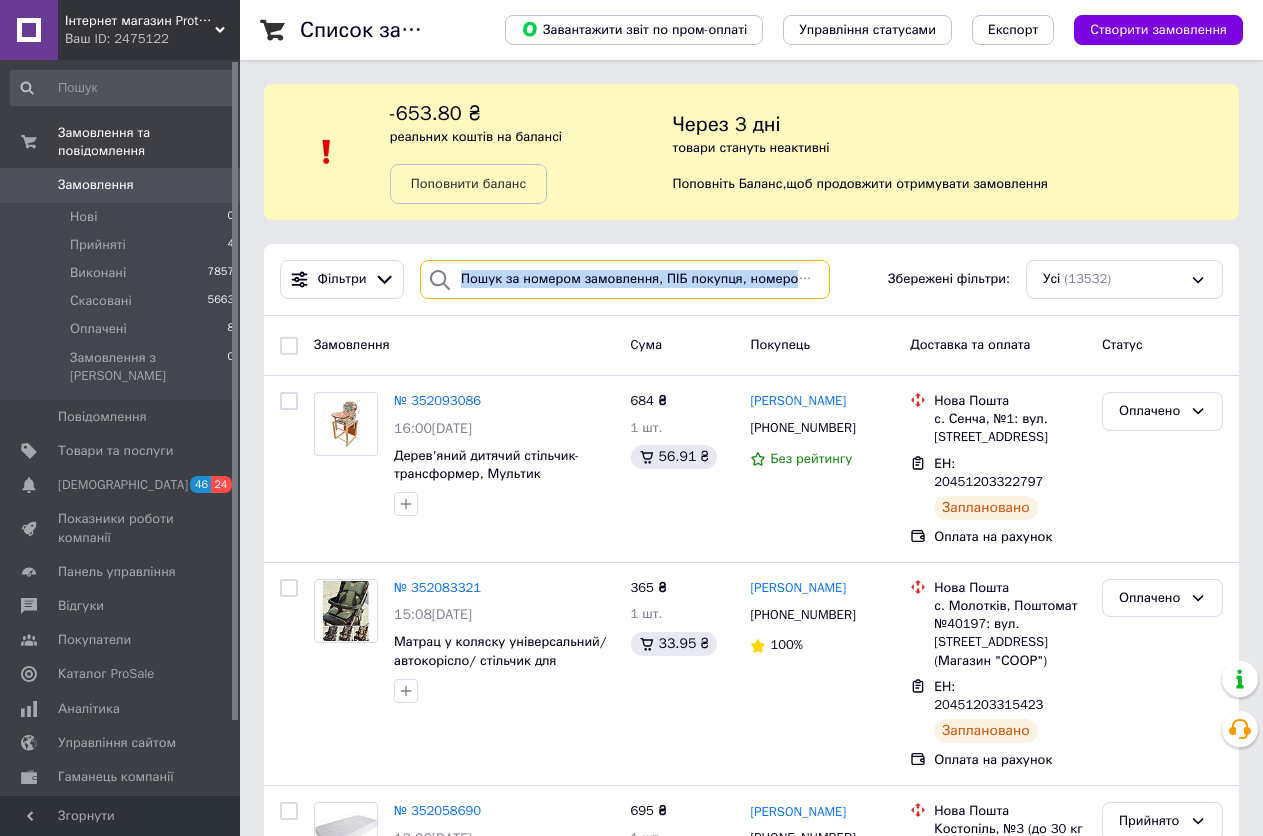 click at bounding box center [625, 279] 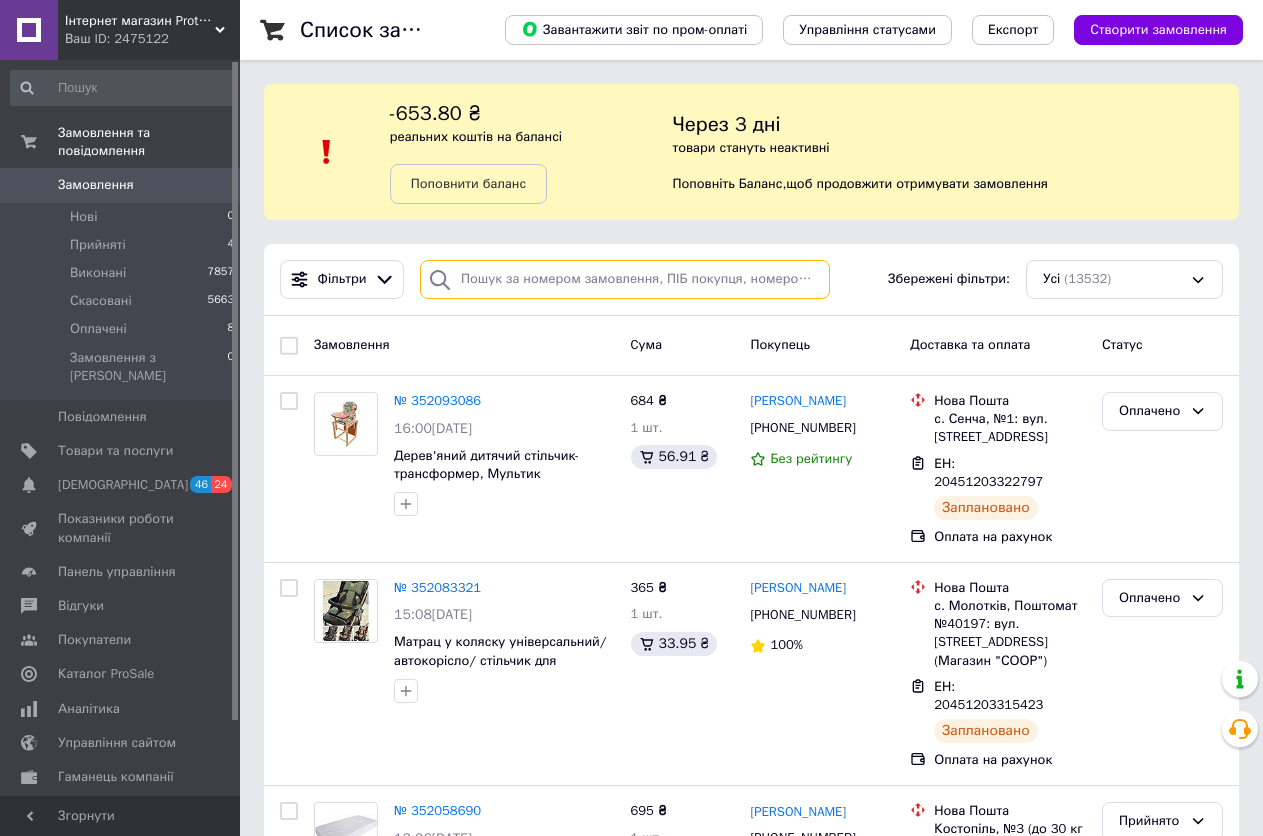 click at bounding box center (625, 279) 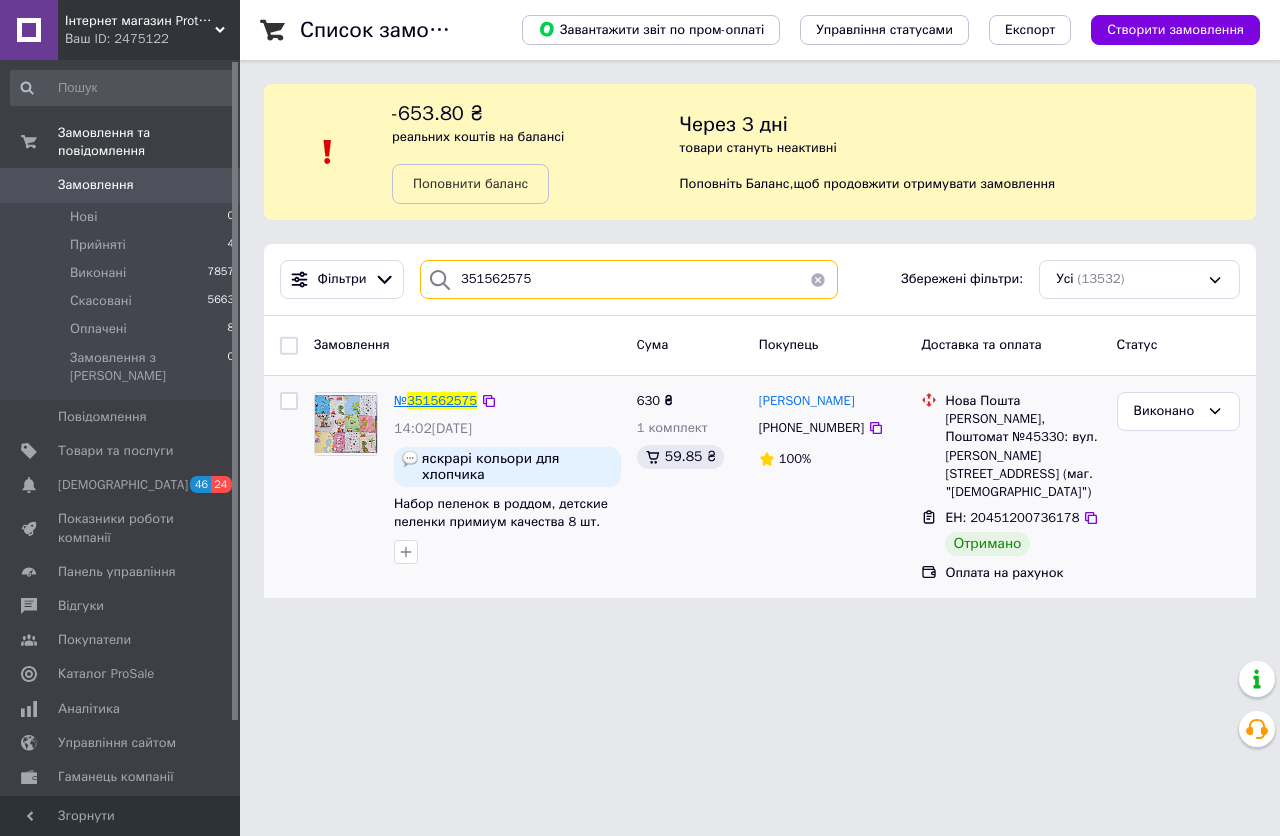 type on "351562575" 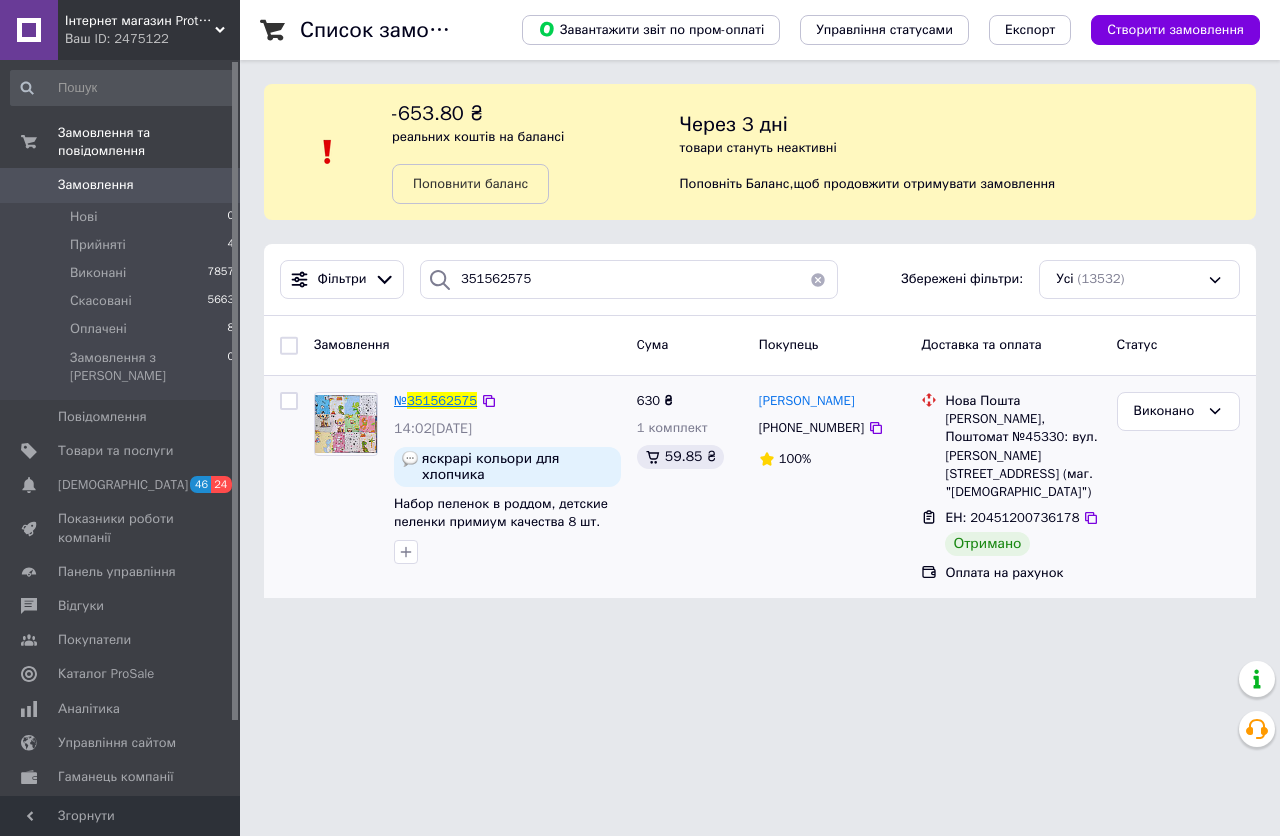 click on "351562575" at bounding box center [442, 400] 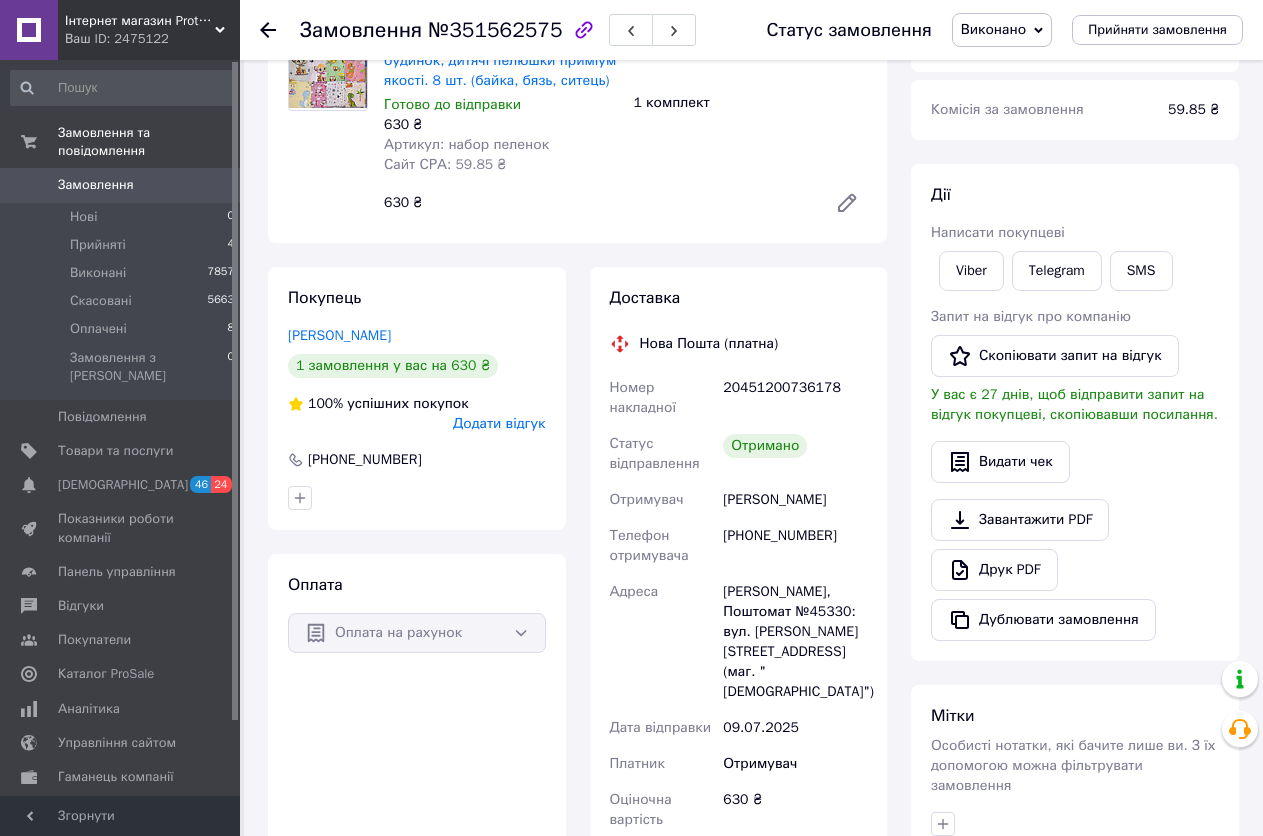 scroll, scrollTop: 300, scrollLeft: 0, axis: vertical 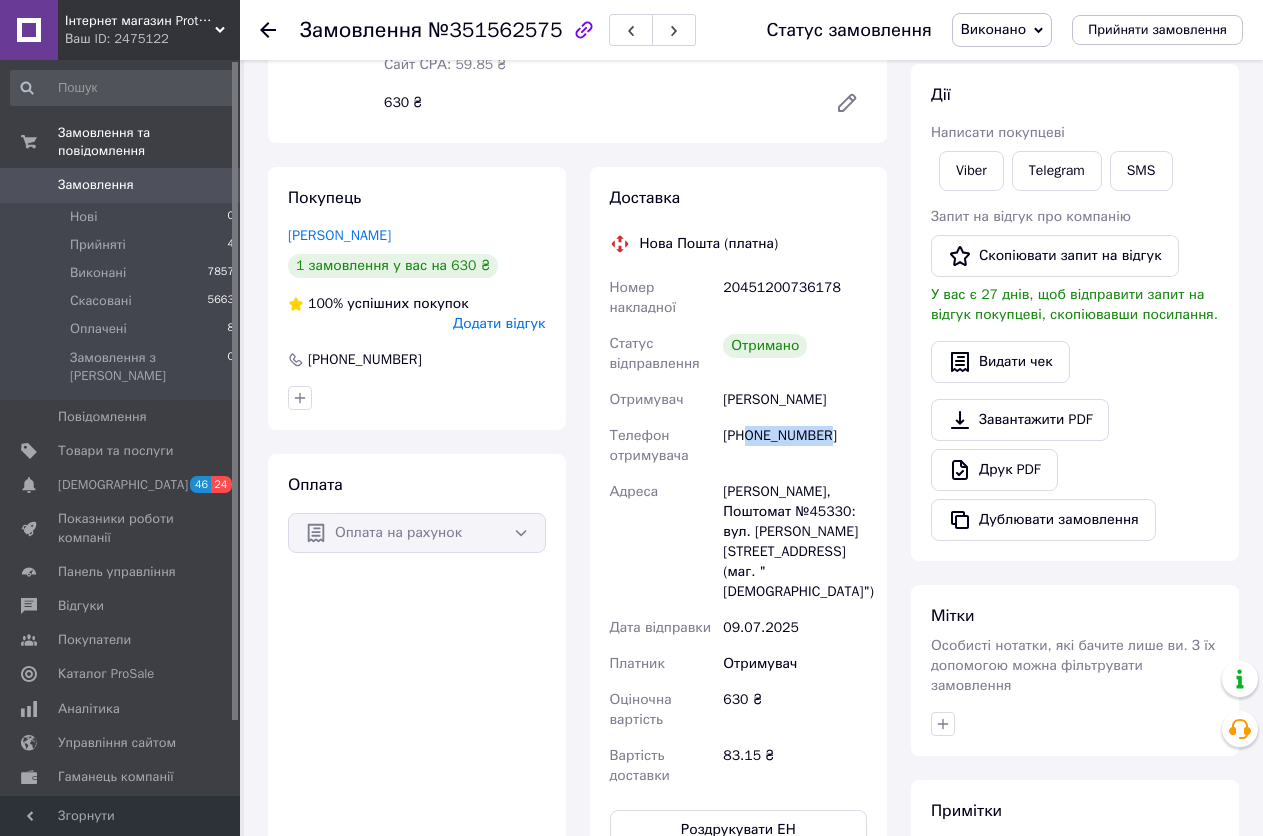 drag, startPoint x: 824, startPoint y: 438, endPoint x: 750, endPoint y: 441, distance: 74.06078 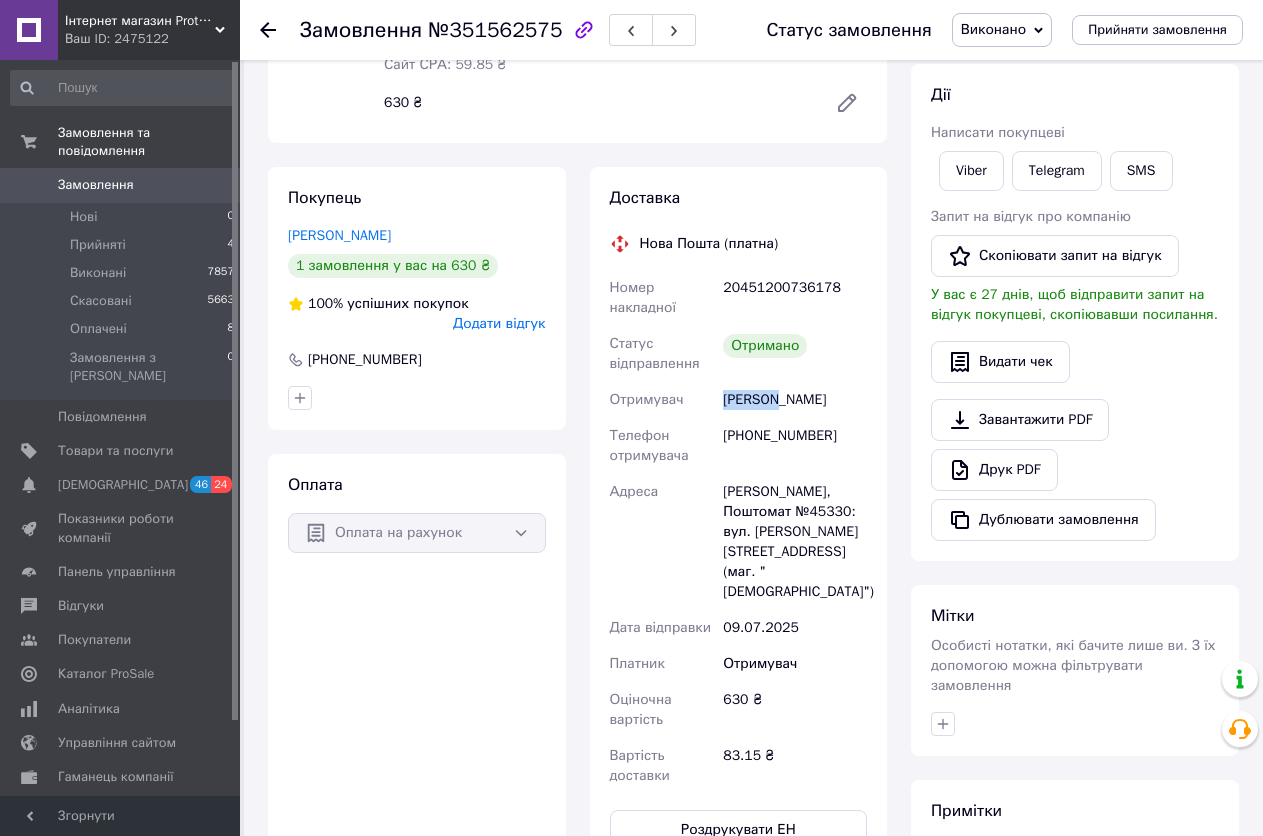 drag, startPoint x: 722, startPoint y: 398, endPoint x: 770, endPoint y: 399, distance: 48.010414 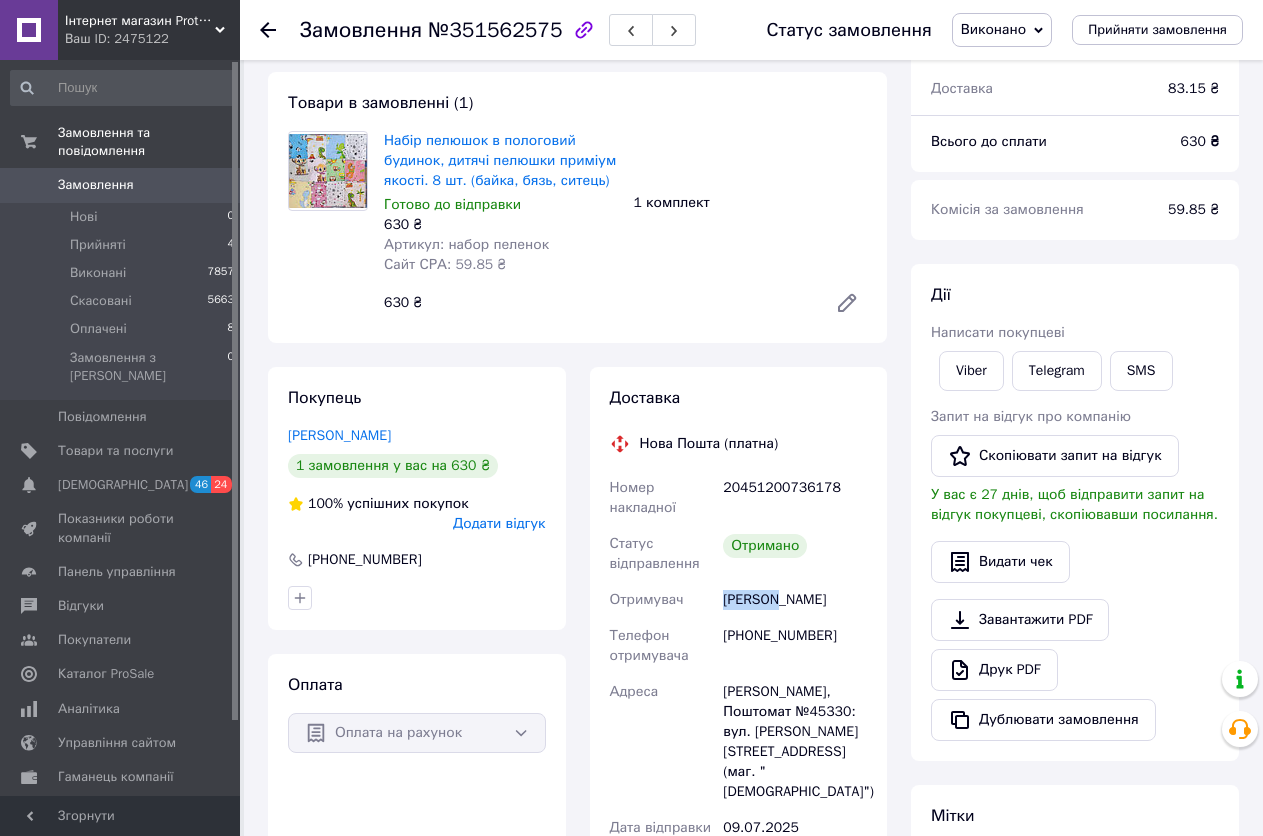 scroll, scrollTop: 0, scrollLeft: 0, axis: both 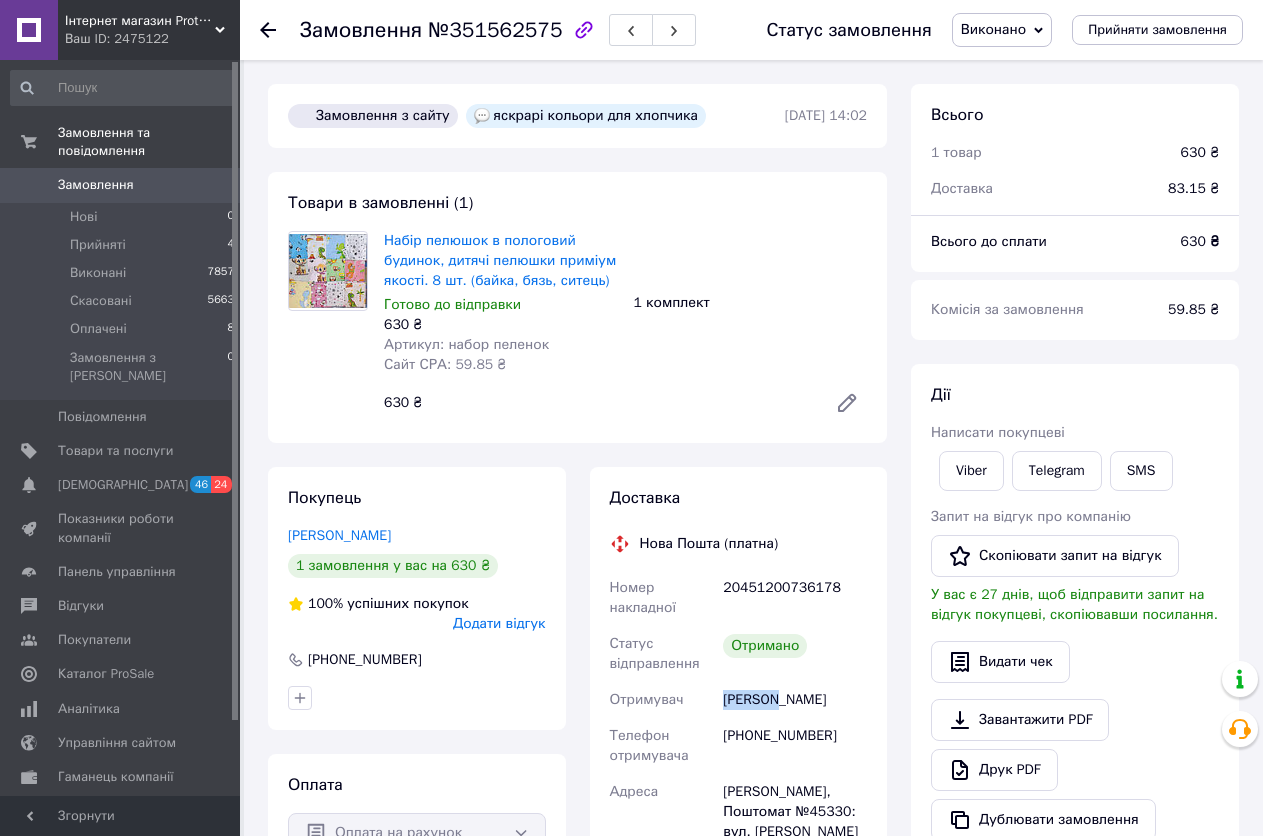 click on "Замовлення" at bounding box center (96, 185) 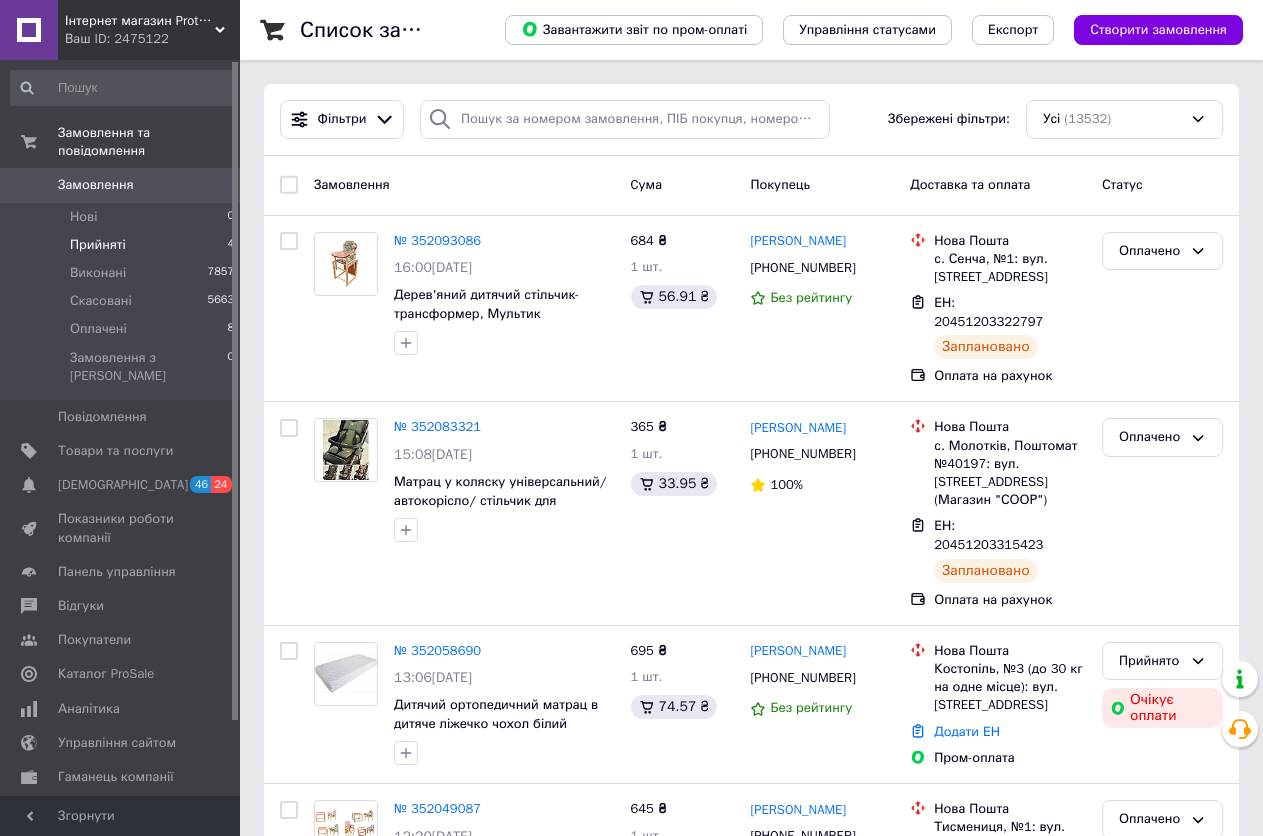 click on "Прийняті" at bounding box center [98, 245] 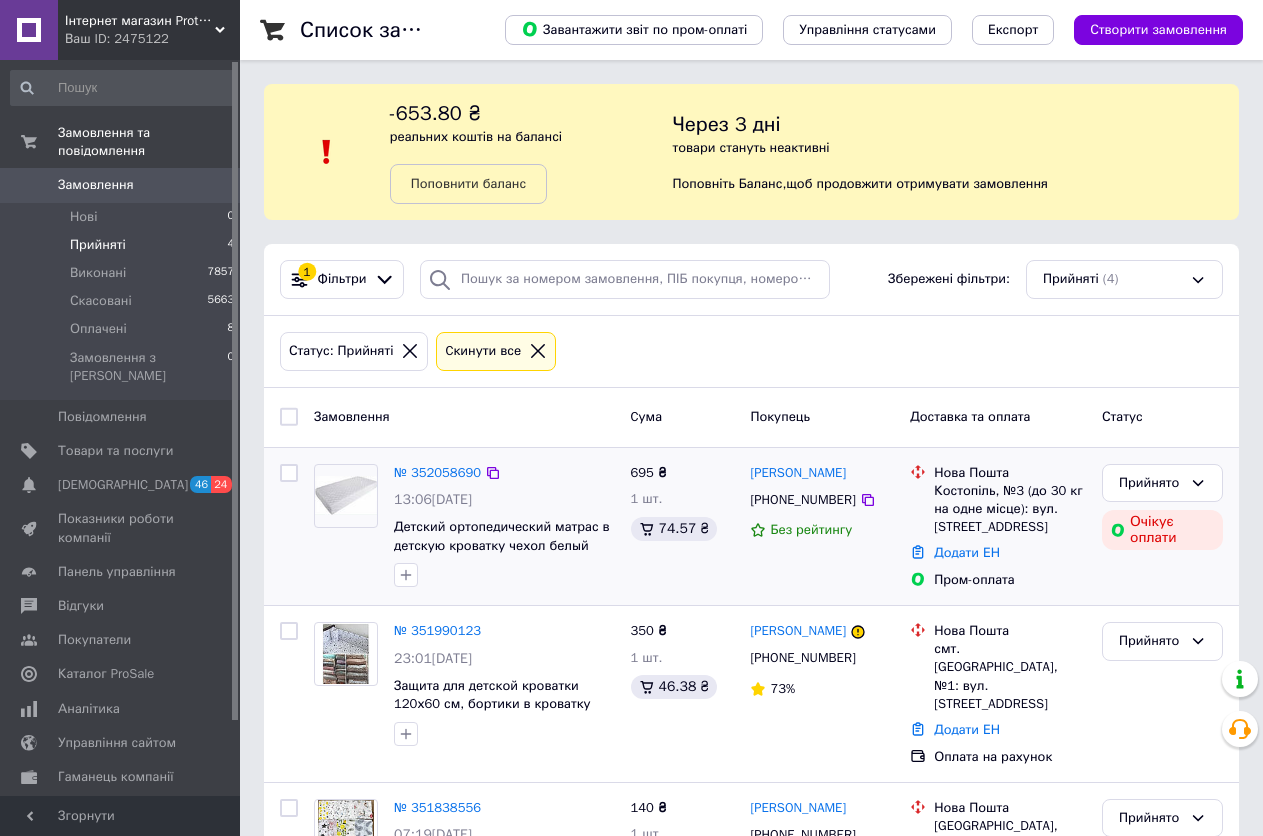 scroll, scrollTop: 265, scrollLeft: 0, axis: vertical 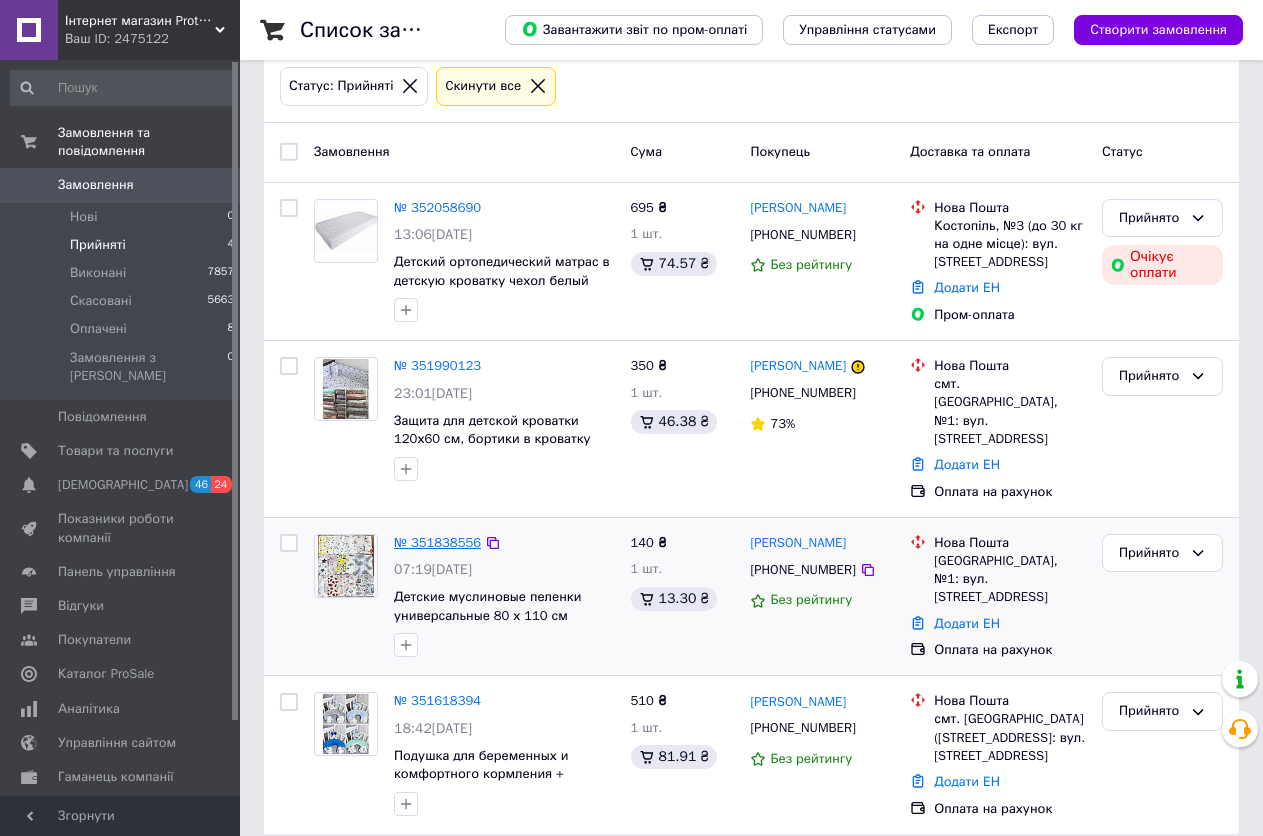 click on "№ 351838556" at bounding box center (437, 542) 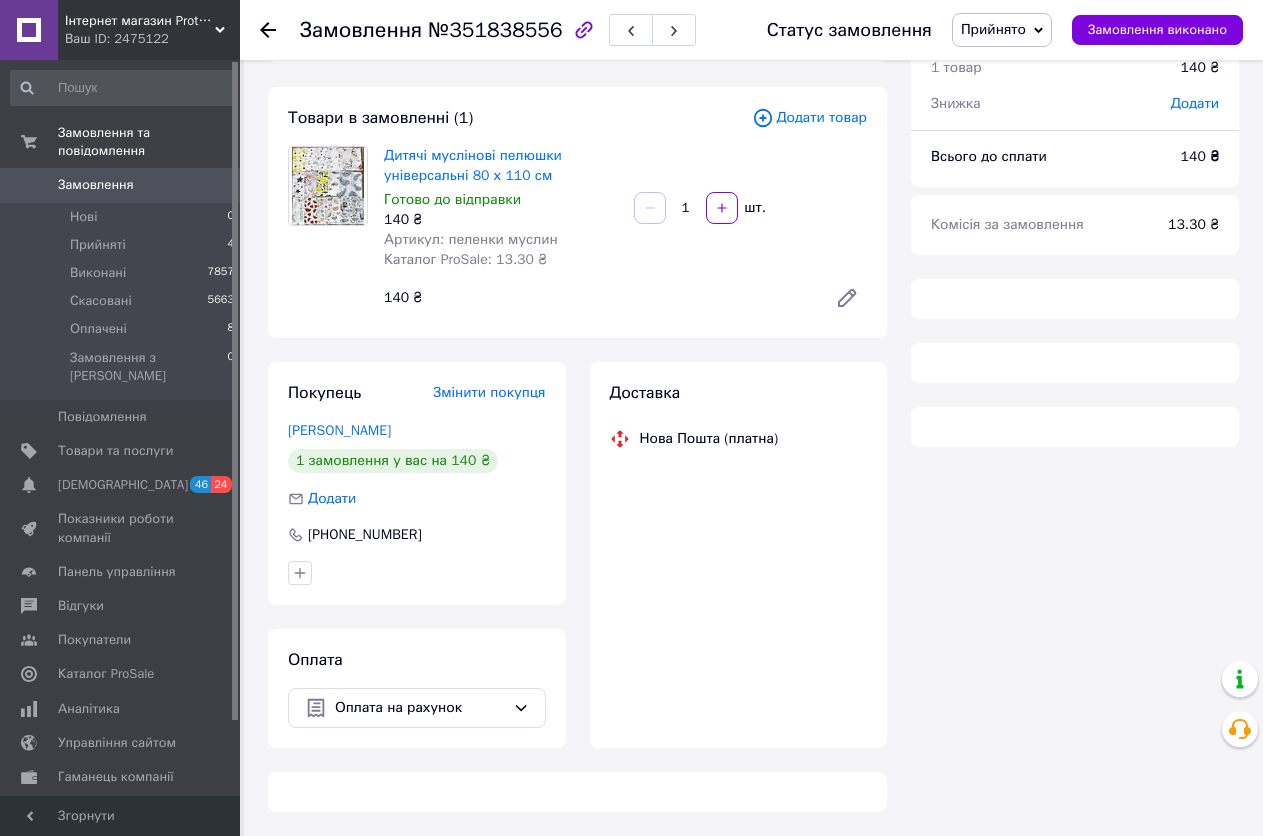 scroll, scrollTop: 265, scrollLeft: 0, axis: vertical 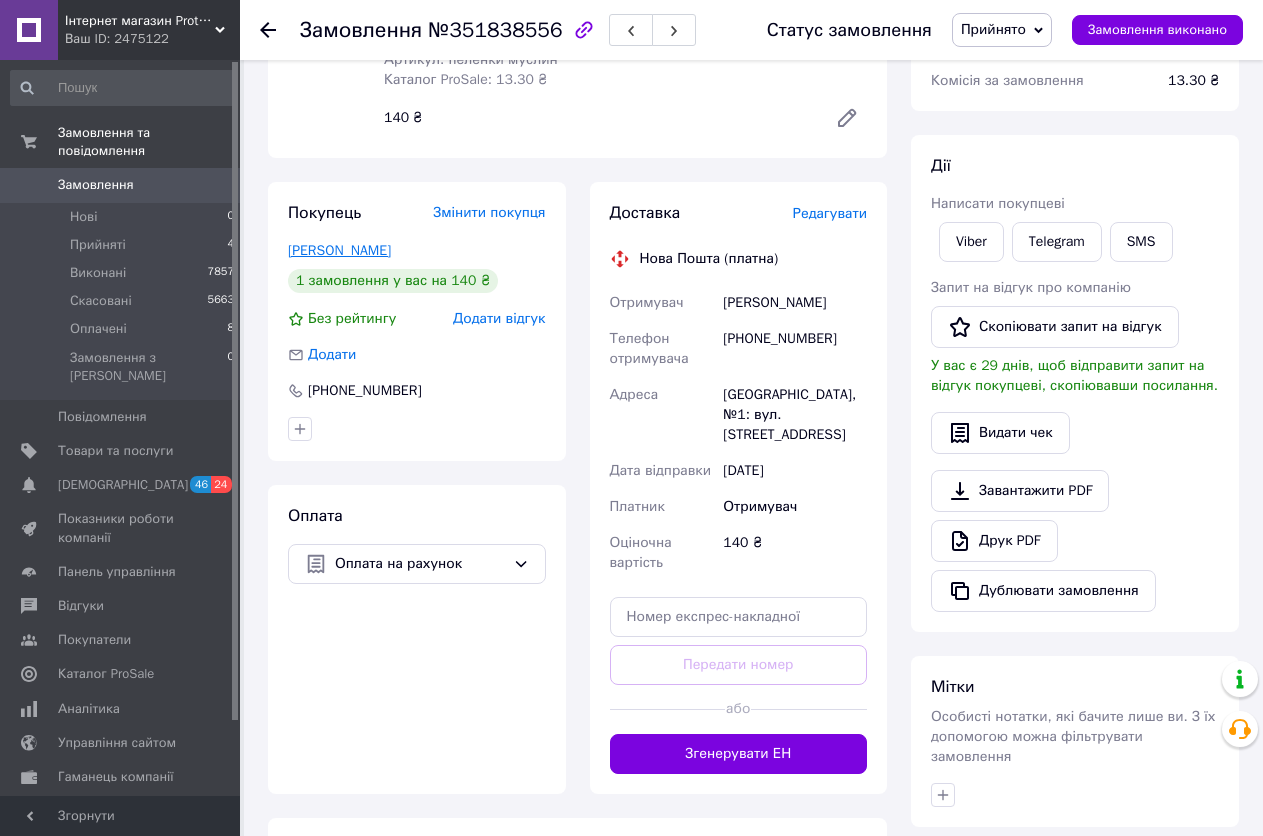 click on "Тофтул Анна" at bounding box center (339, 250) 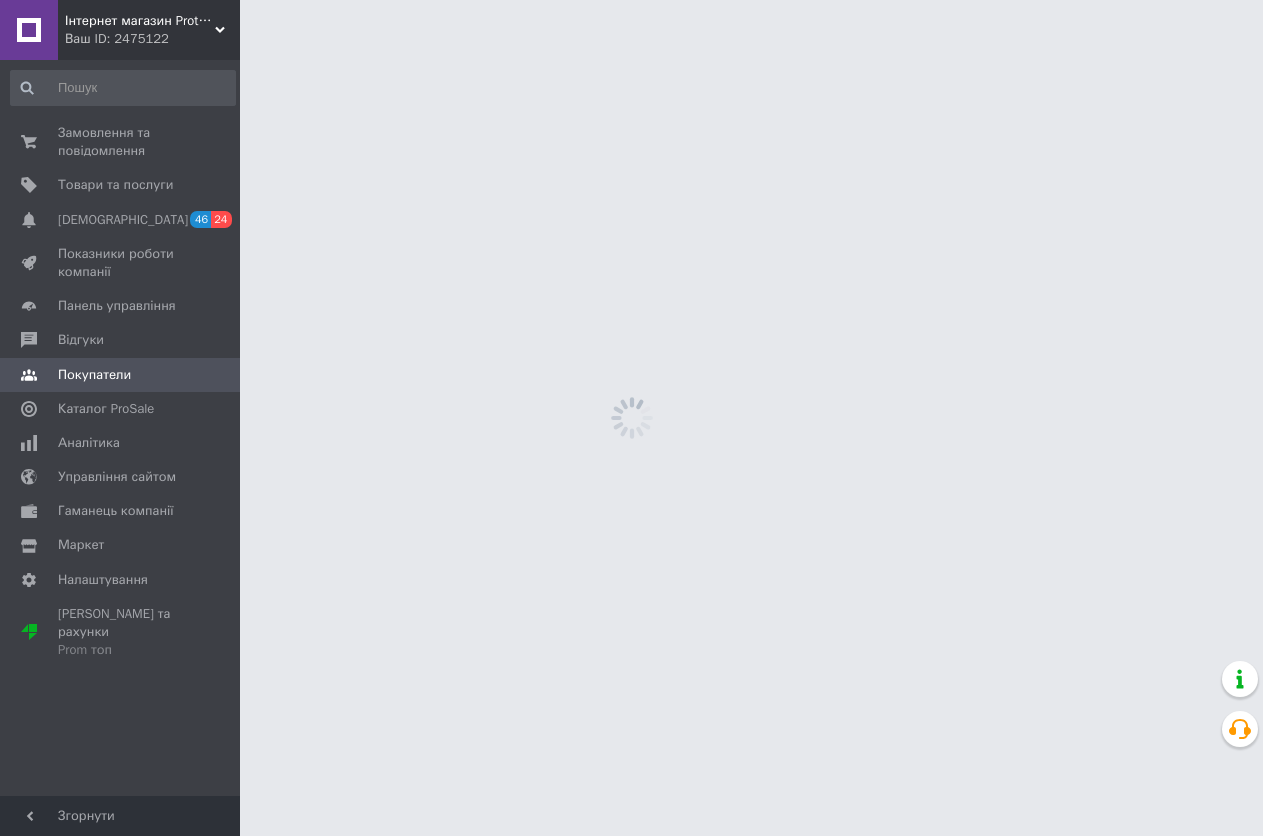 scroll, scrollTop: 0, scrollLeft: 0, axis: both 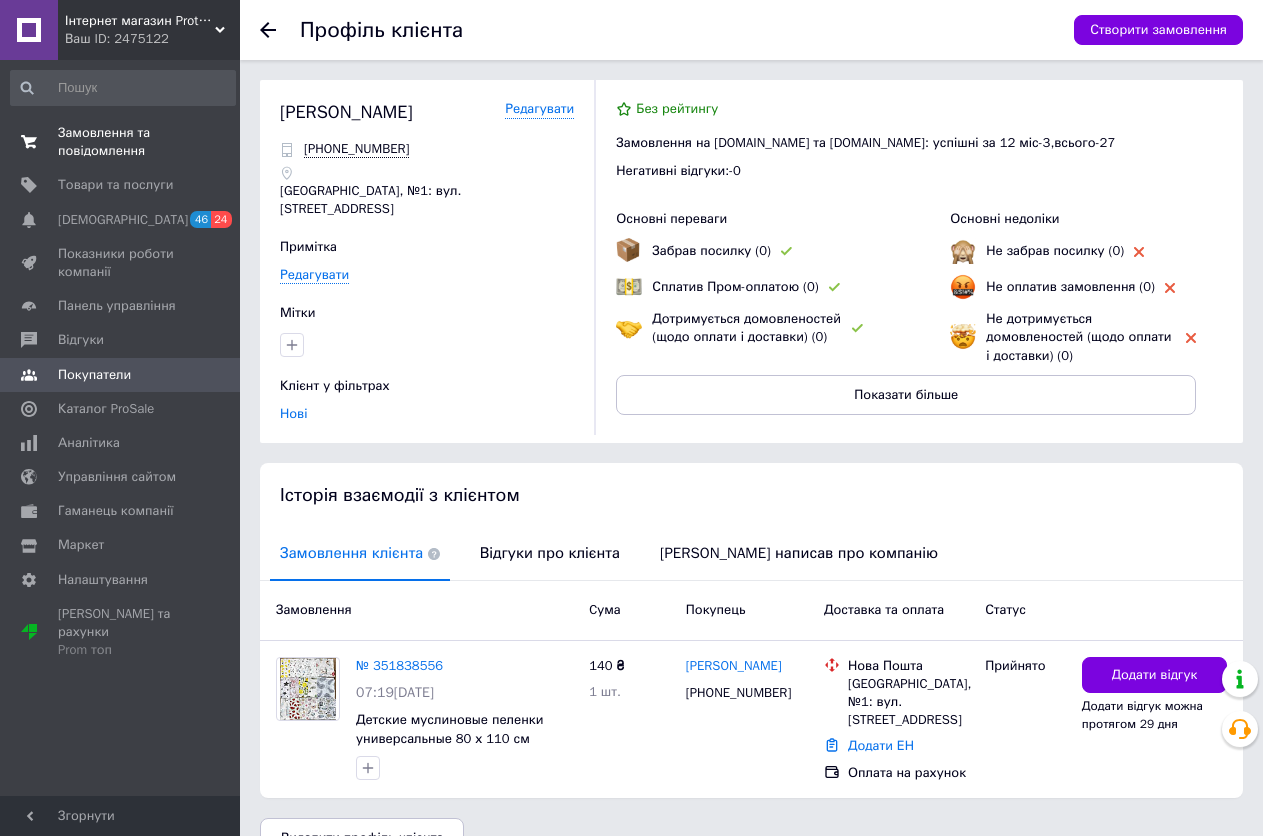 click on "Замовлення та повідомлення" at bounding box center (121, 142) 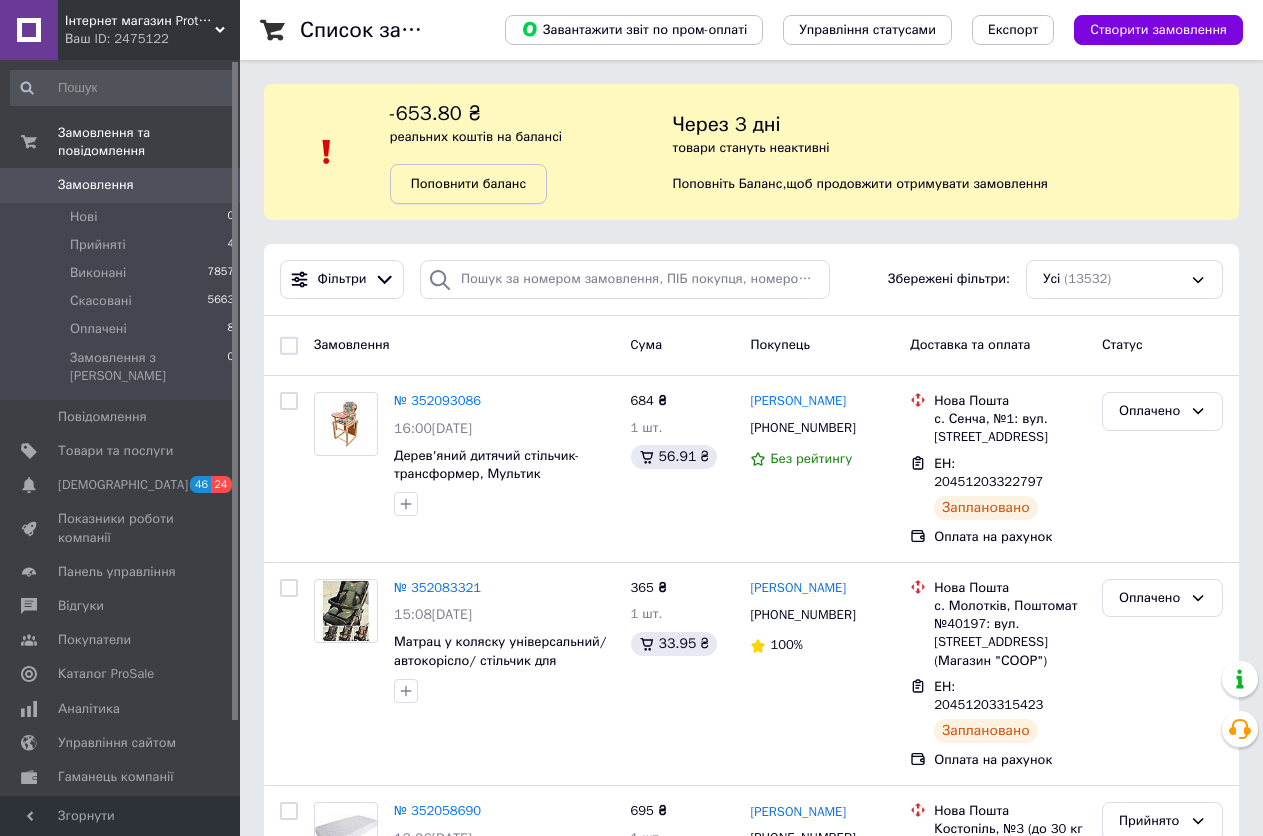 click on "Поповнити баланс" at bounding box center (468, 184) 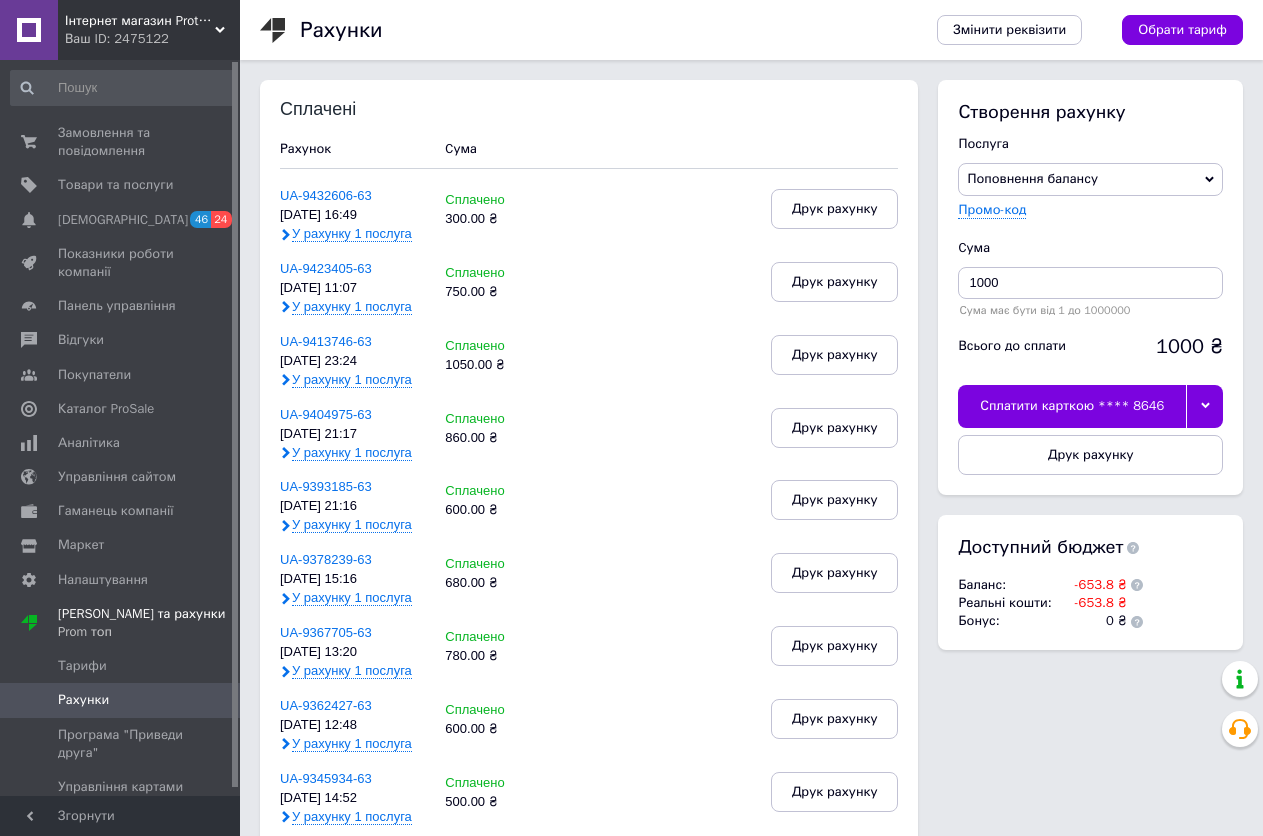 click 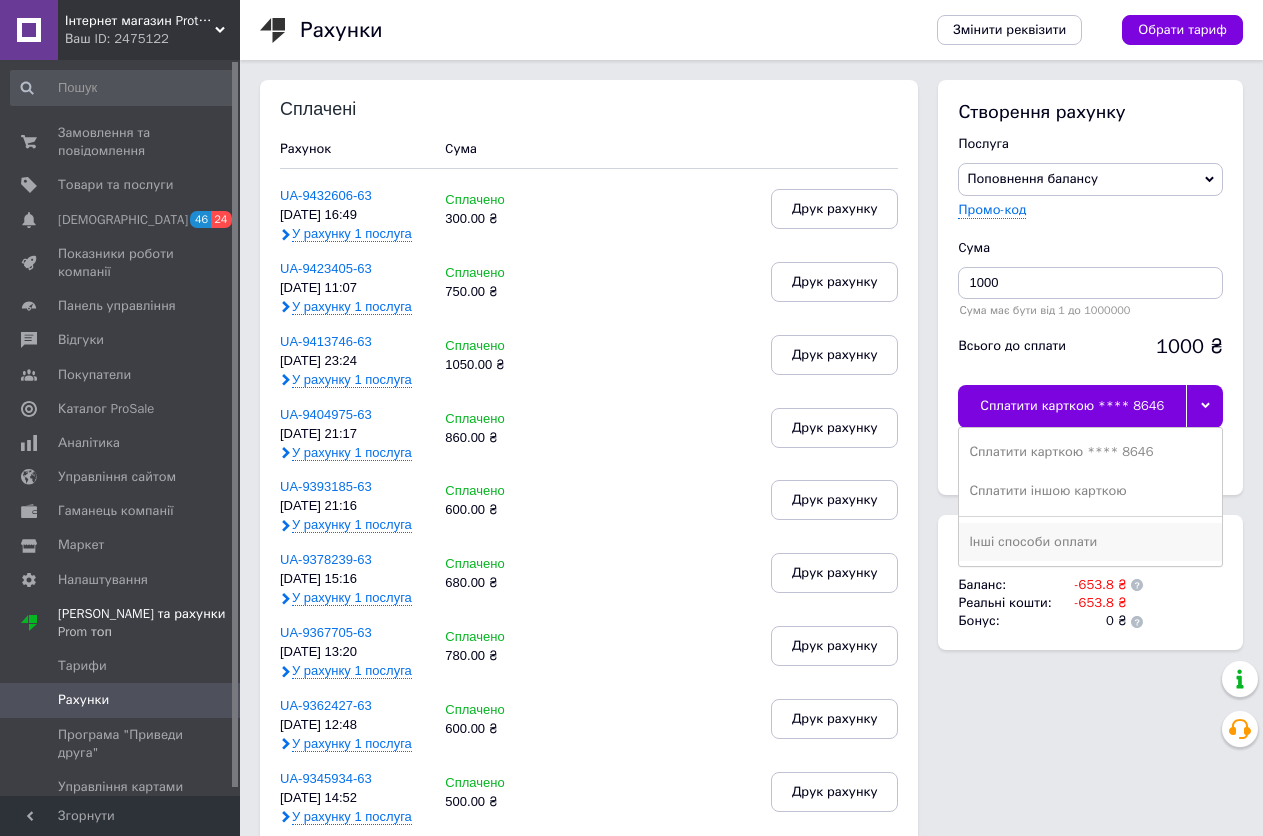 click on "Інші способи оплати" at bounding box center (1090, 542) 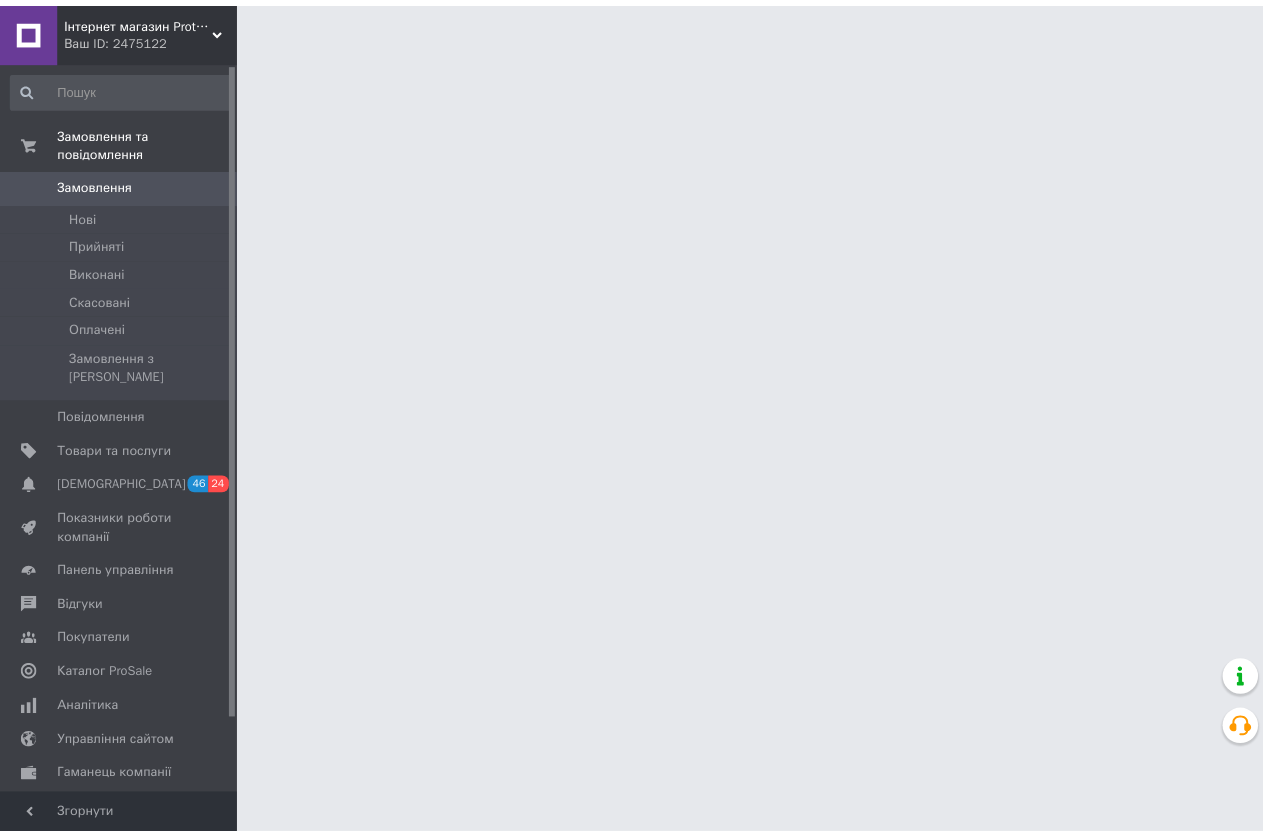 scroll, scrollTop: 0, scrollLeft: 0, axis: both 